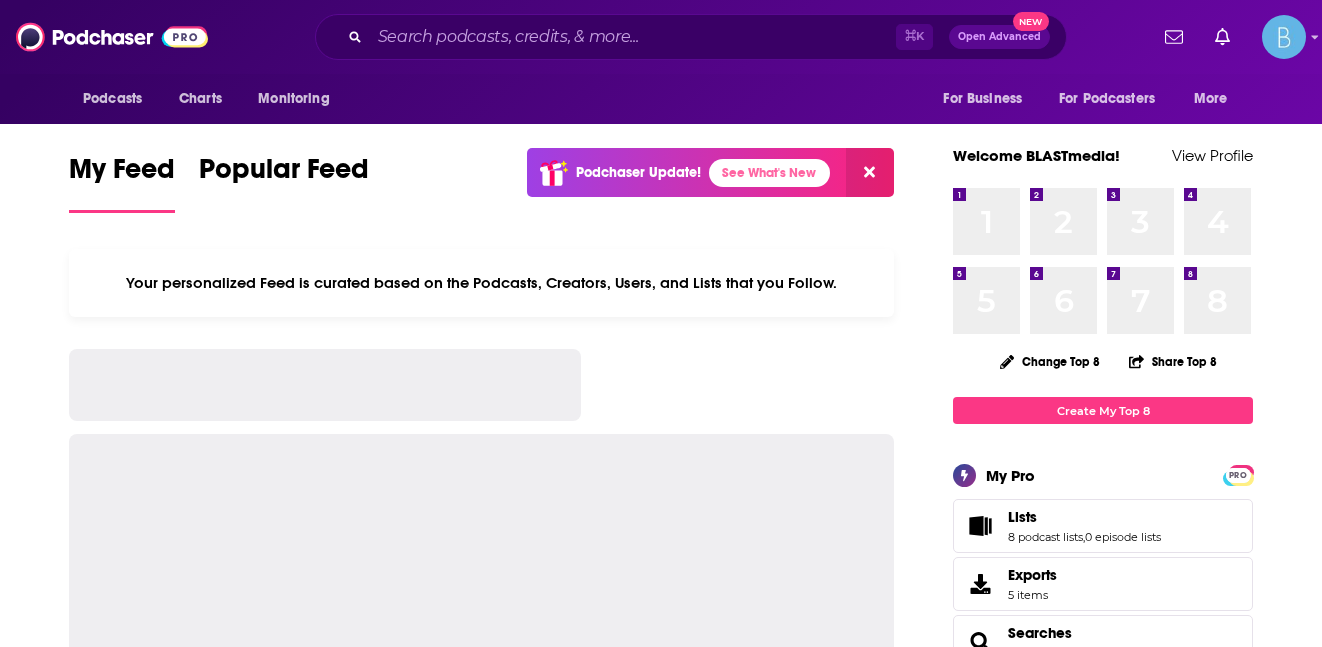scroll, scrollTop: 0, scrollLeft: 0, axis: both 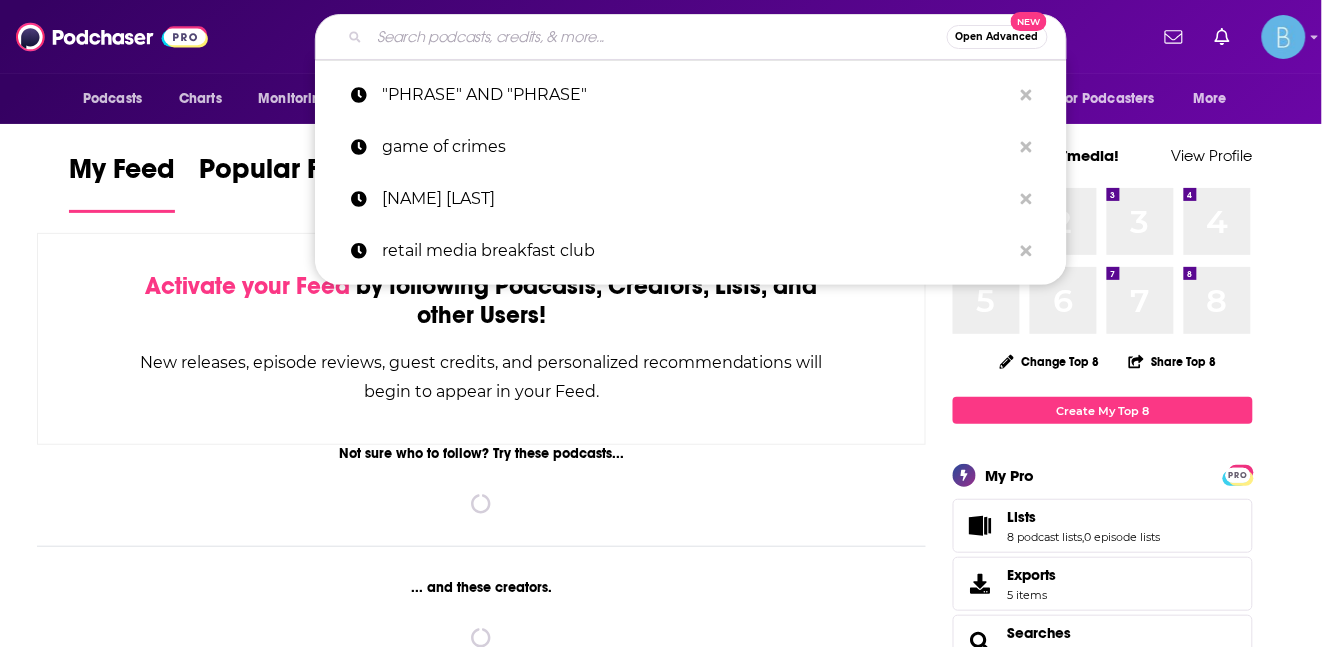 click at bounding box center [658, 37] 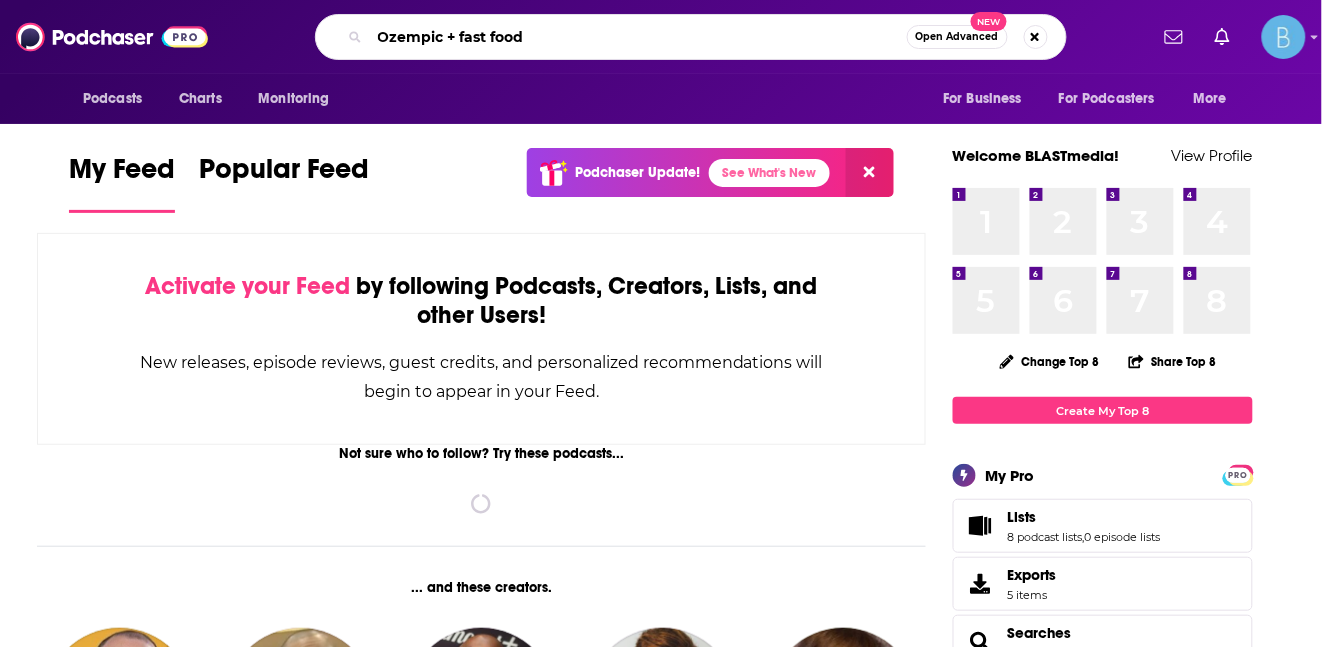 type on "Ozempic + fast food" 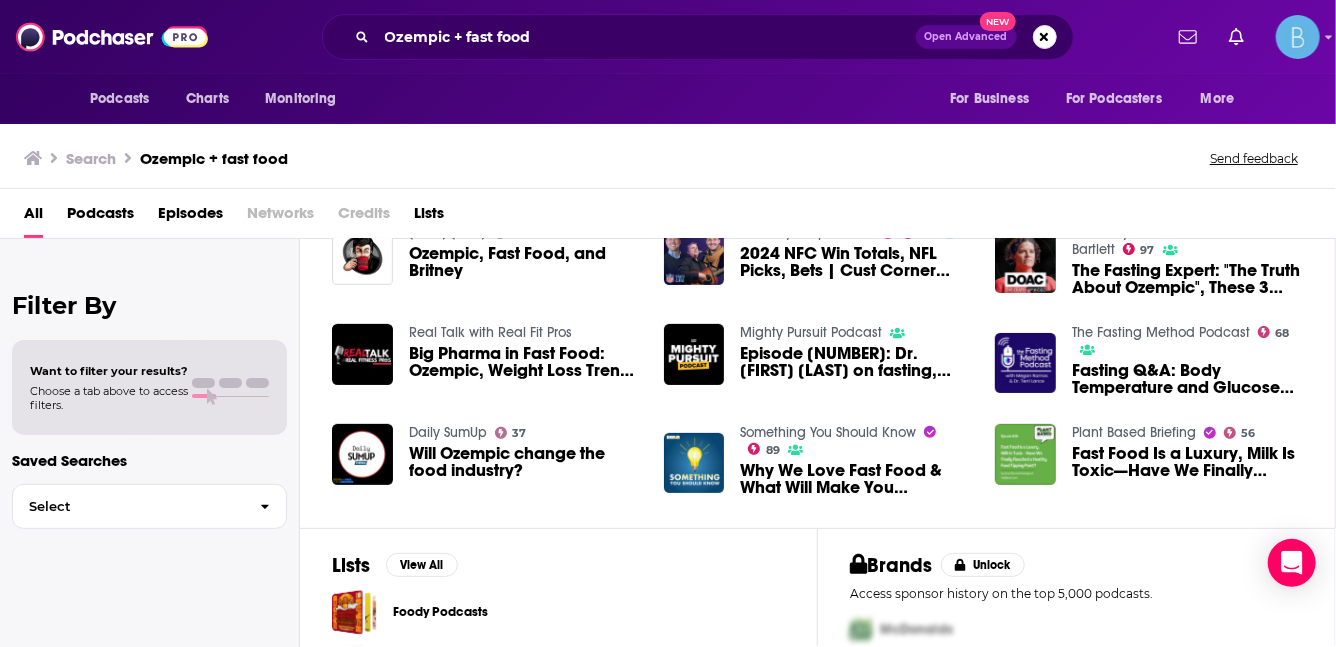 scroll, scrollTop: 464, scrollLeft: 0, axis: vertical 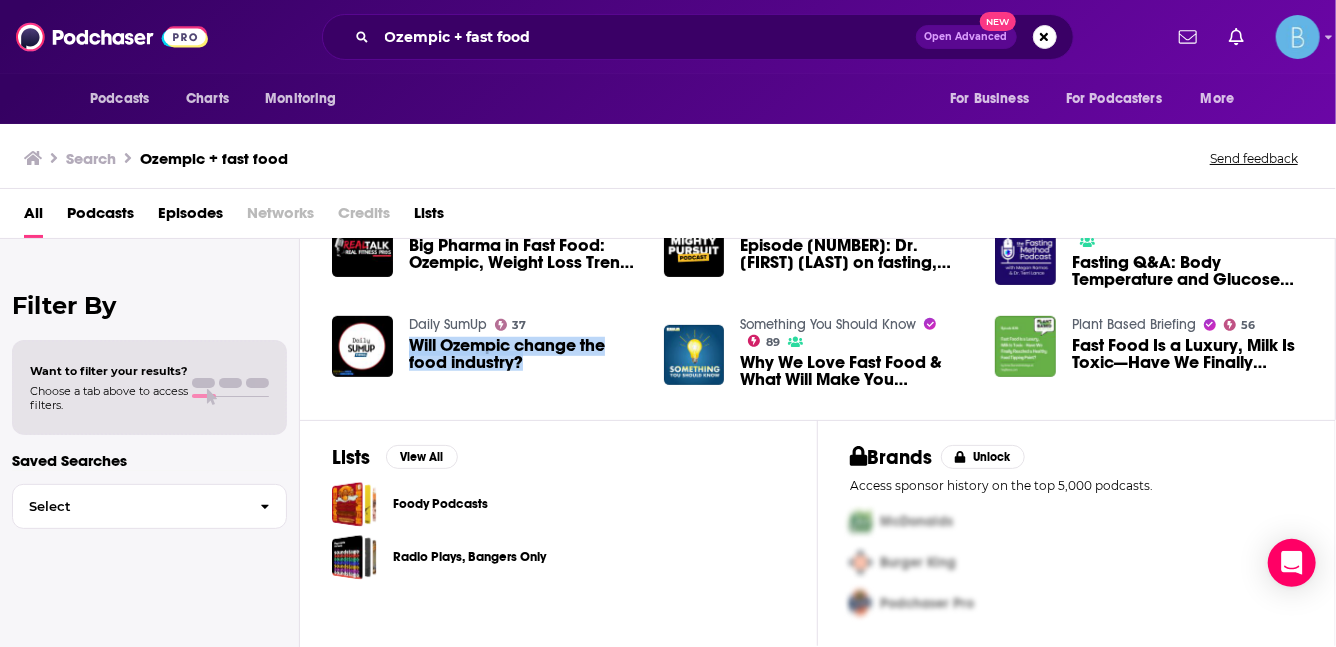 click on "Podcasts" at bounding box center (100, 217) 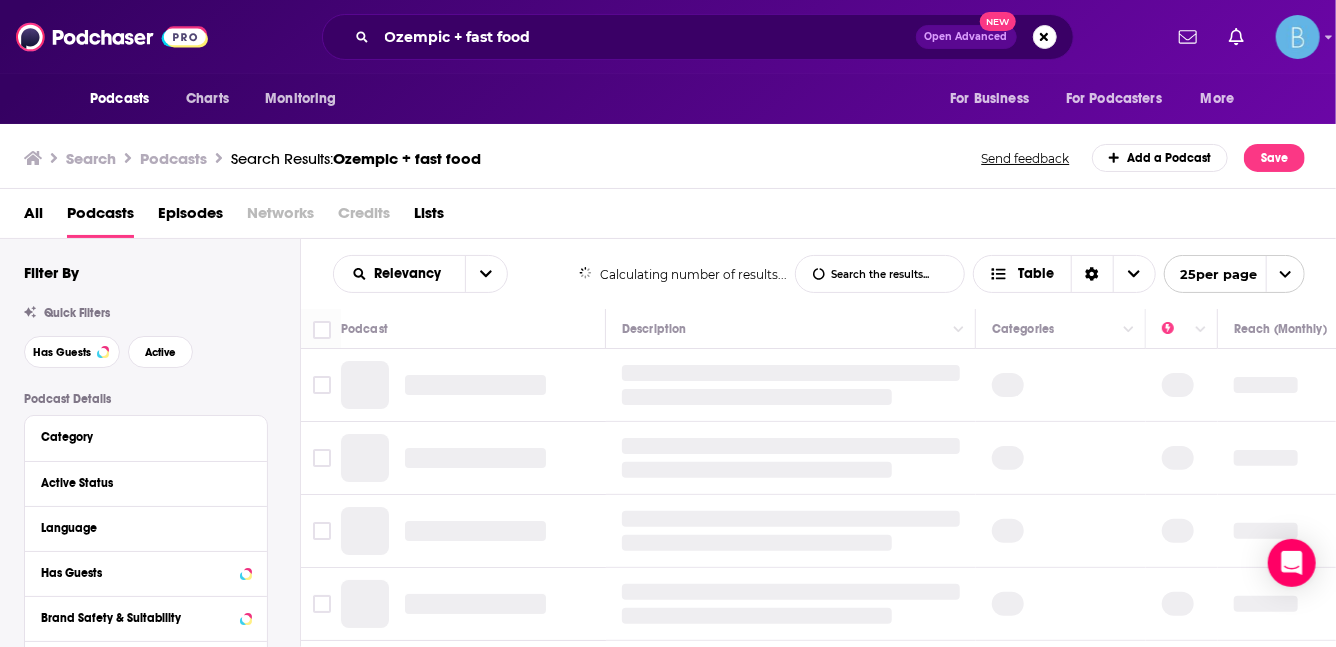 click on "Episodes" at bounding box center [190, 217] 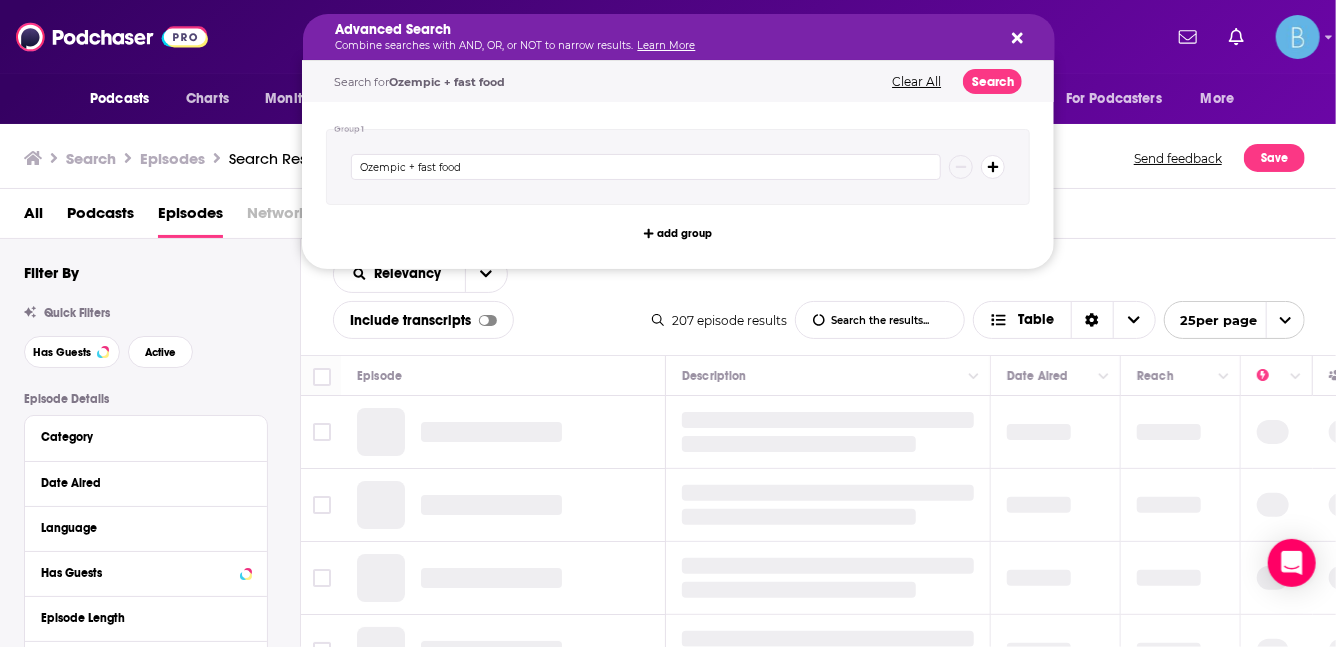 drag, startPoint x: 555, startPoint y: 41, endPoint x: 123, endPoint y: 47, distance: 432.04166 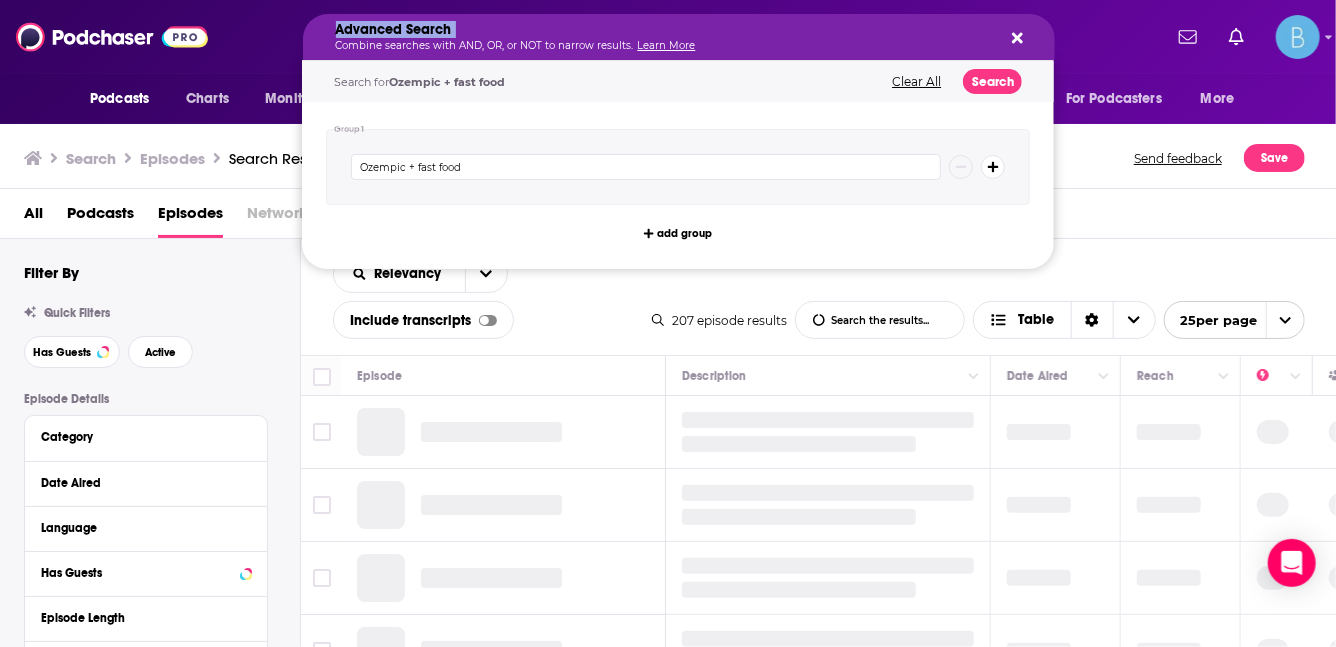 click on "Advanced Search" at bounding box center [663, 30] 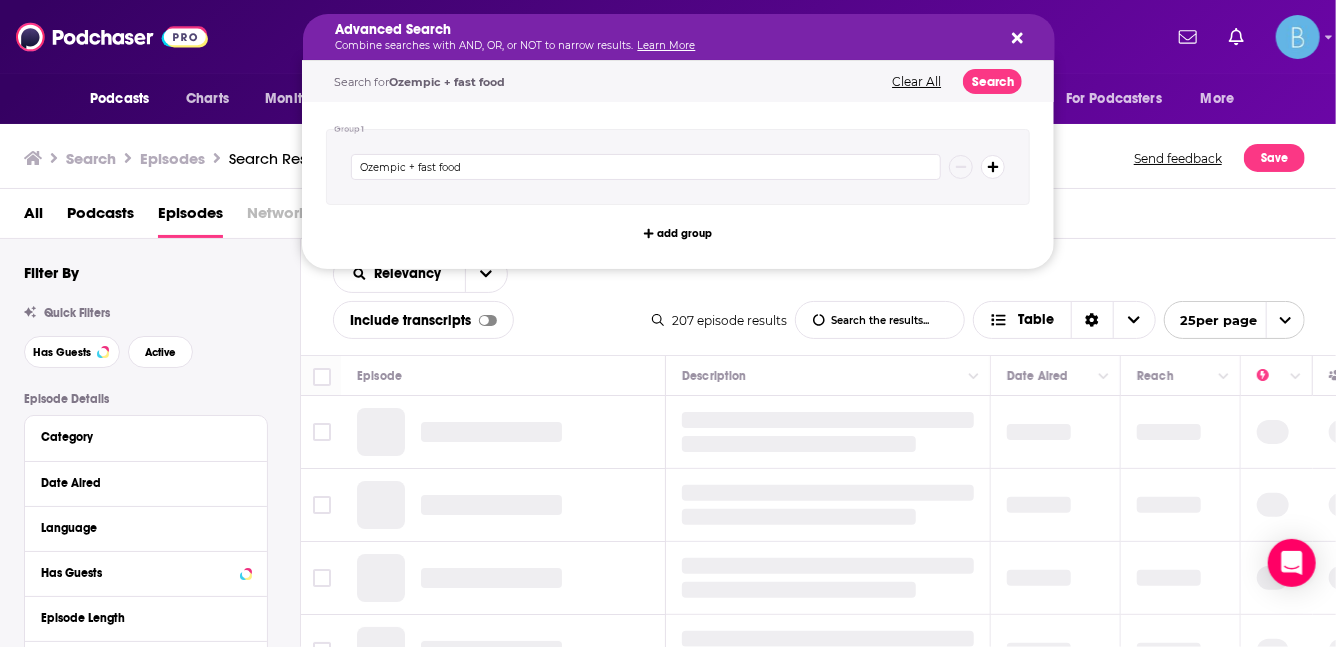 click on "All Podcasts Episodes Networks Credits Lists" at bounding box center [672, 217] 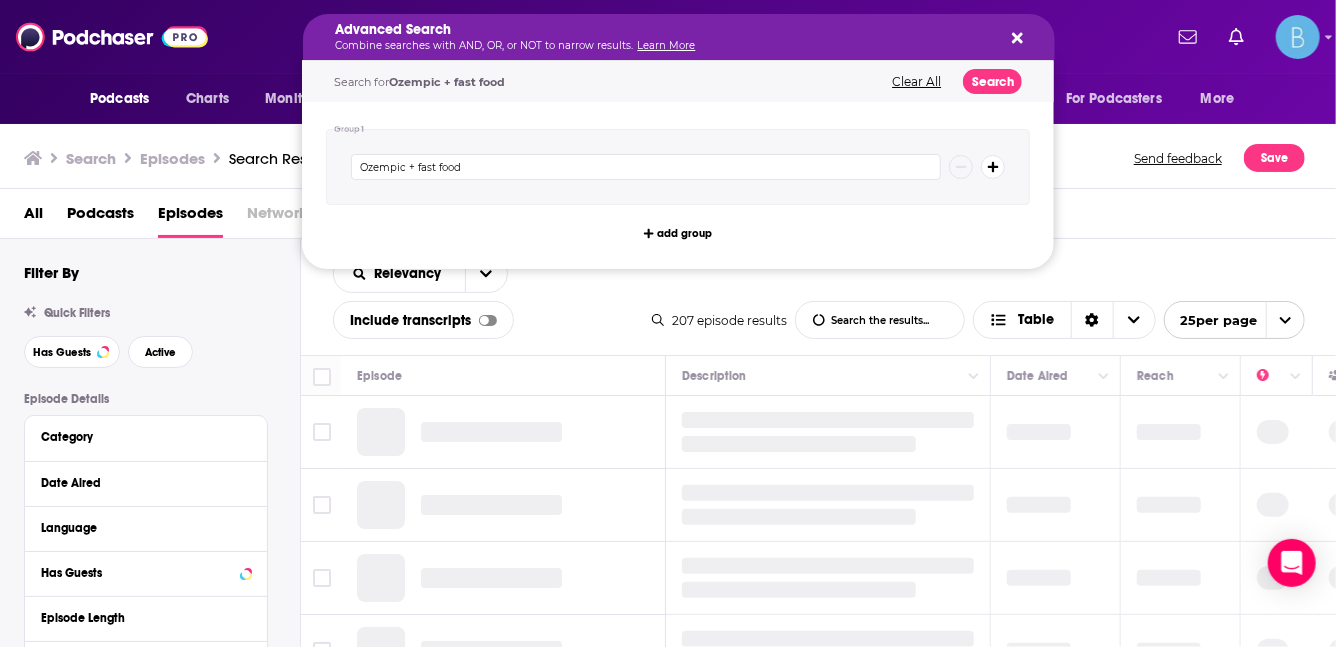 click on "Clear All" at bounding box center [916, 82] 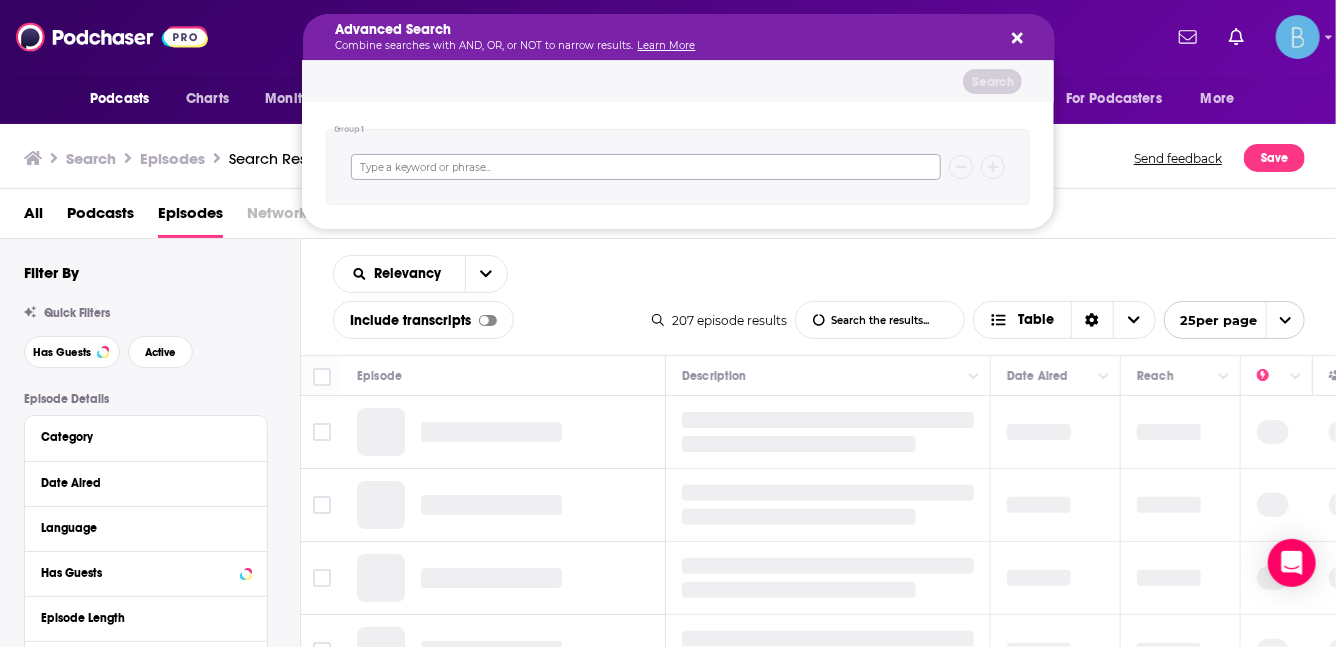 click at bounding box center (646, 167) 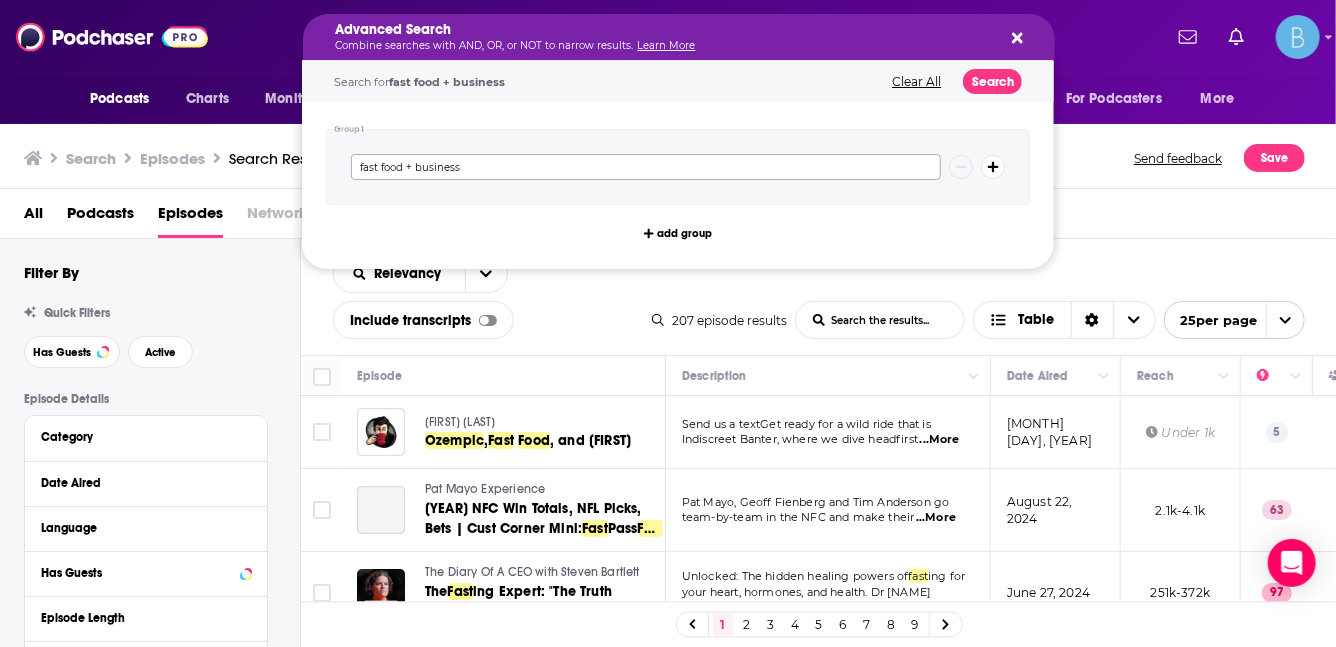 type on "fast food + business" 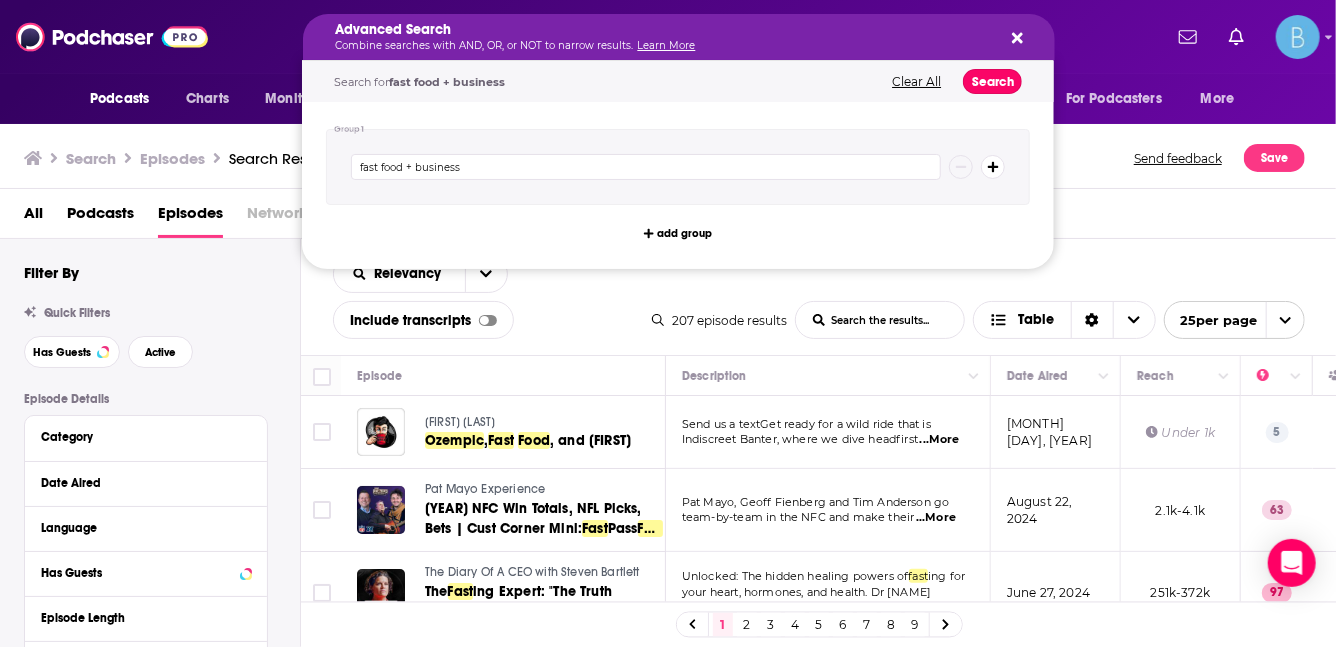 click on "Search" at bounding box center [992, 81] 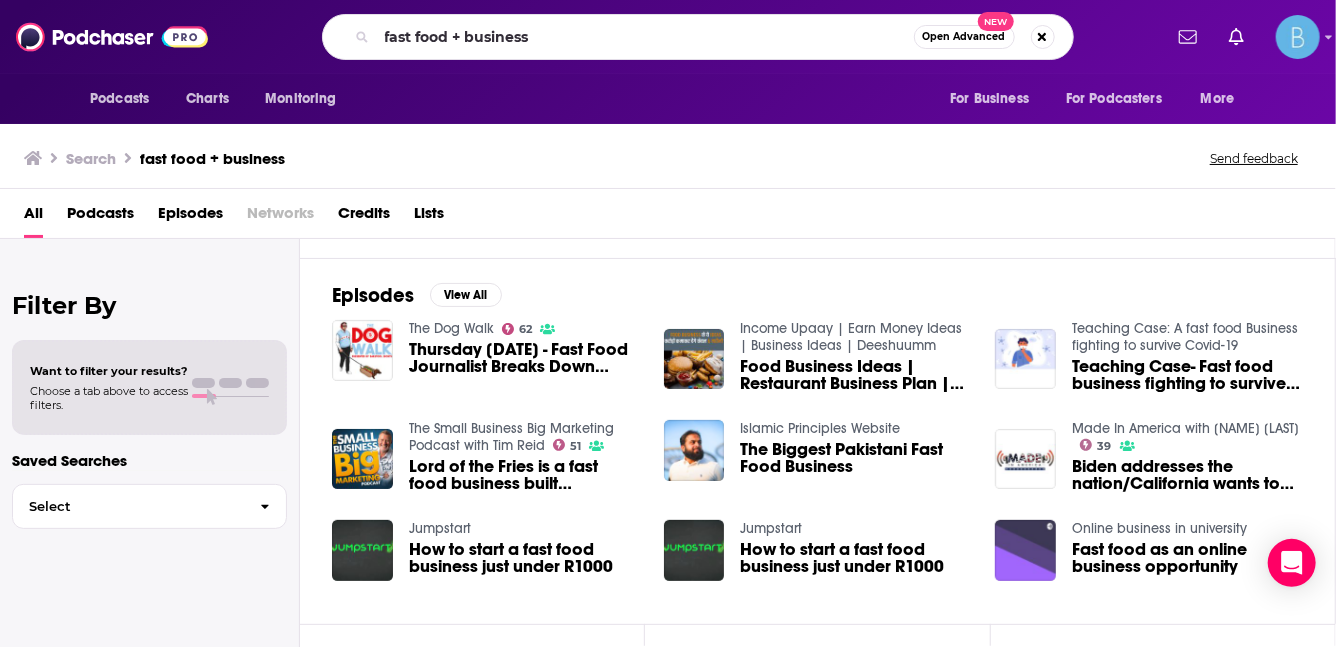 scroll, scrollTop: 221, scrollLeft: 0, axis: vertical 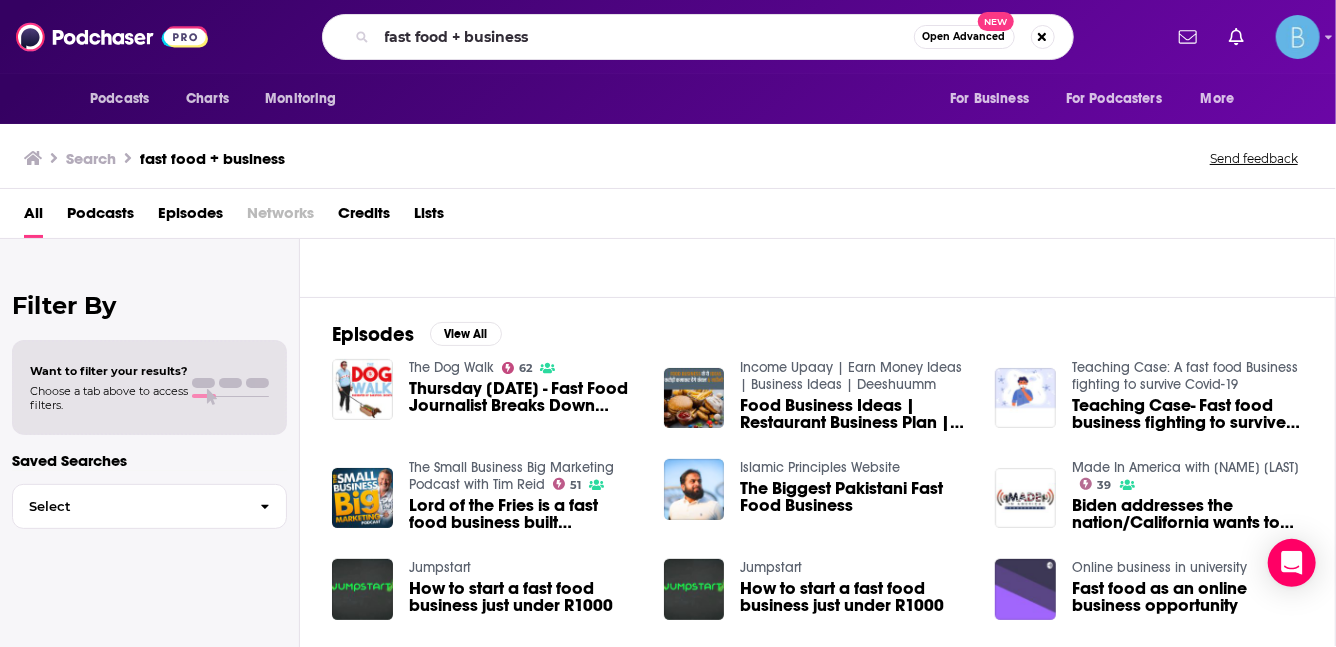click on "Podcasts" at bounding box center [100, 217] 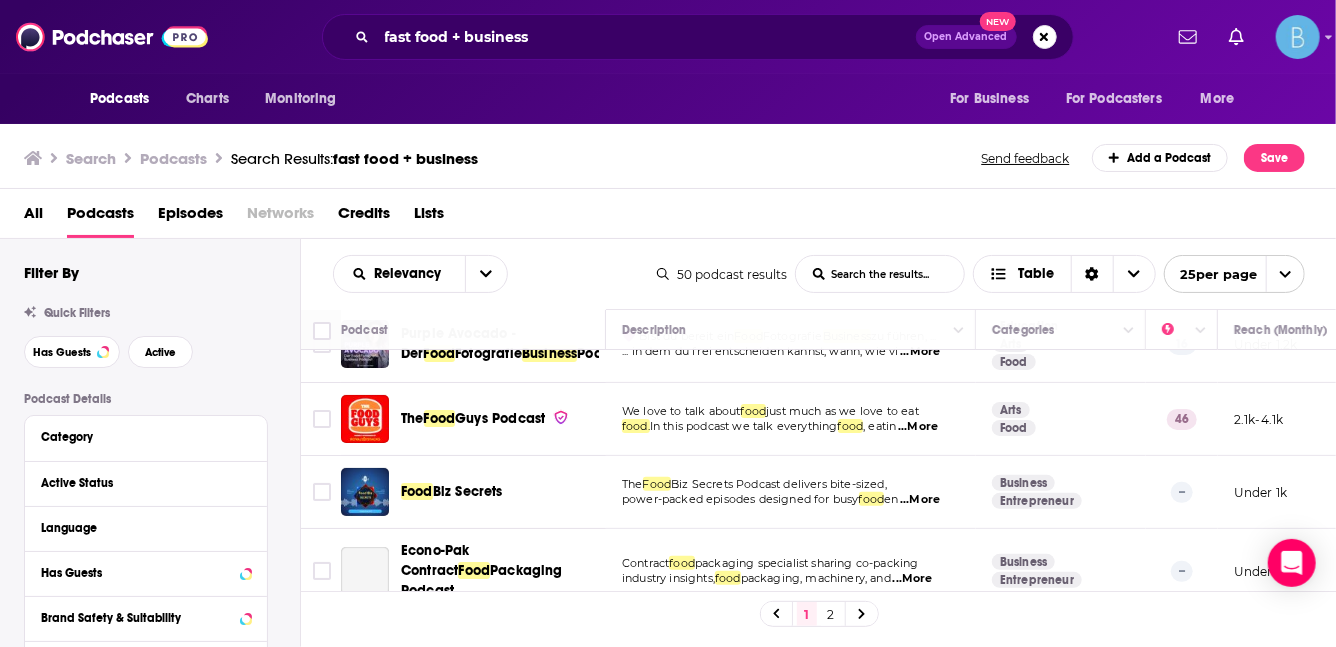 scroll, scrollTop: 140, scrollLeft: 0, axis: vertical 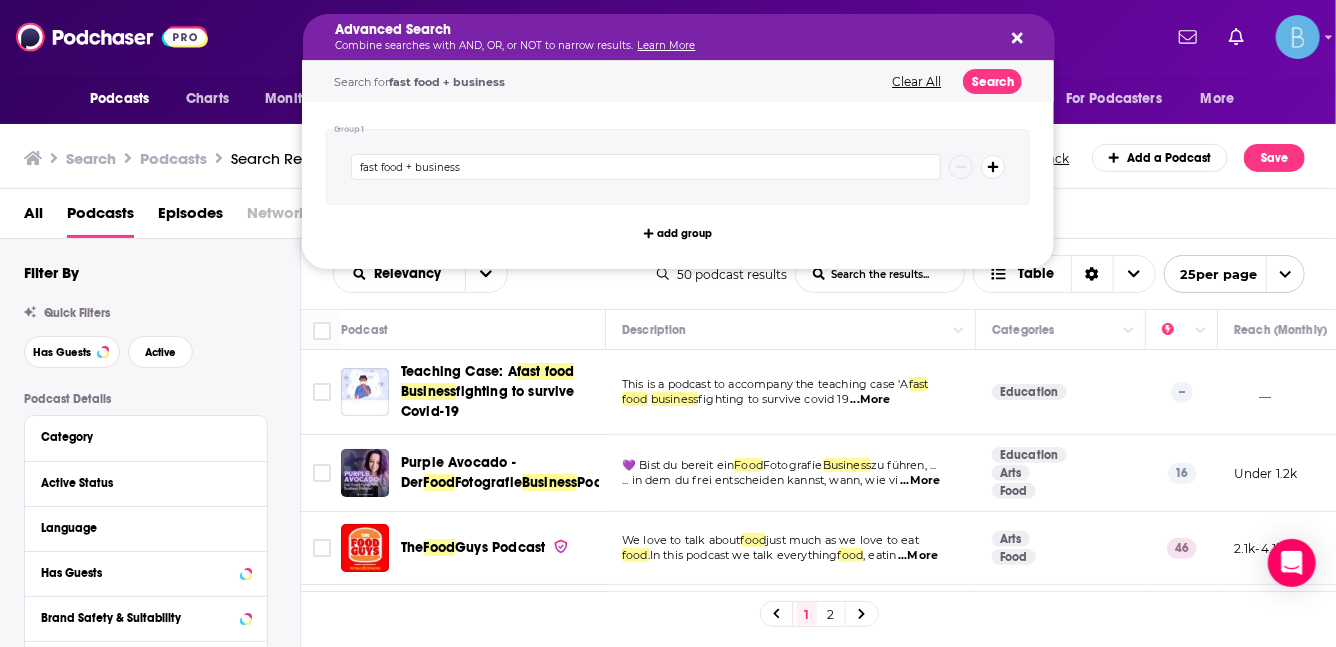 drag, startPoint x: 558, startPoint y: 39, endPoint x: 486, endPoint y: 45, distance: 72.249565 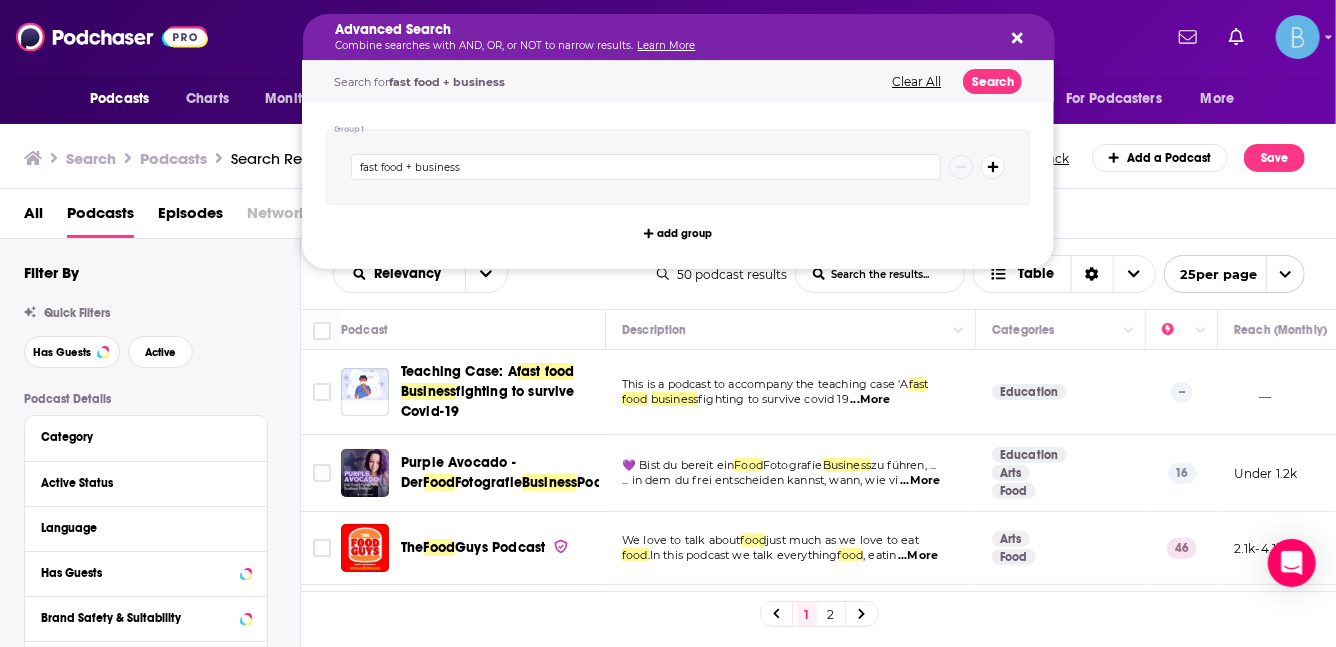 click 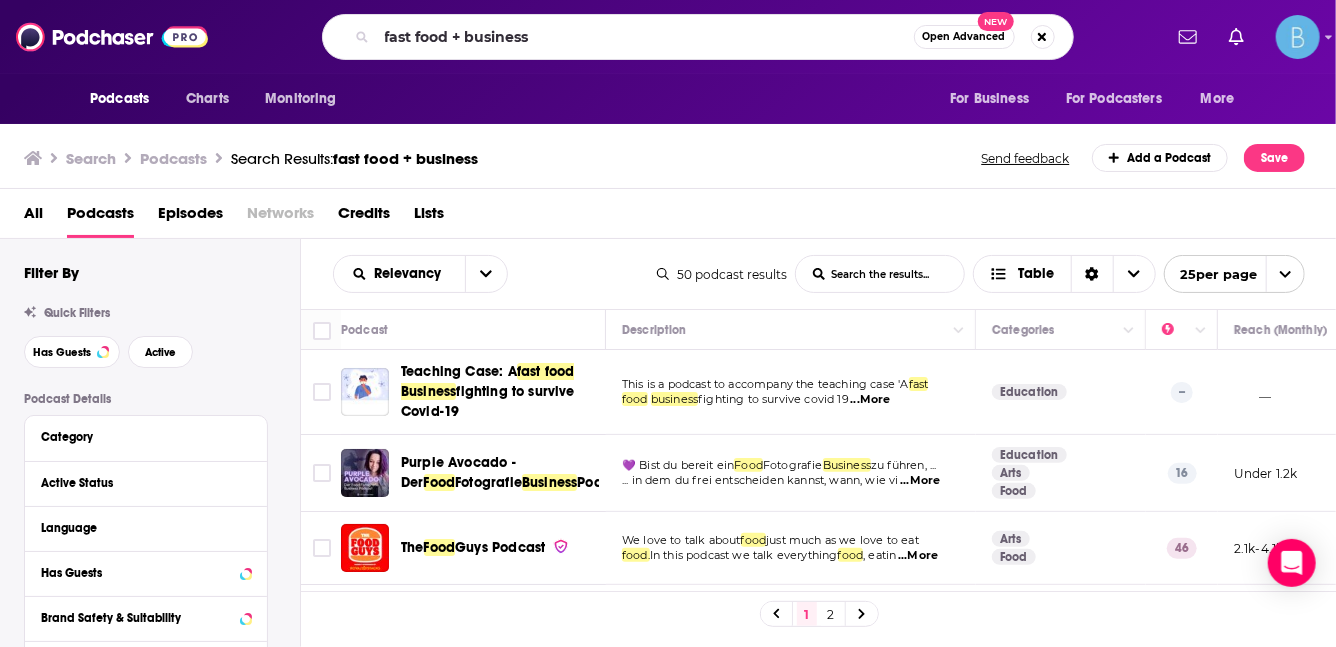 click on "fast food + business Open Advanced New" at bounding box center (698, 37) 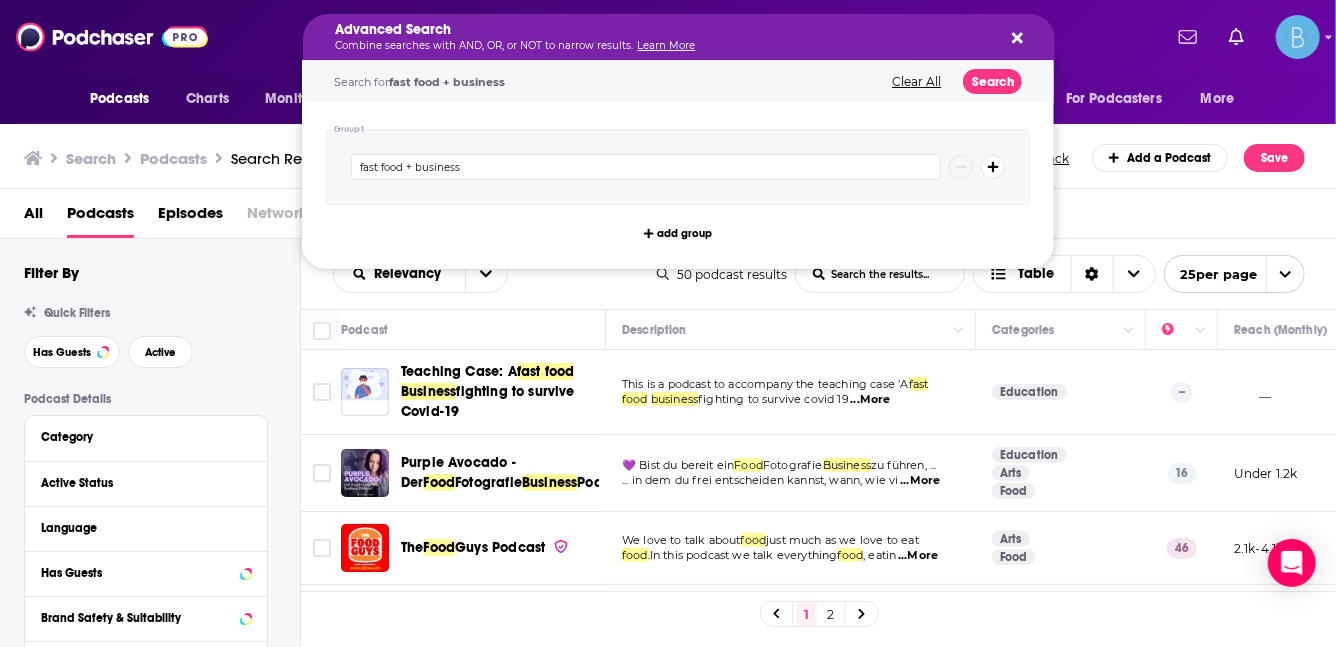 click on "Relevancy List Search Input Search the results... Table" at bounding box center (495, 274) 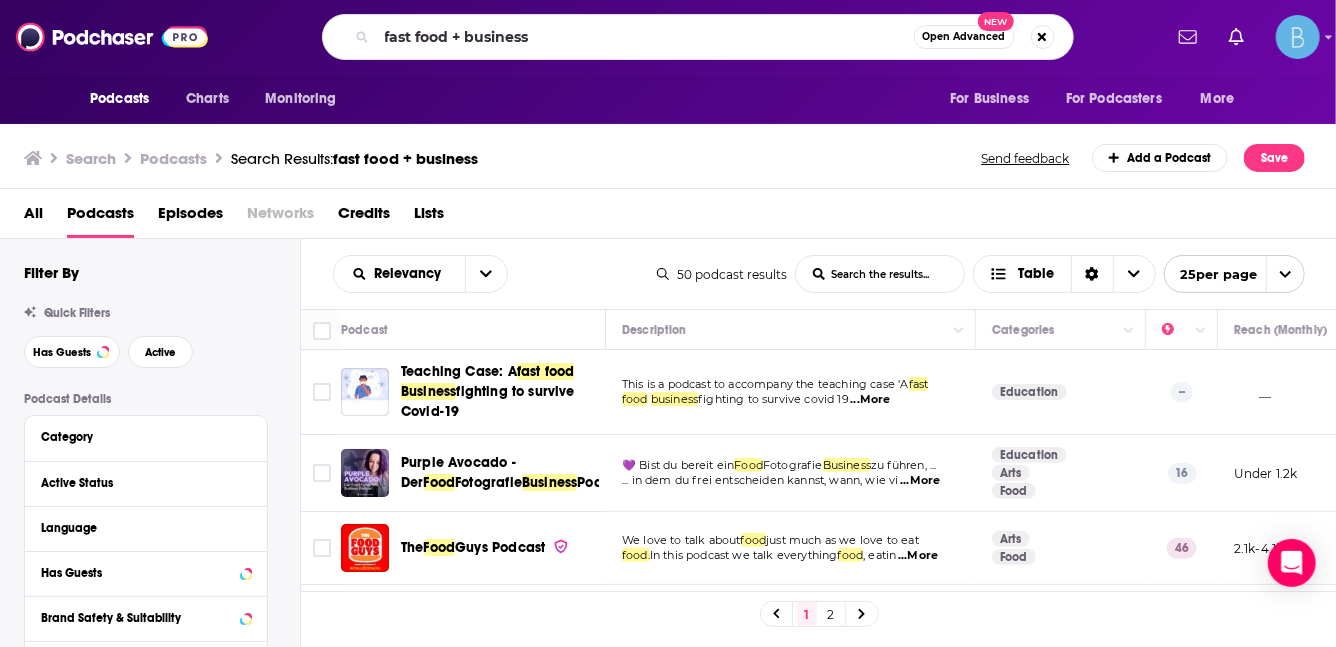 click on "Episodes" at bounding box center [190, 217] 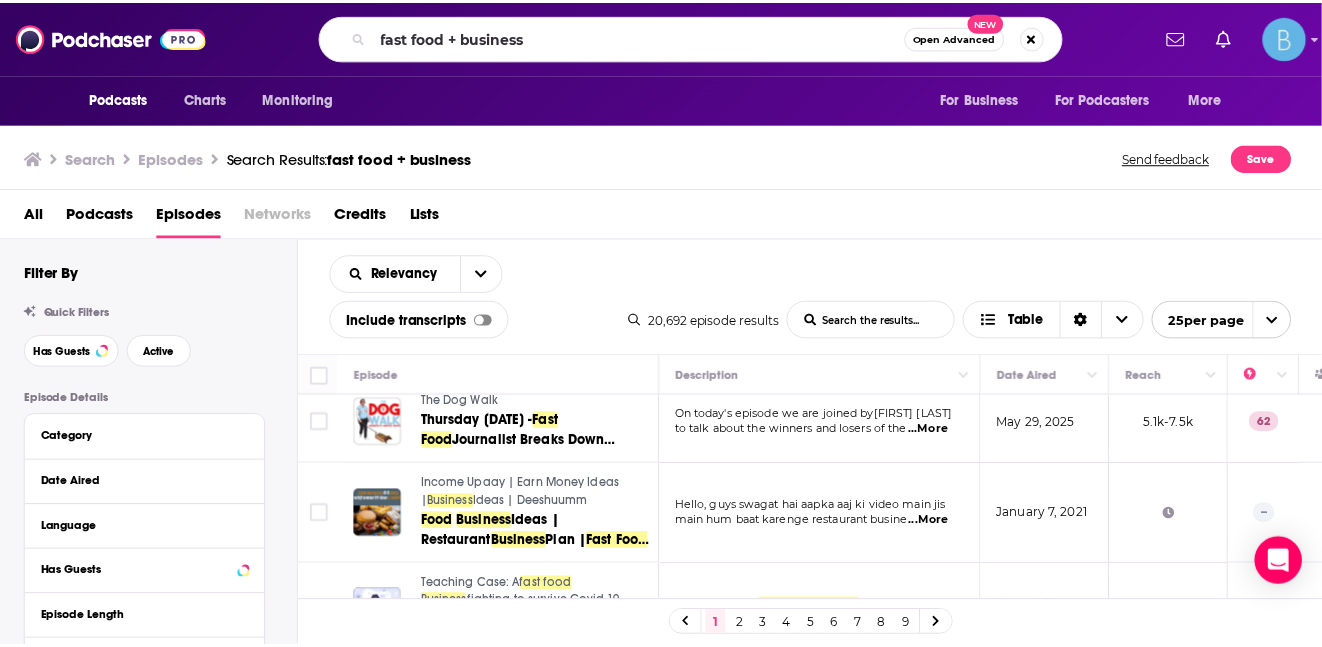 scroll, scrollTop: 115, scrollLeft: 0, axis: vertical 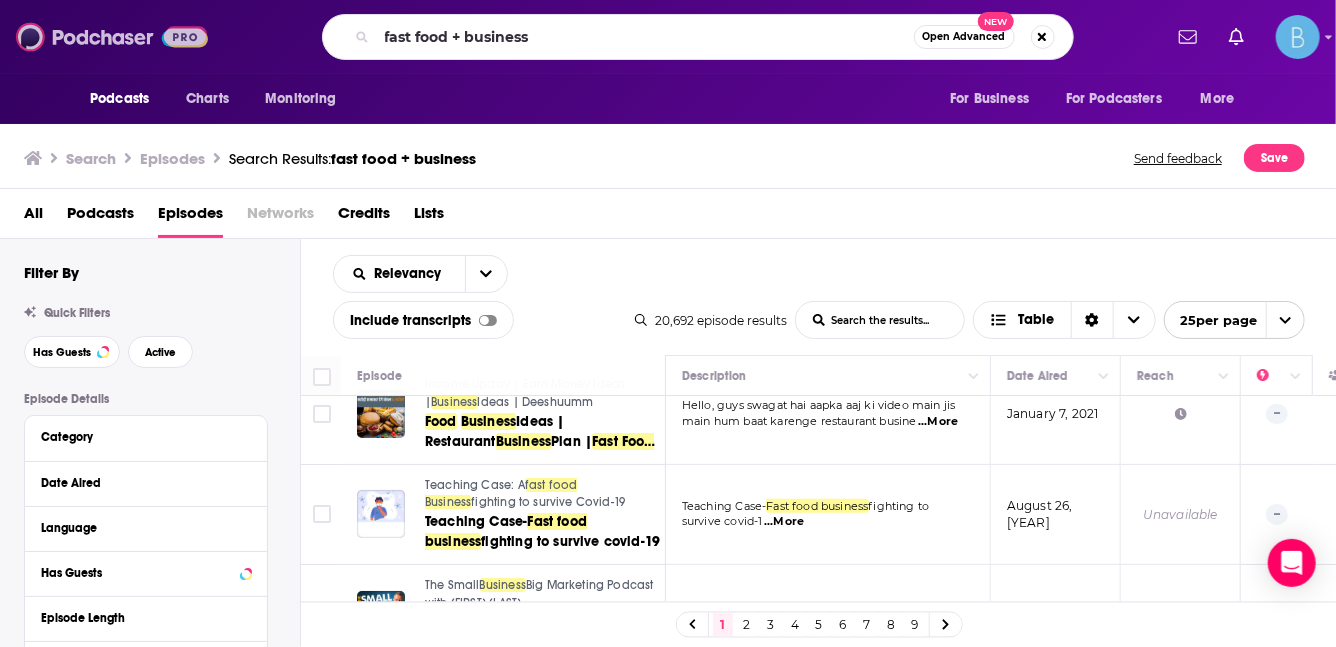 click at bounding box center [112, 37] 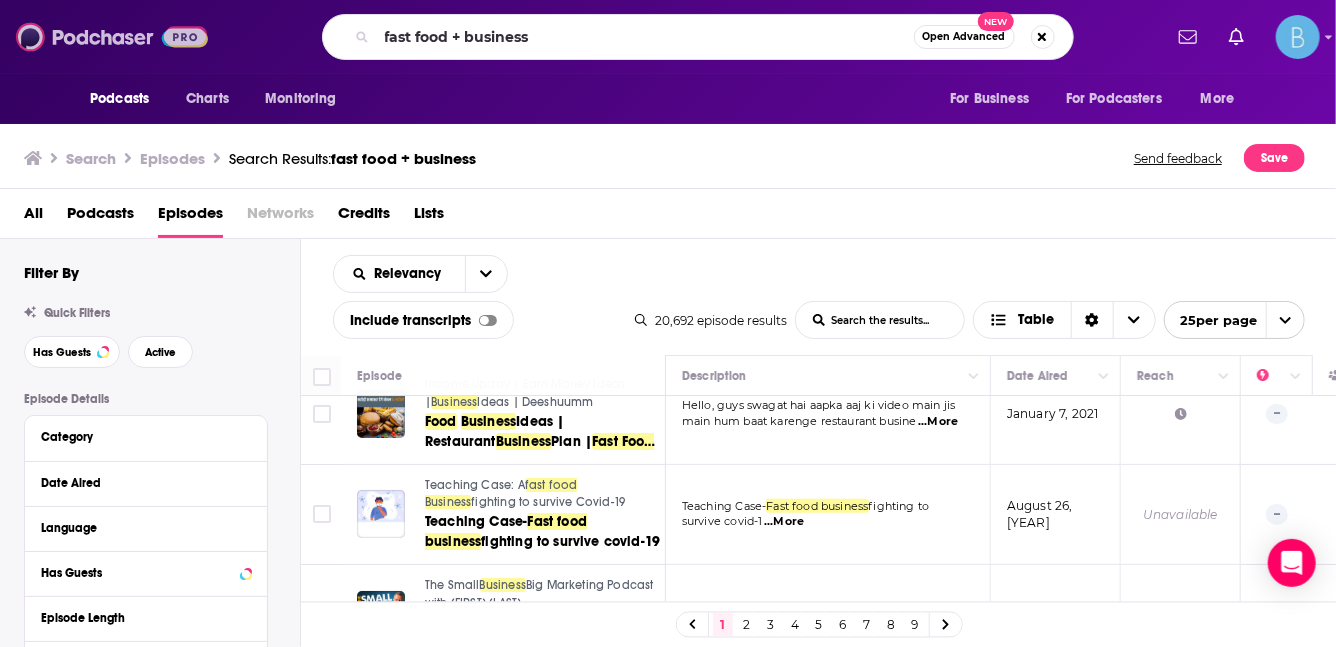 type 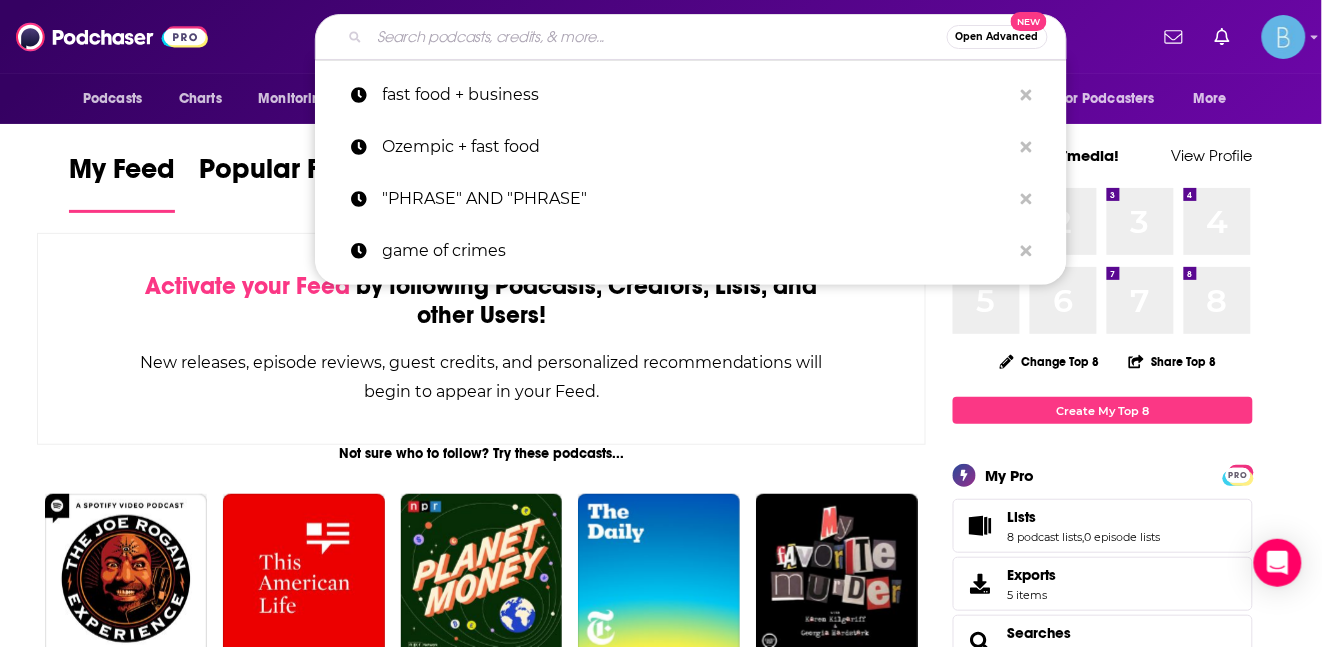 click on "My Feed Popular Feed Podchaser Update! See What's New Activate your Feed   by following Podcasts, Creators, Lists, and other Users! New releases, episode reviews, guest credits, and personalized recommendations will begin to appear in your Feed. Not sure who to follow? Try these podcasts... Follow Follow Follow Follow Follow Follow Follow Follow Follow Follow ... and these creators. Kevin Sheehan Host on The Kevin Sheehan Show, The Kevin Sheehan Show, and Cooley and Kevin with Chris … Follow DJ Envy Host on The Breakfast Club and DJ Envy's People's Choice Mix Follow Charlamagne Tha God Host on The Breakfast Club, The Brilliant Idiots, Sibling Rivalry Podcast, and Comedy Central’s Hell Of A W… Follow Adam Wilbourn Host on WhatCulture Wrestling Follow Michael Sidgwick Host and Guest on WhatCulture Wrestling Follow Sean Pendergast Host on Payne & Pendergast Follow Andy H. Murray Host on WhatCulture Wrestling Follow Coach Corey Wayne Host and Producer on Coach Corey Wayne Follow Seth C. Payne Follow Follow" at bounding box center [481, 1111] 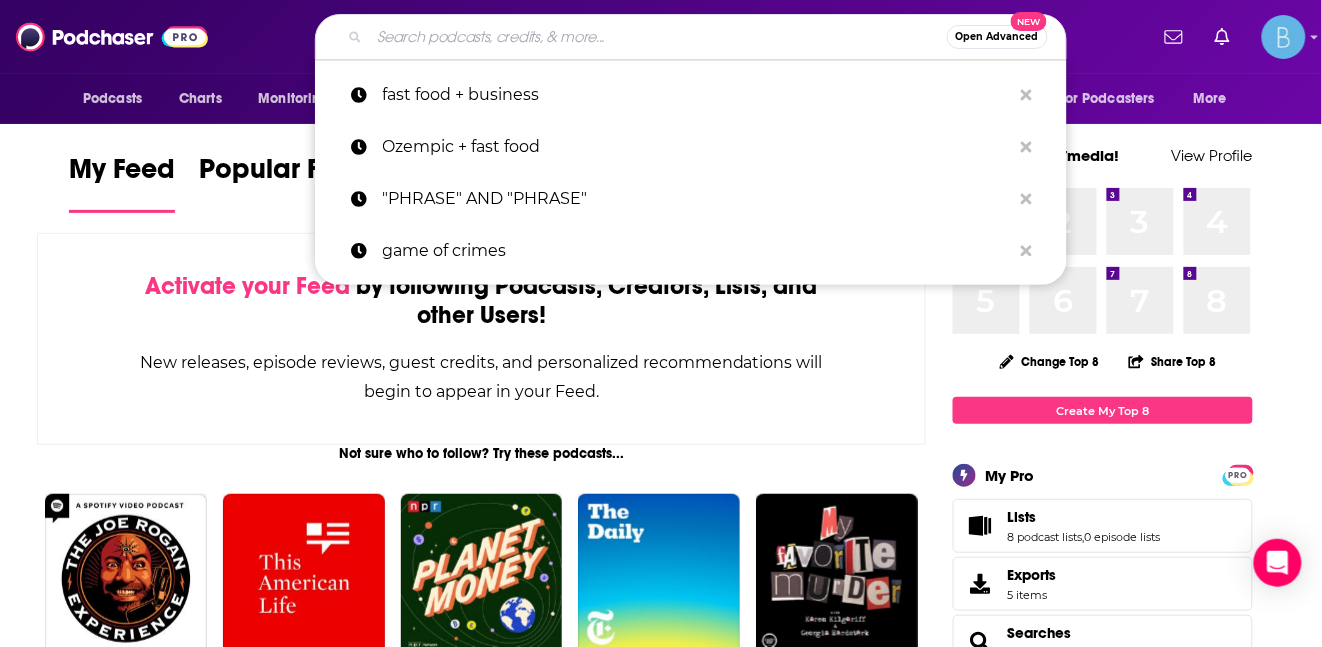 click on "Open Advanced New fast food + business Ozempic + fast food "lead the people" AND "Poepsel" game of crimes" at bounding box center [690, 37] 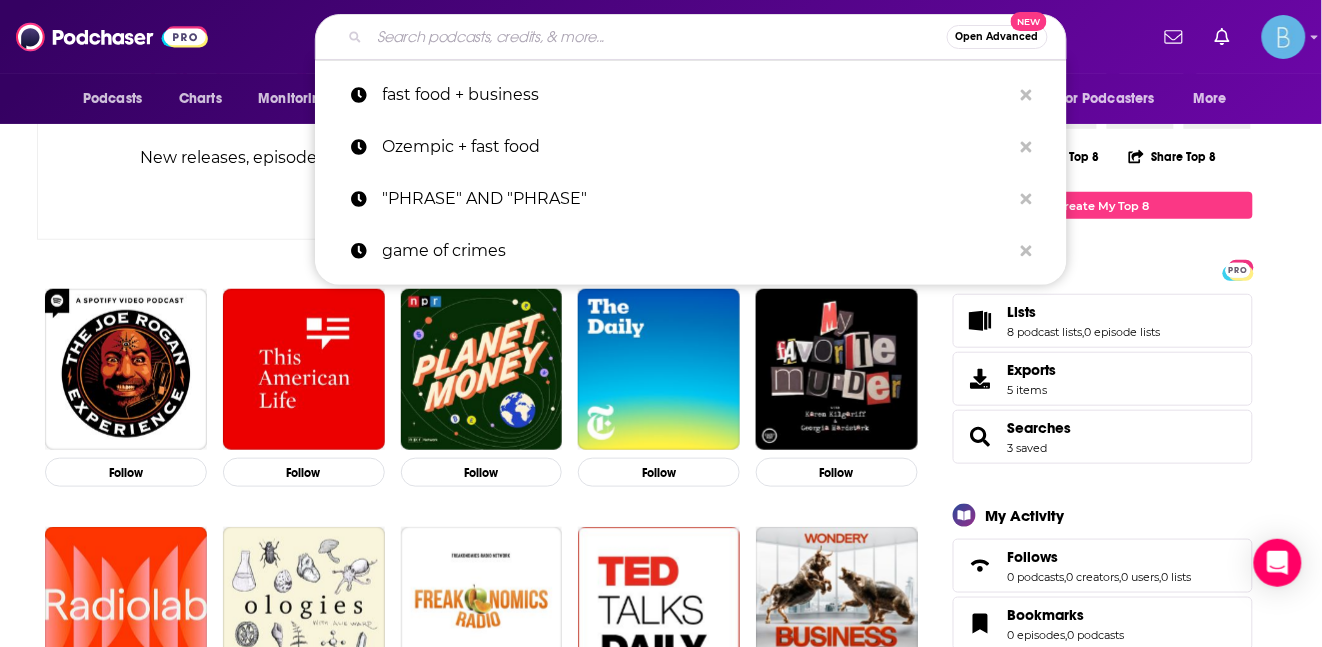 scroll, scrollTop: 368, scrollLeft: 0, axis: vertical 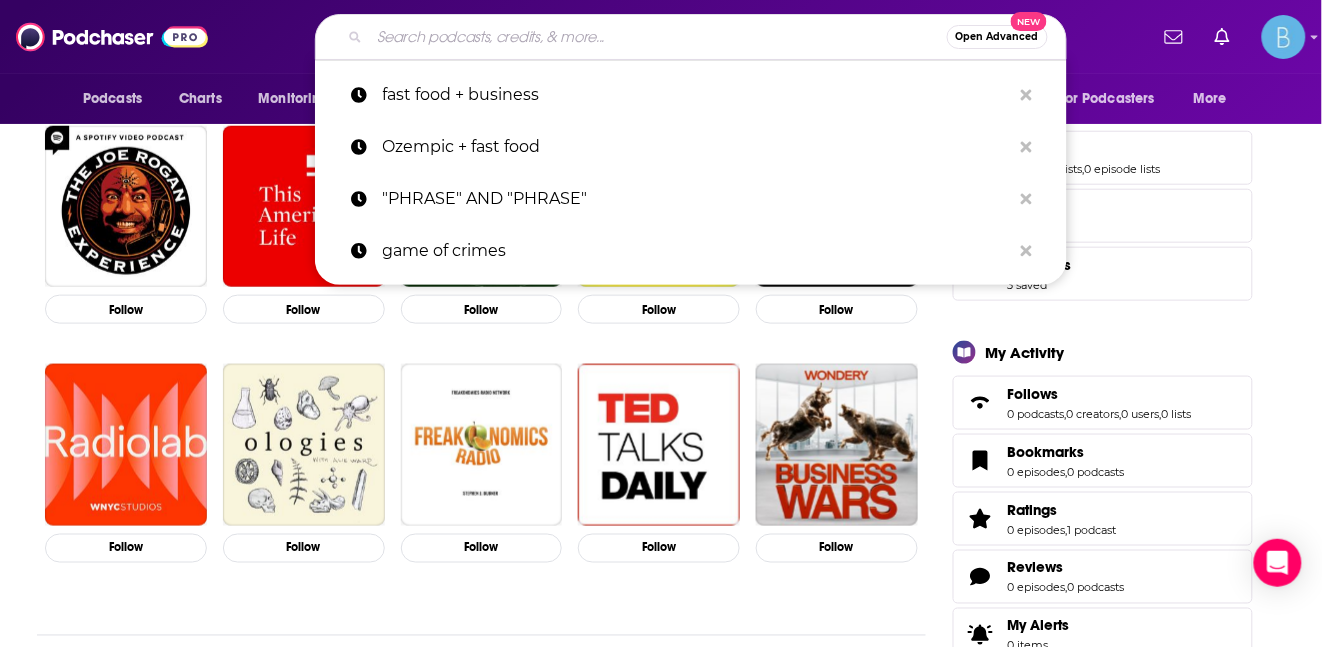 click at bounding box center [658, 37] 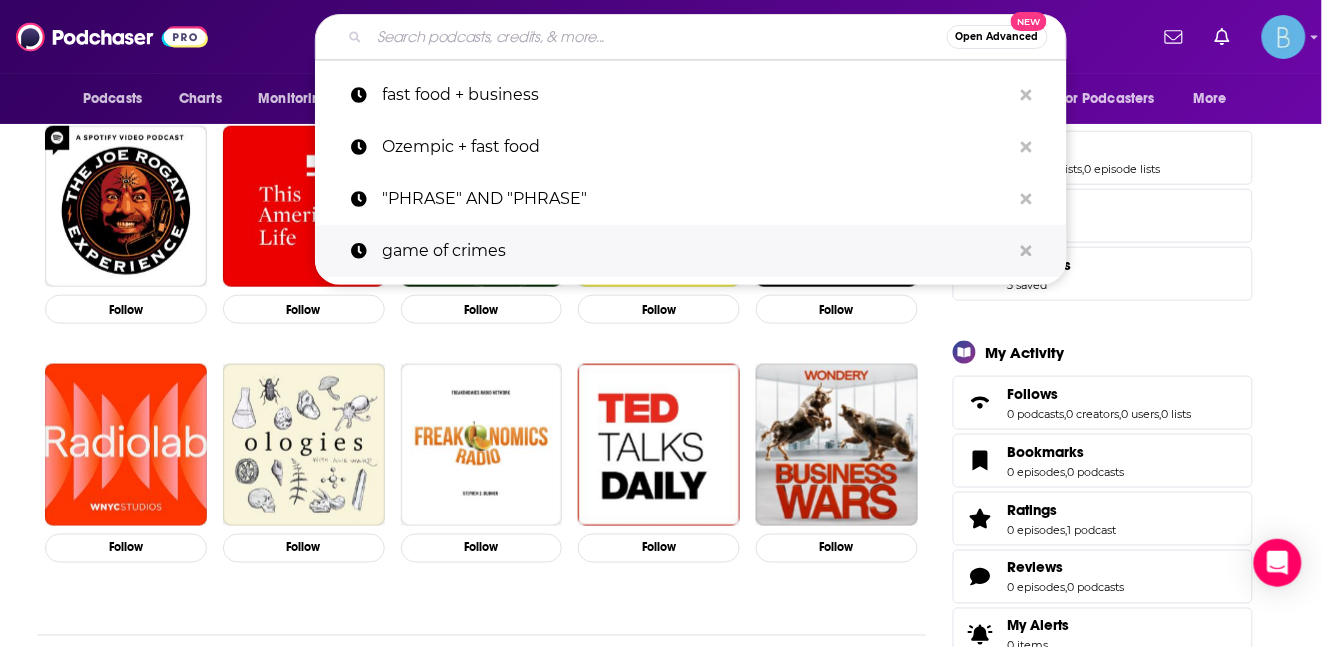 click at bounding box center [1026, 251] 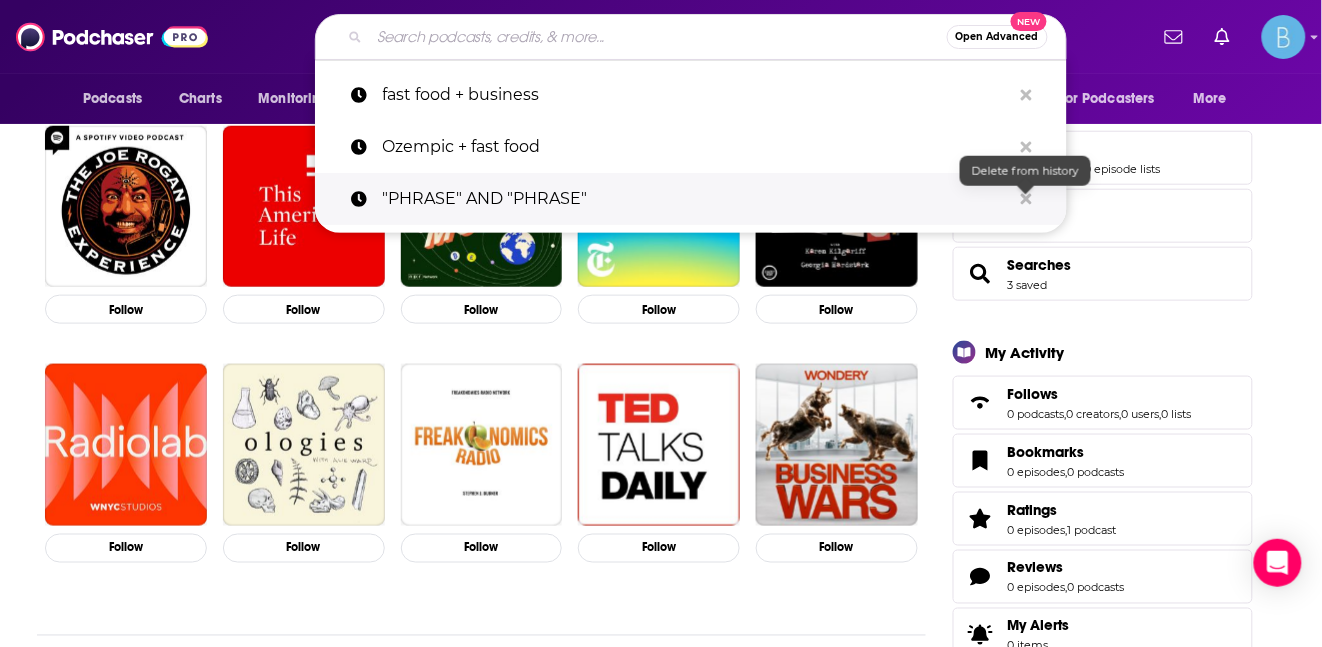 drag, startPoint x: 1031, startPoint y: 197, endPoint x: 1031, endPoint y: 185, distance: 12 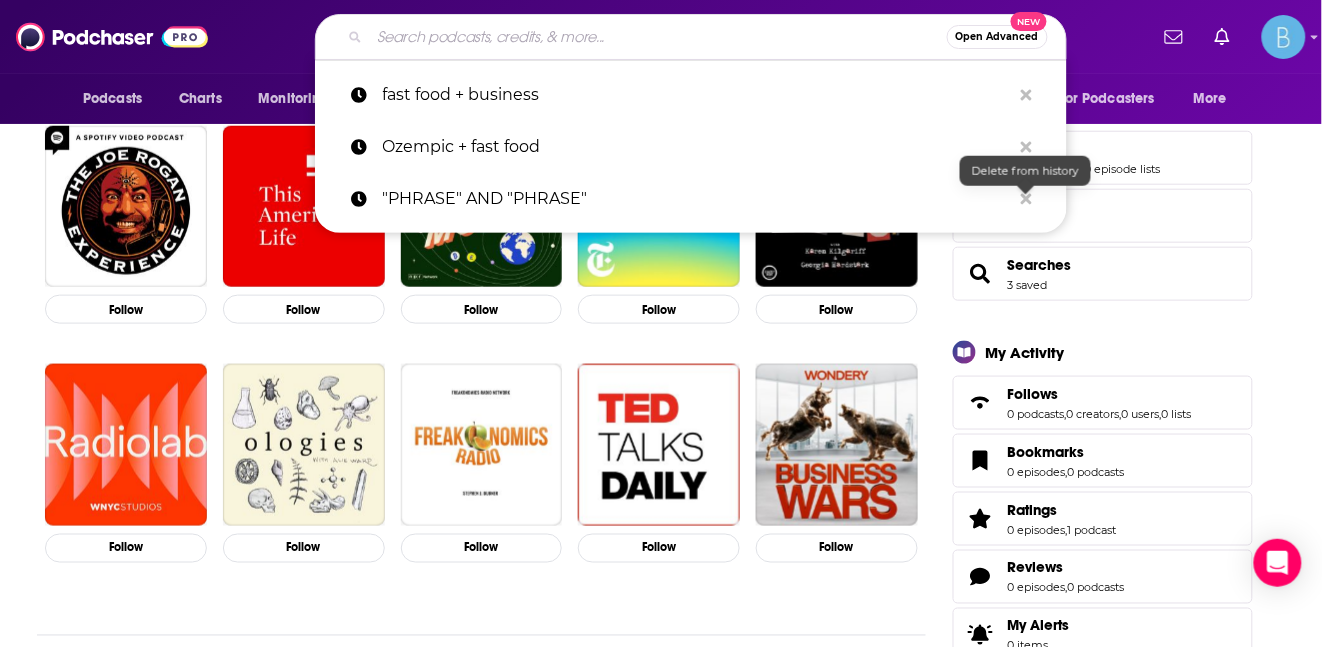 click 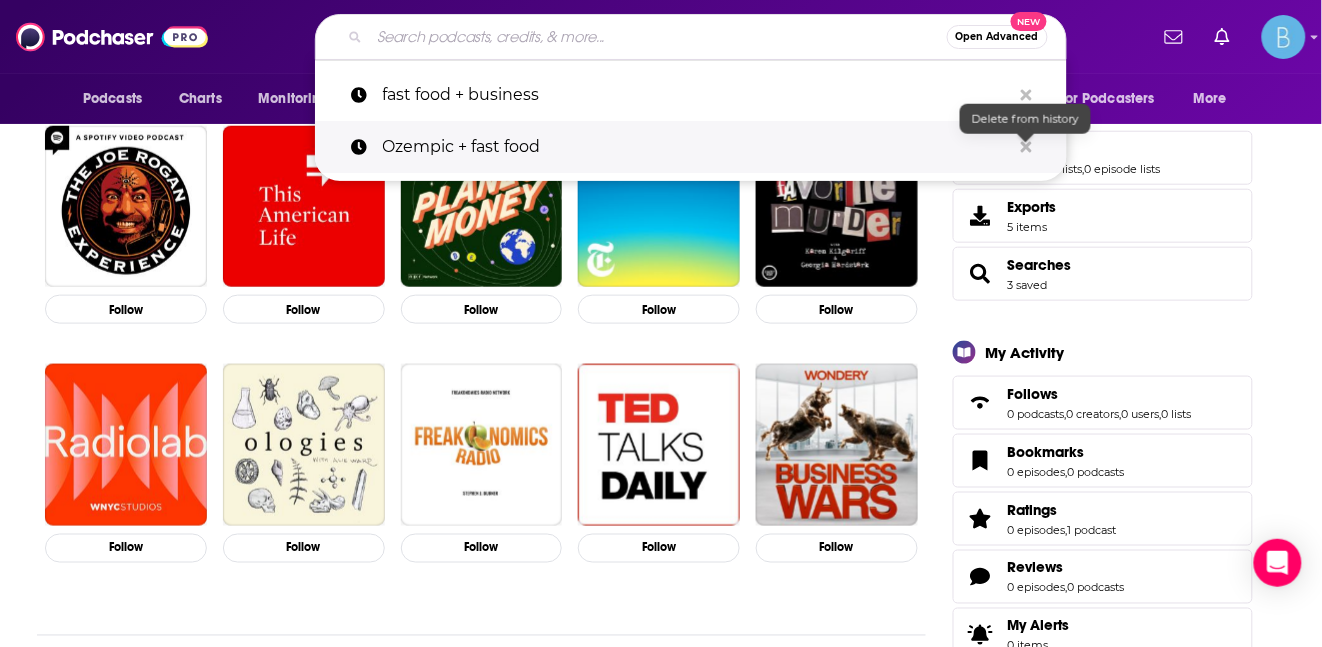 click 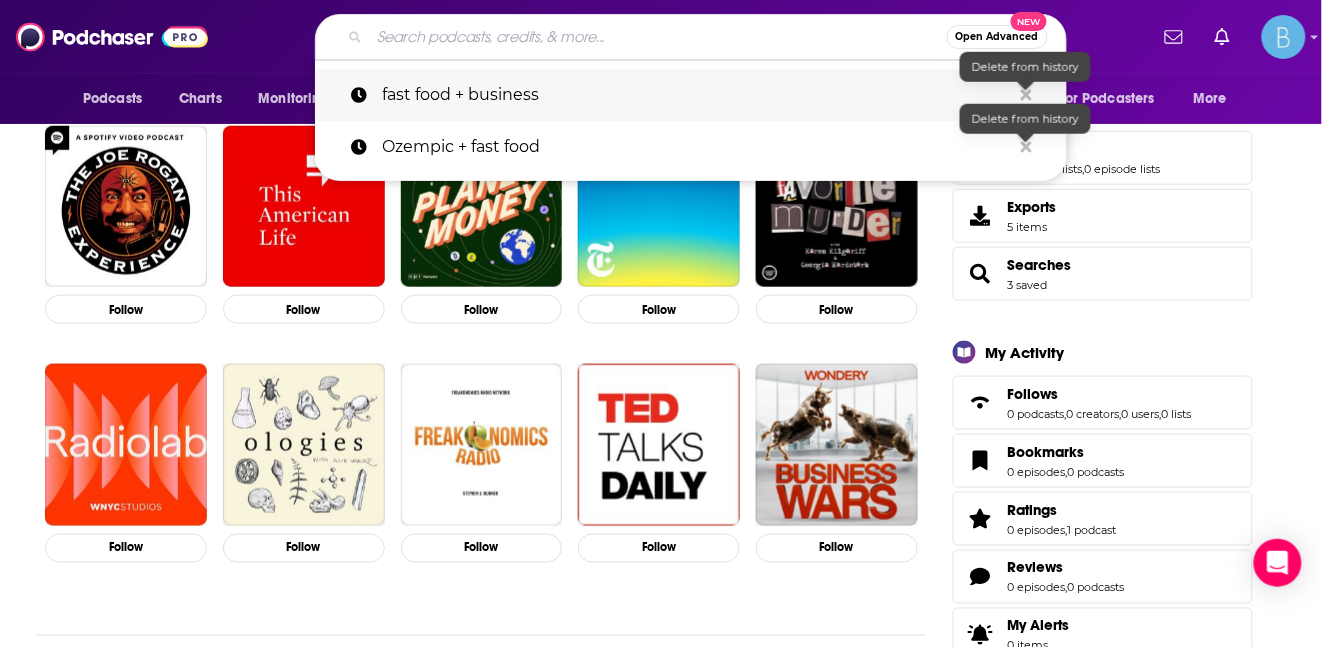 click 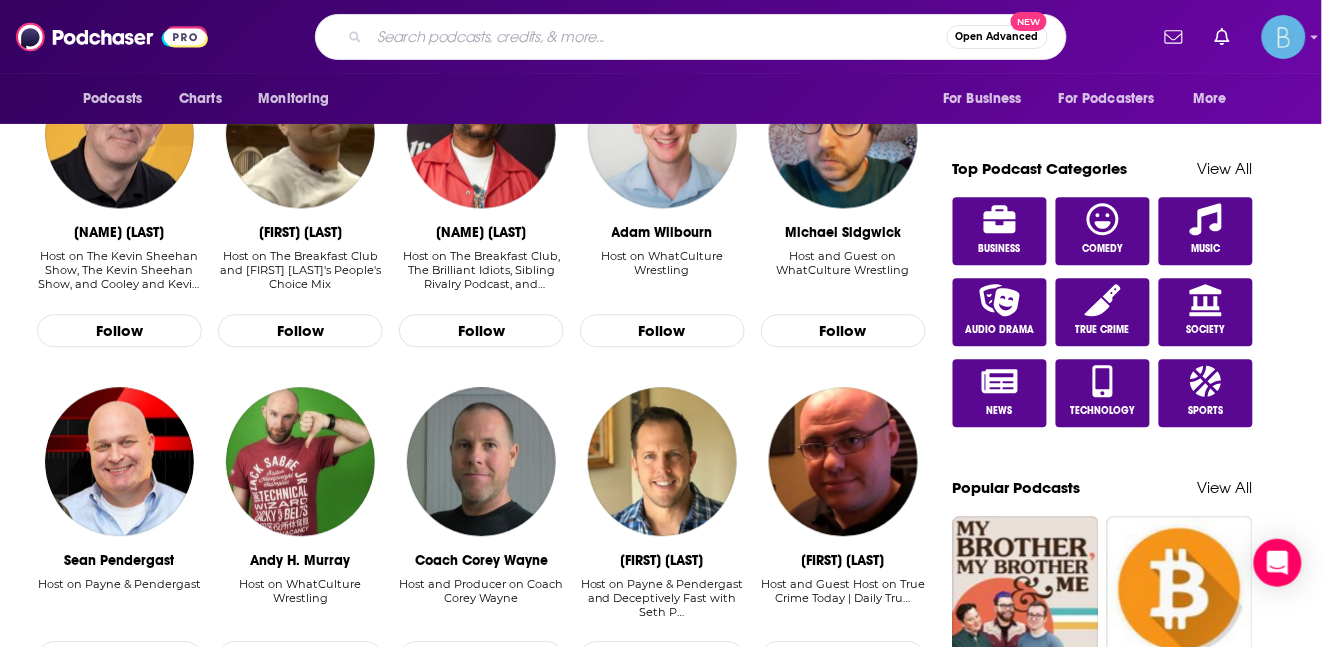 scroll, scrollTop: 1022, scrollLeft: 0, axis: vertical 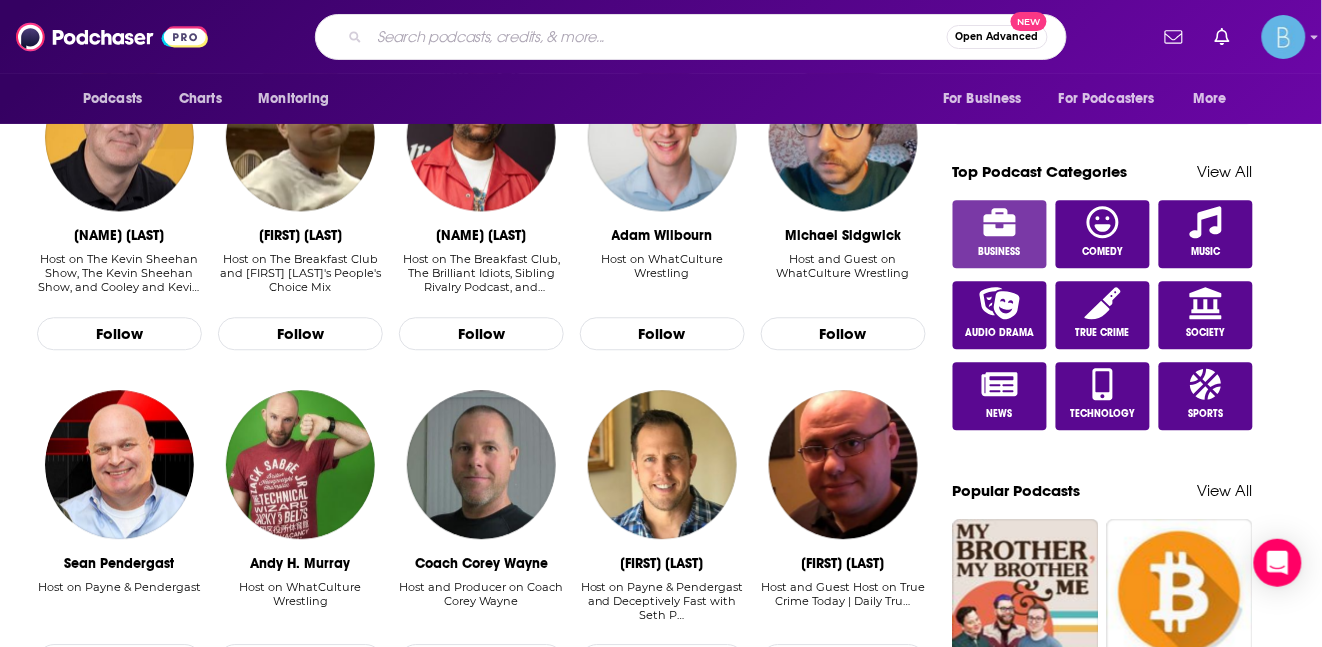 click 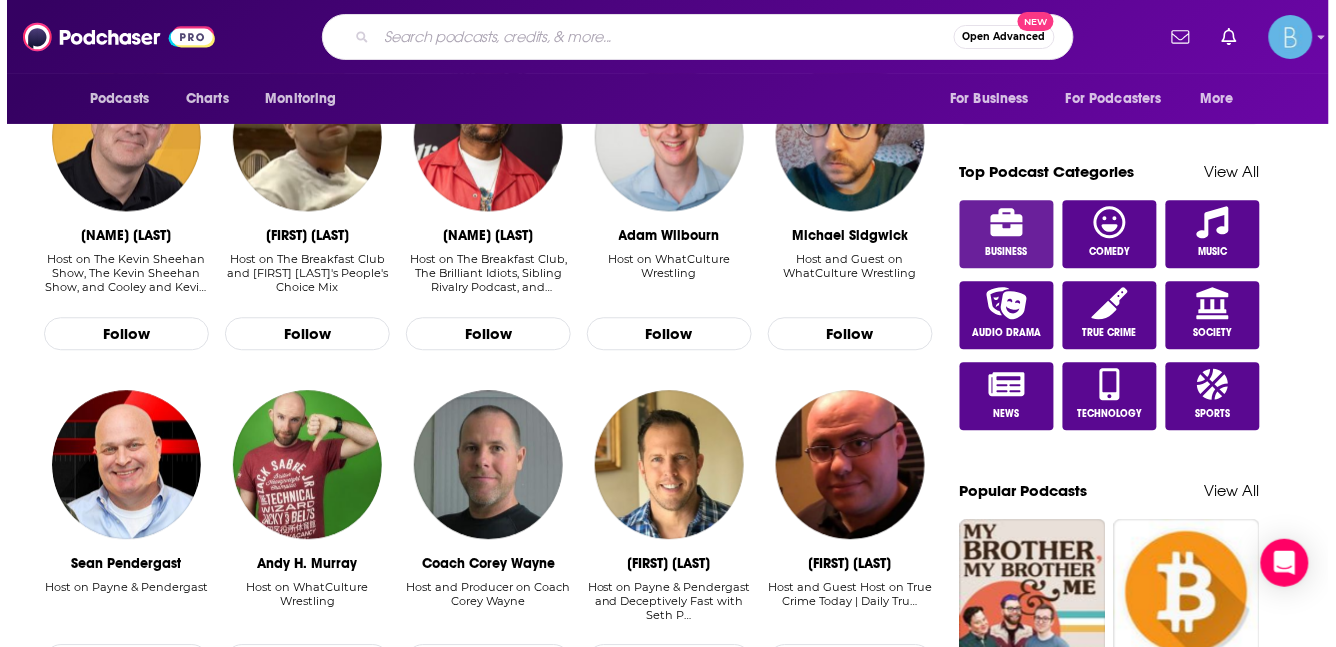 scroll, scrollTop: 0, scrollLeft: 0, axis: both 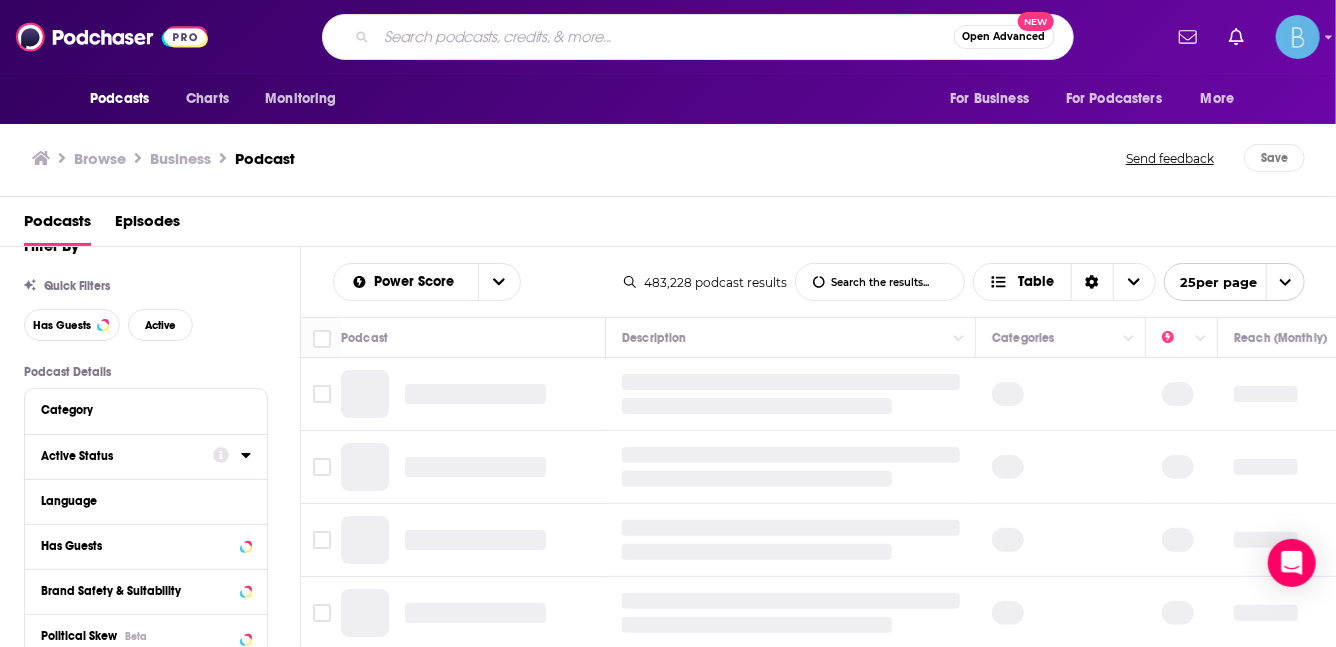 click 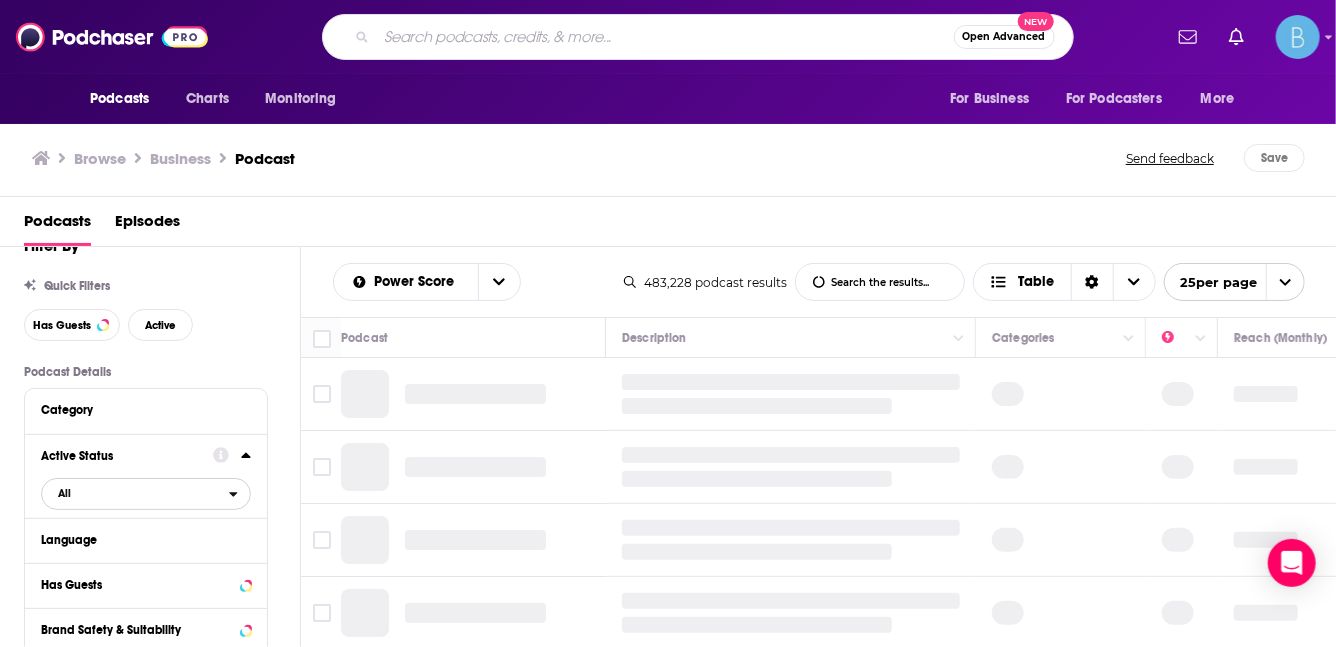 click on "All" at bounding box center (135, 493) 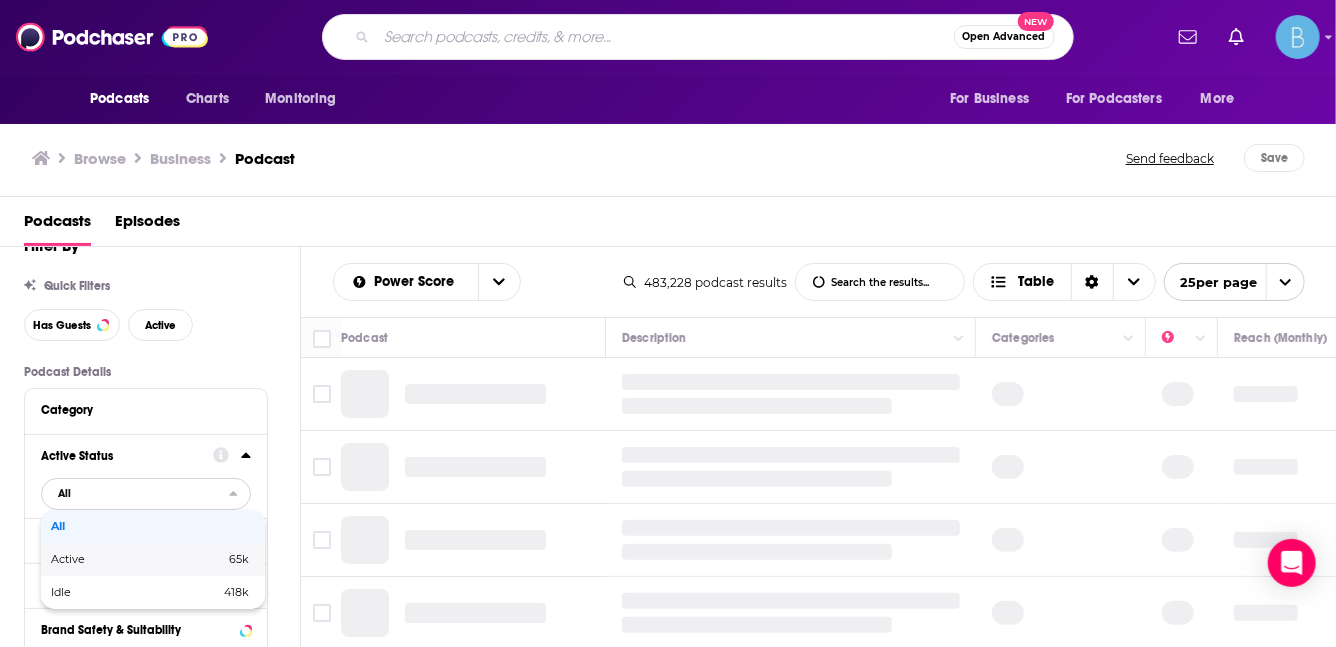 click on "Active" at bounding box center (103, 559) 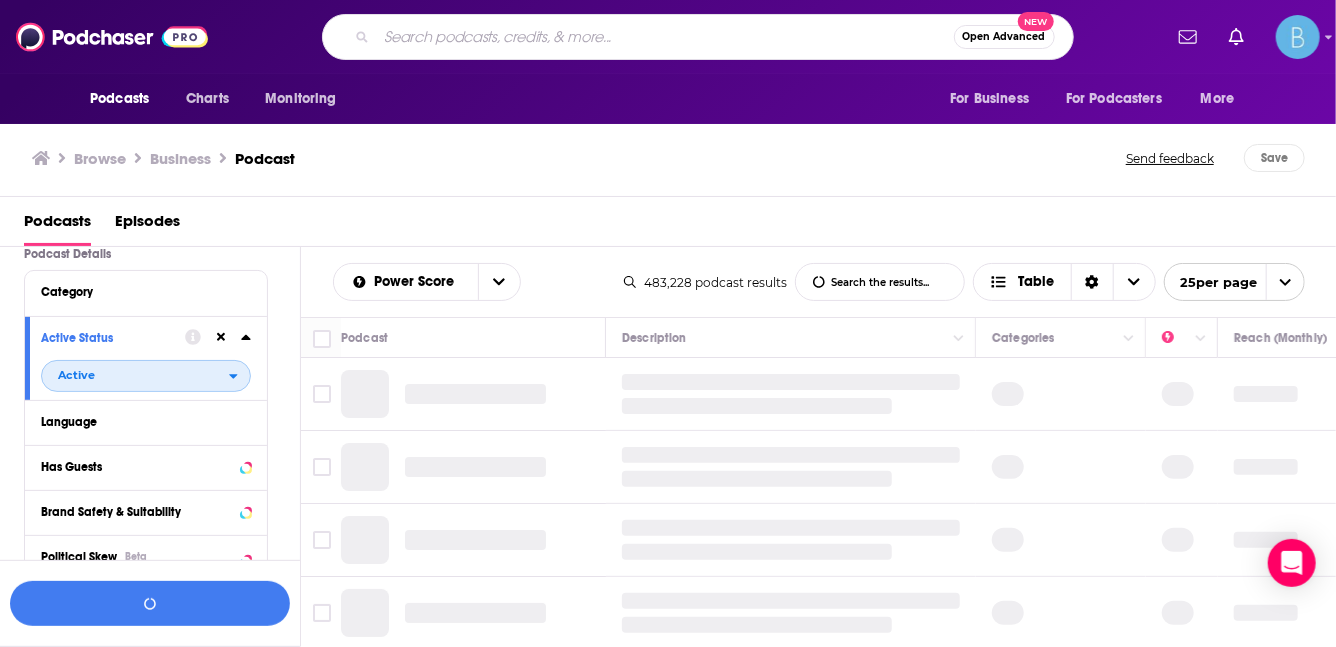 scroll, scrollTop: 179, scrollLeft: 0, axis: vertical 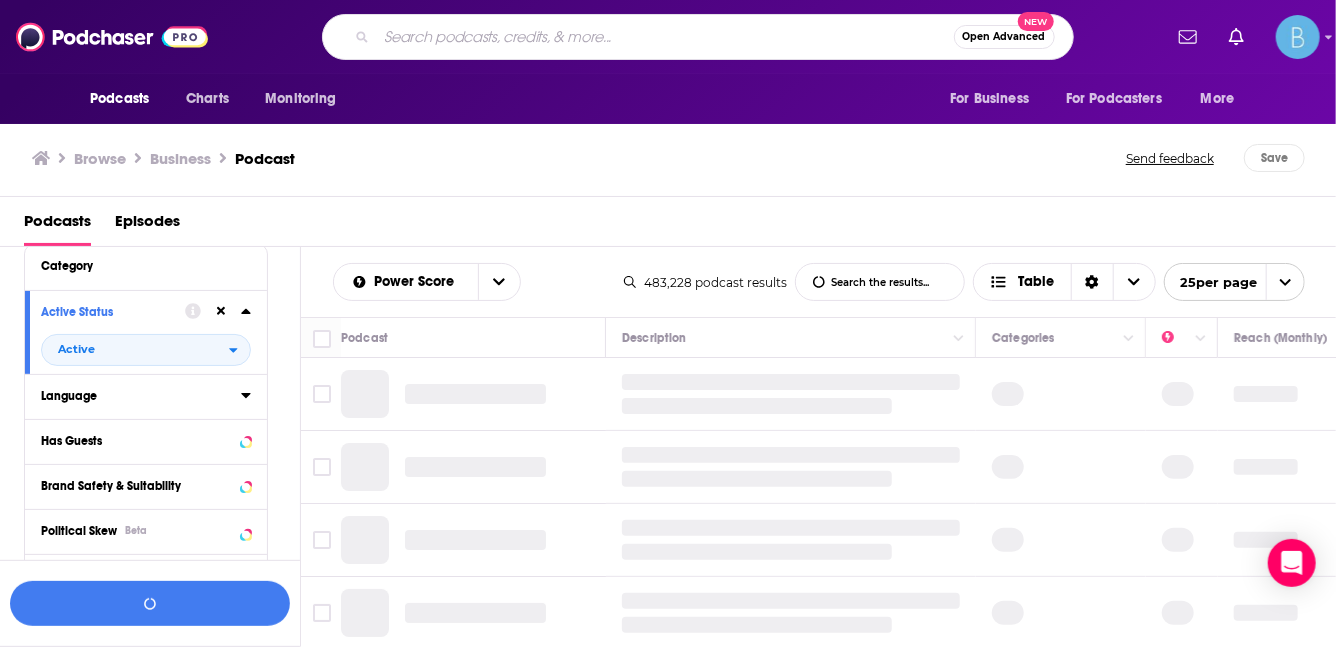 click on "Language" at bounding box center (134, 396) 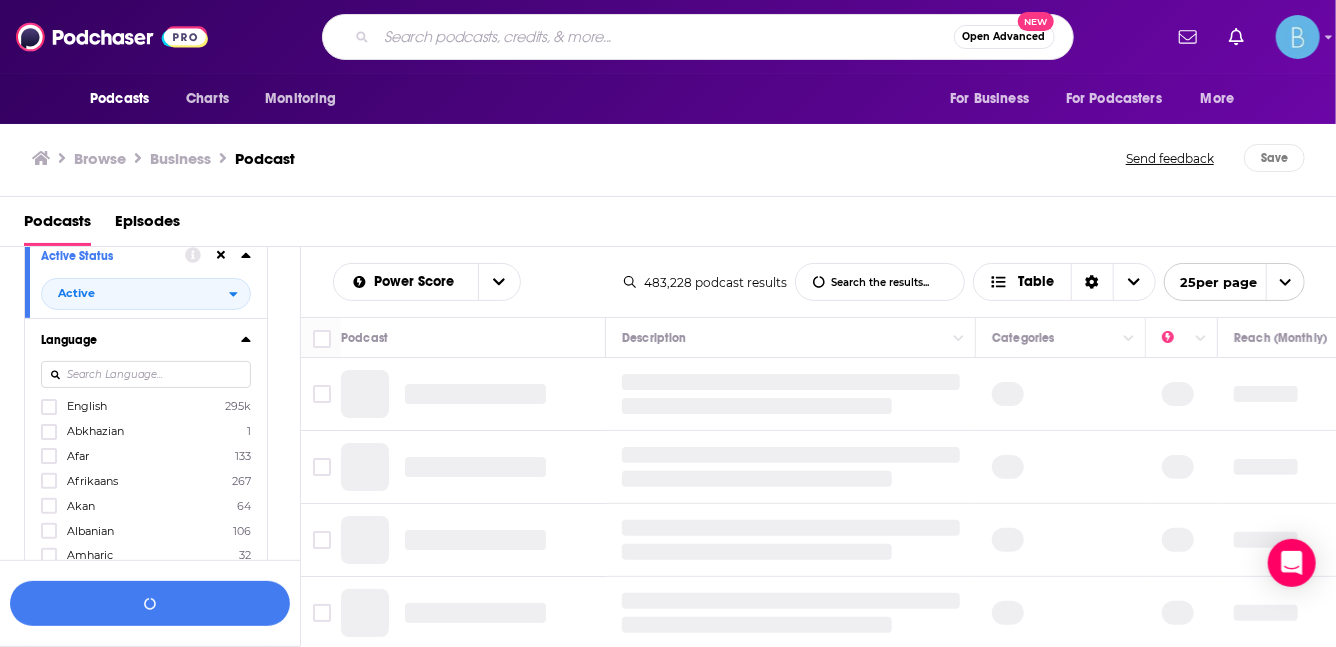 scroll, scrollTop: 319, scrollLeft: 0, axis: vertical 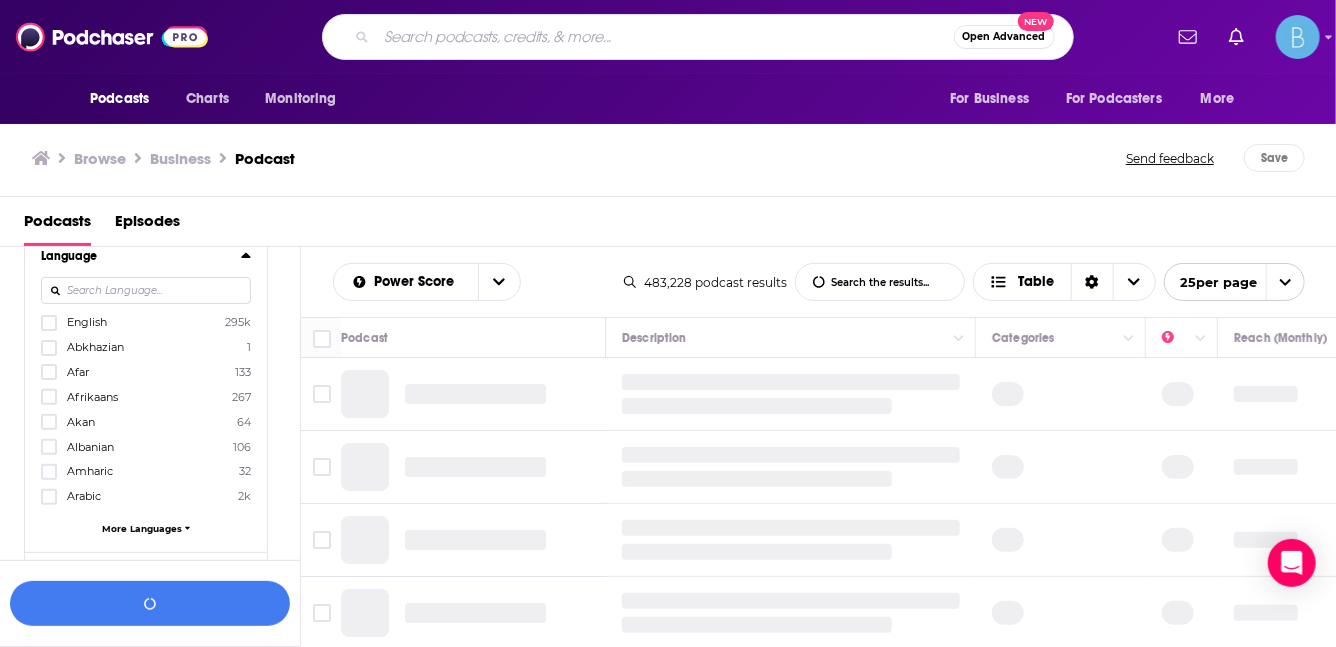 click on "English" at bounding box center (87, 322) 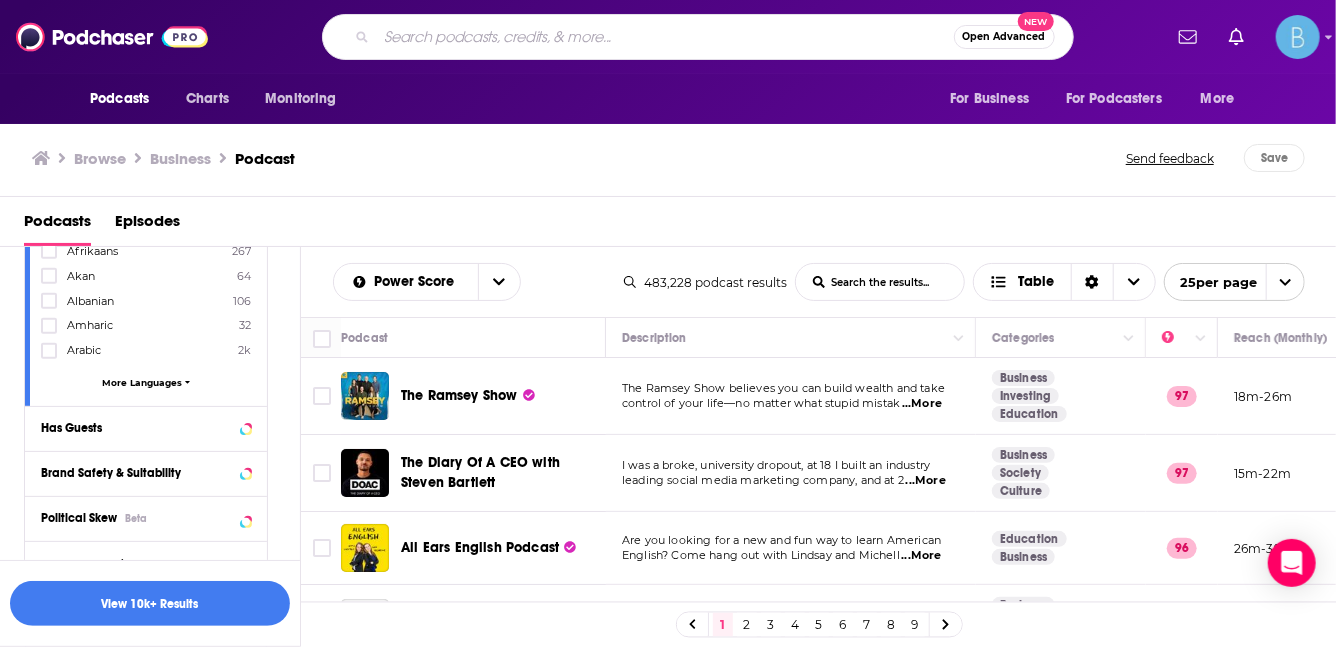 scroll, scrollTop: 493, scrollLeft: 0, axis: vertical 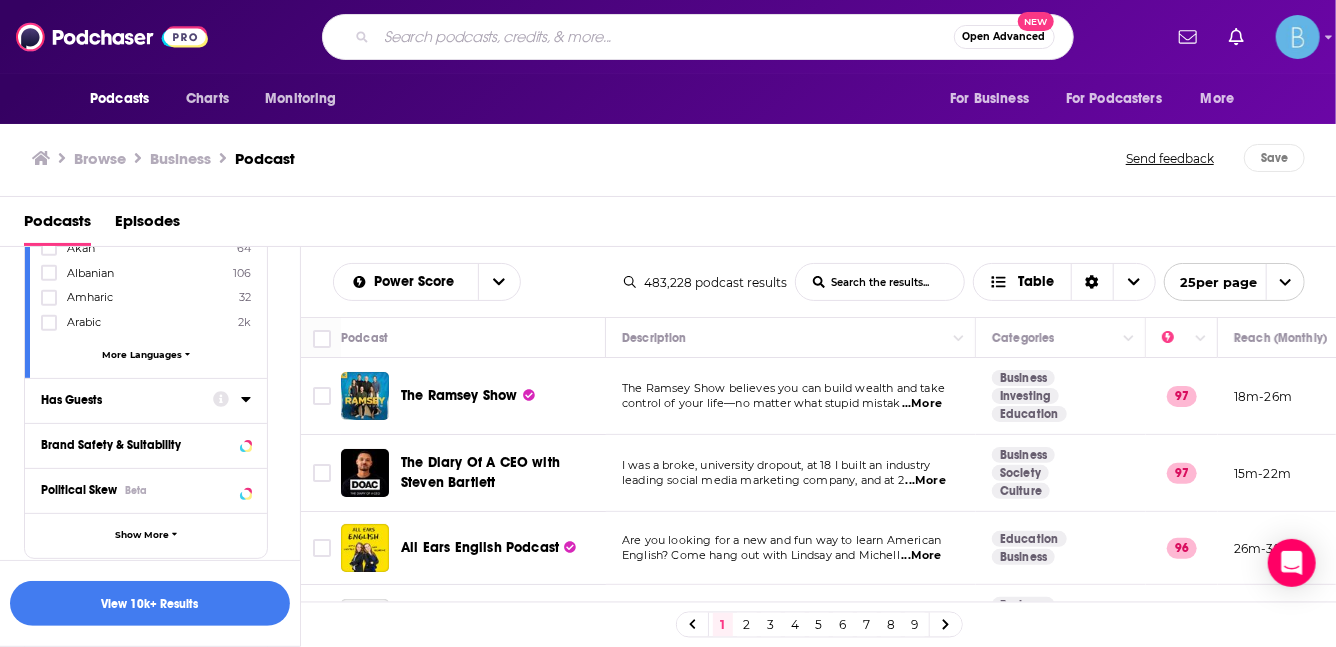 click on "Has Guests" at bounding box center (127, 399) 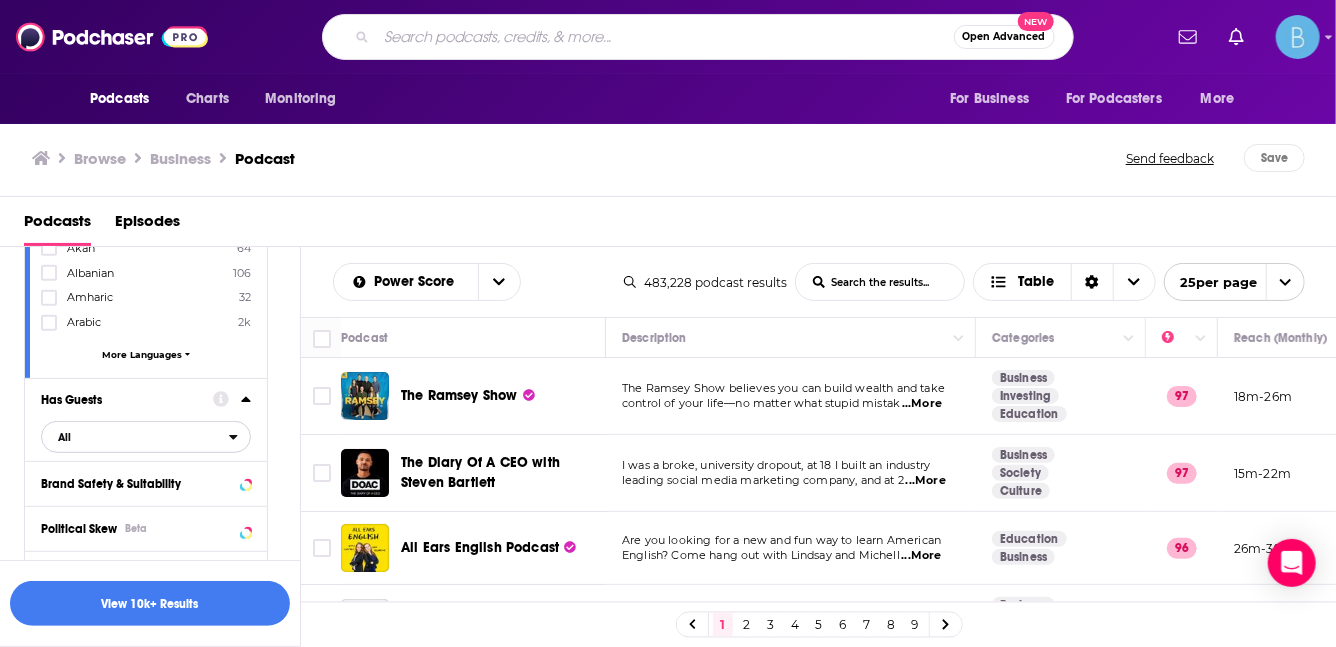click on "All" at bounding box center [135, 437] 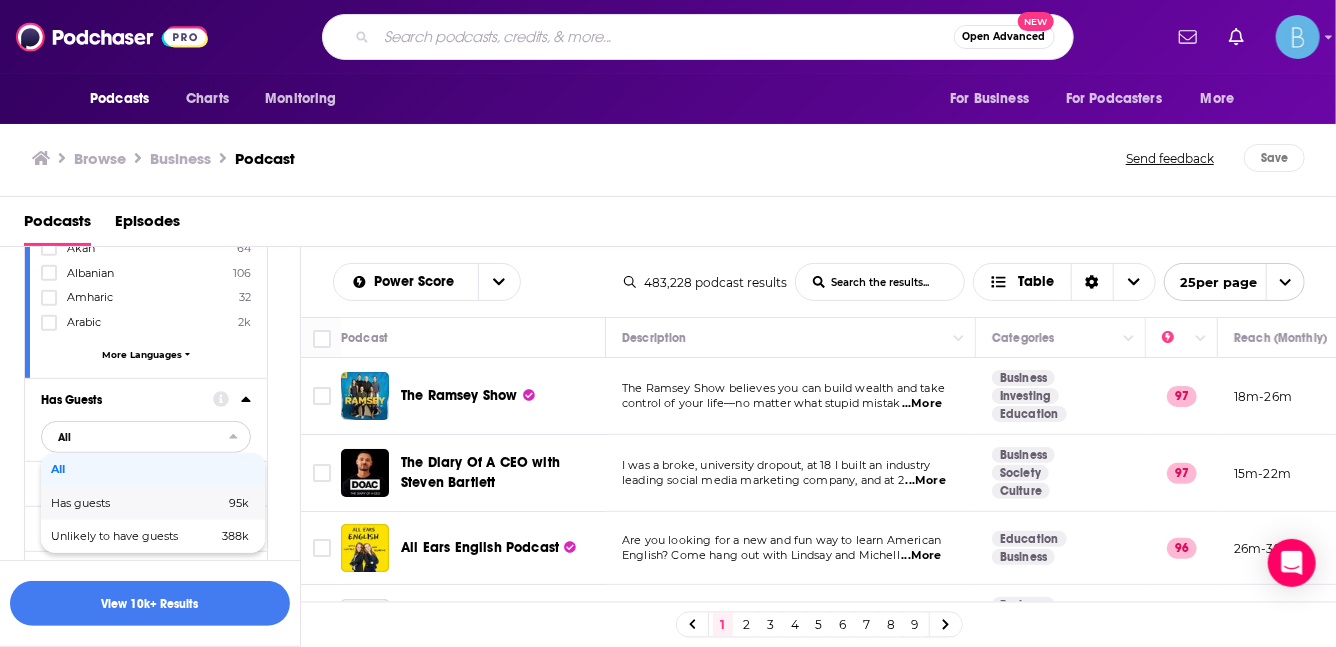 click on "Has guests" at bounding box center [109, 503] 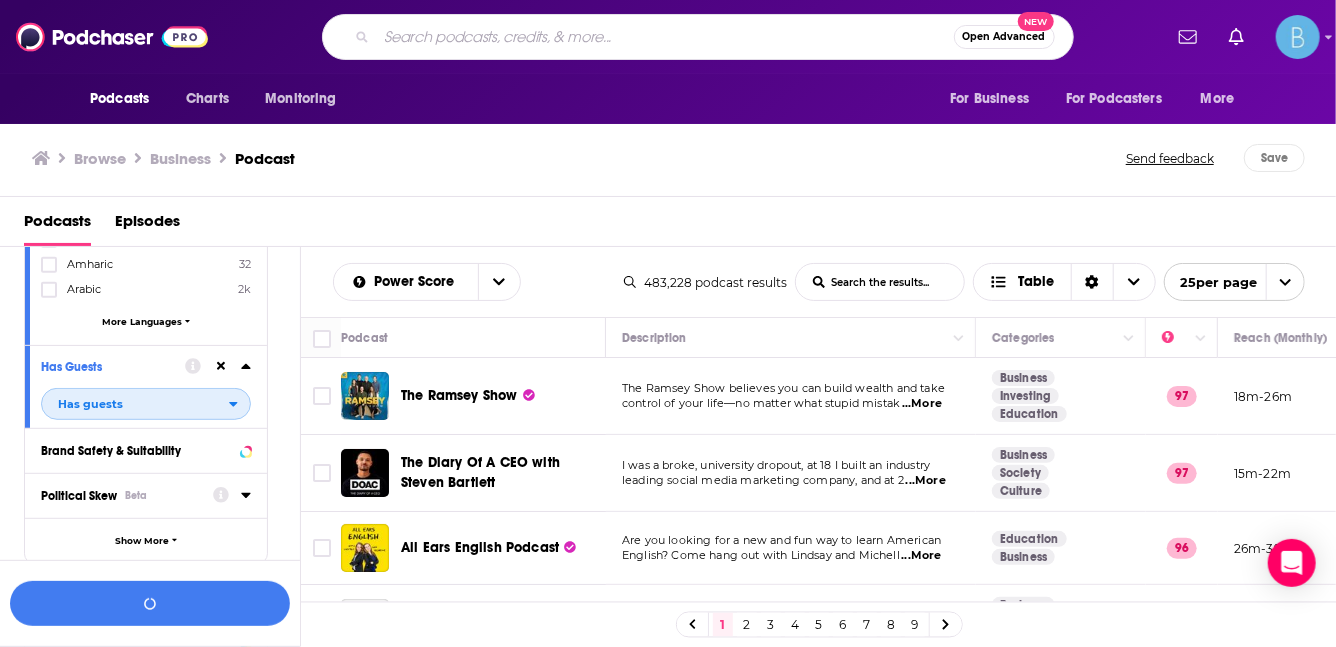 scroll, scrollTop: 530, scrollLeft: 0, axis: vertical 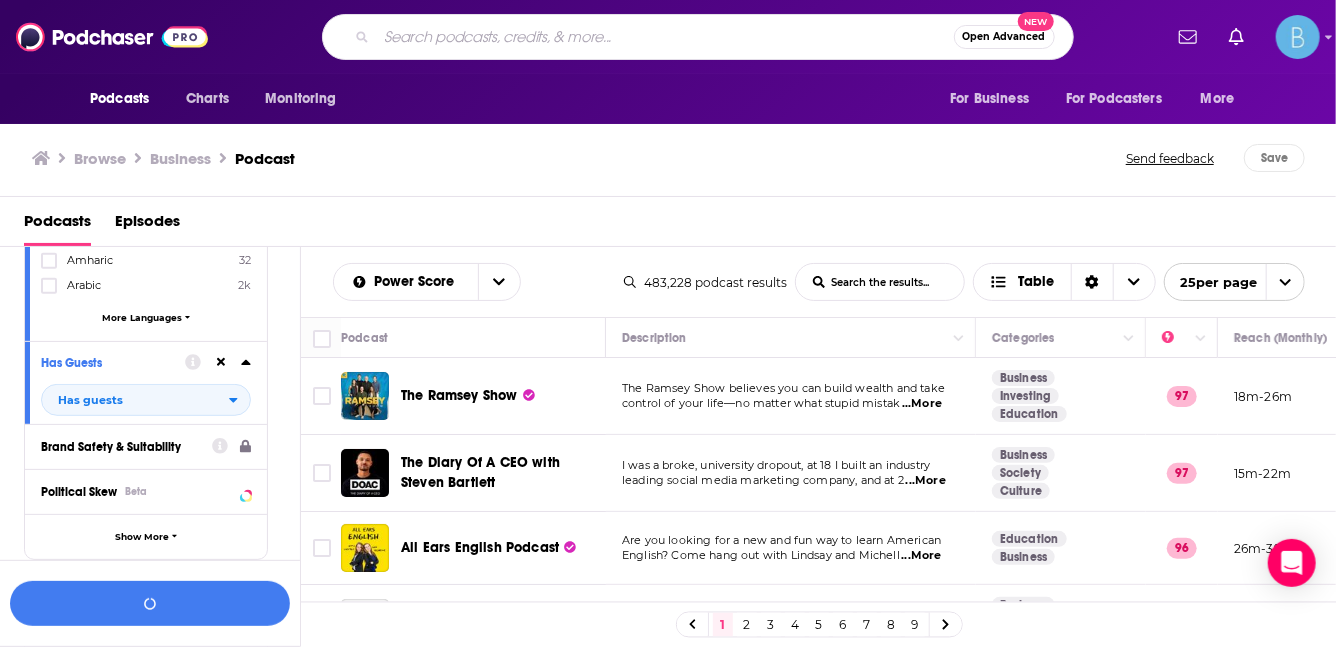 click on "Brand Safety & Suitability" at bounding box center (120, 447) 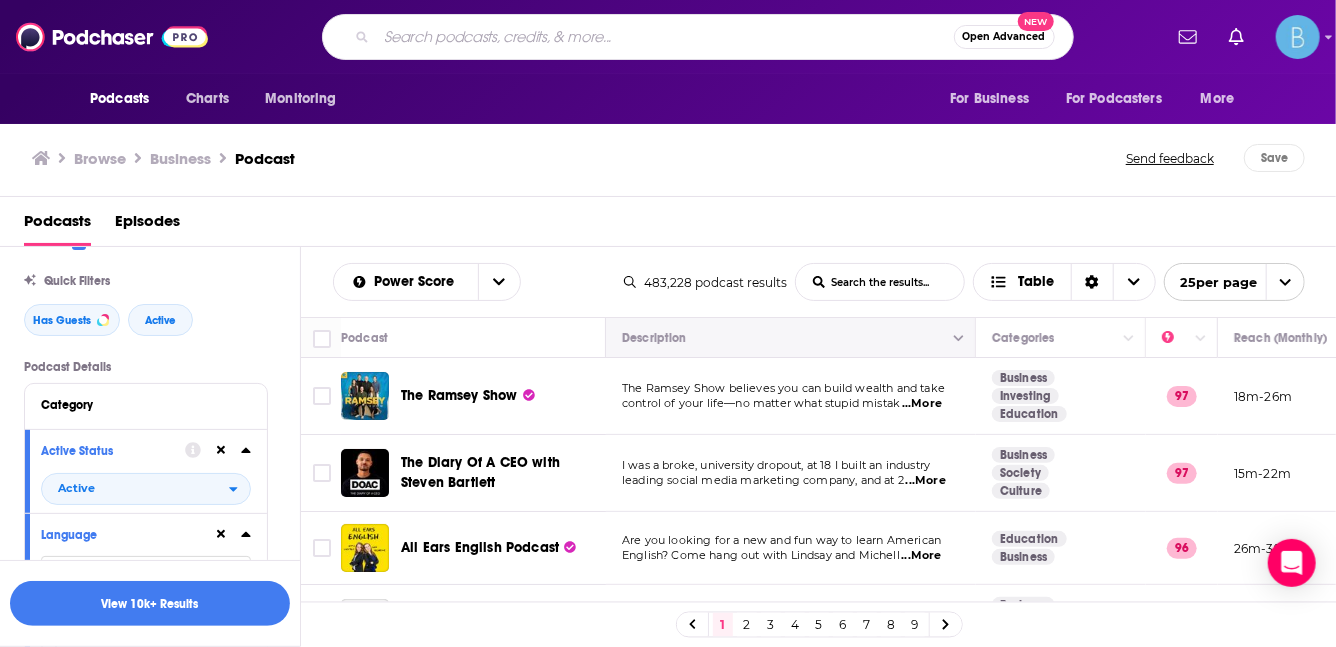 scroll, scrollTop: 0, scrollLeft: 0, axis: both 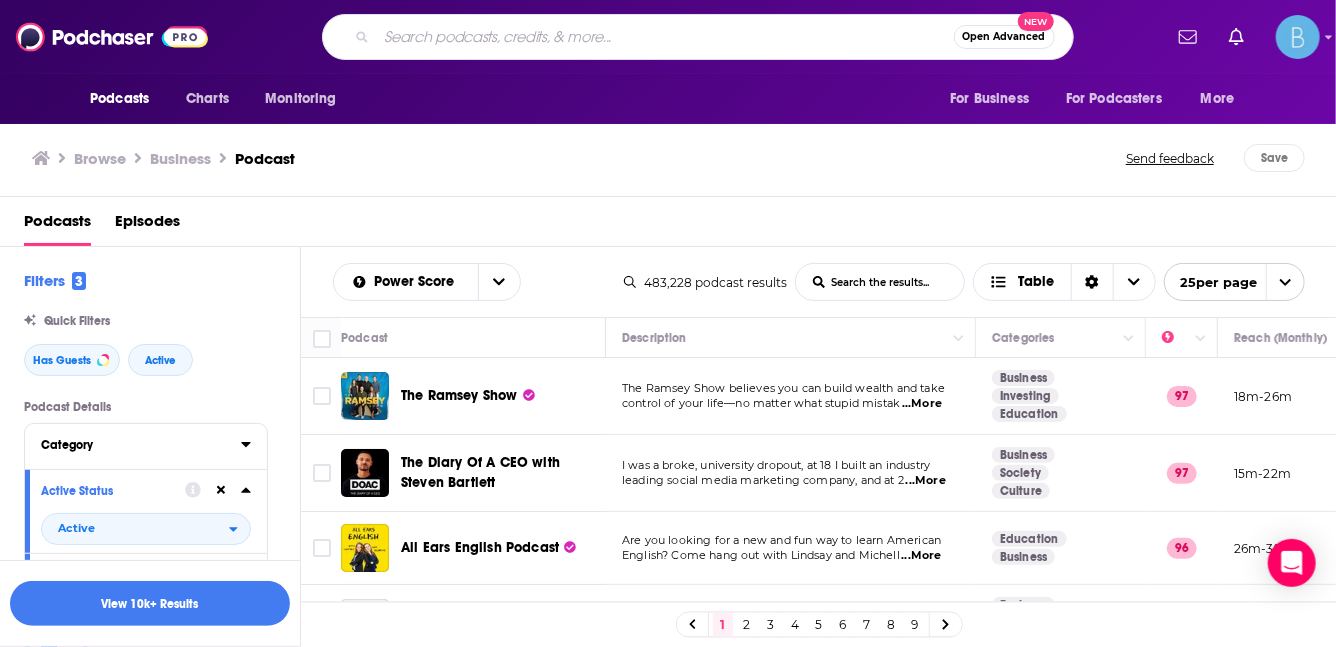 click on "Category" at bounding box center (134, 445) 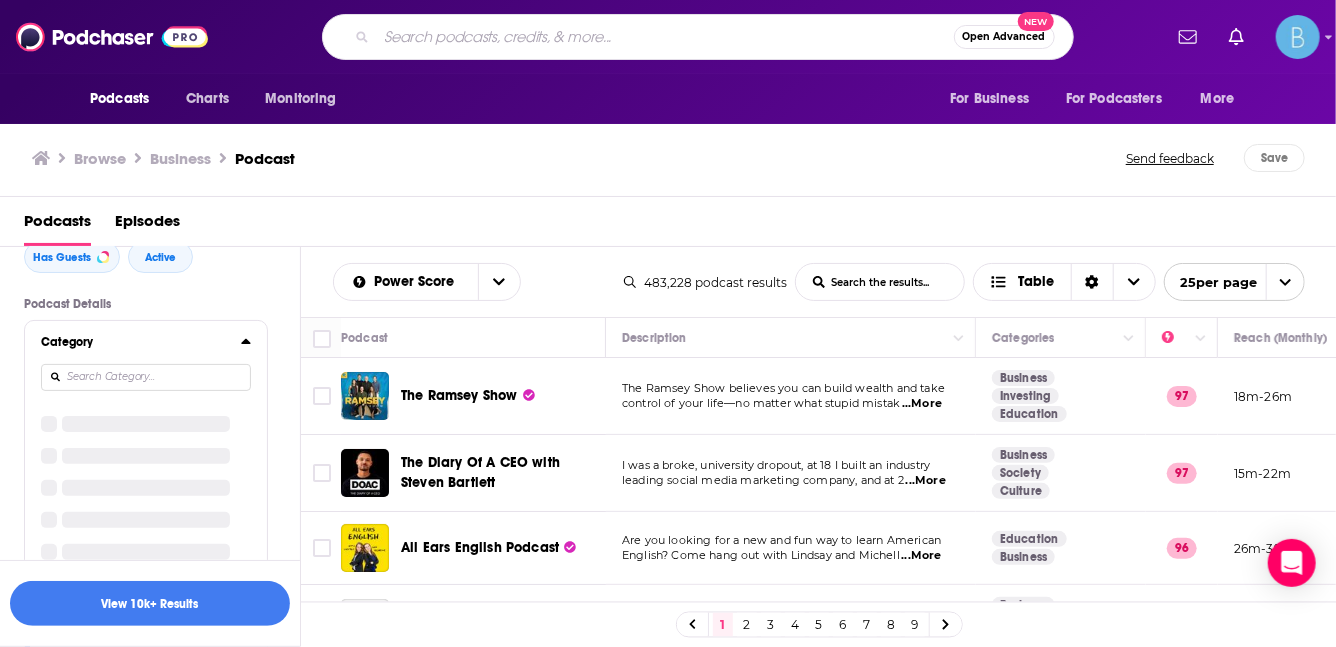 scroll, scrollTop: 119, scrollLeft: 0, axis: vertical 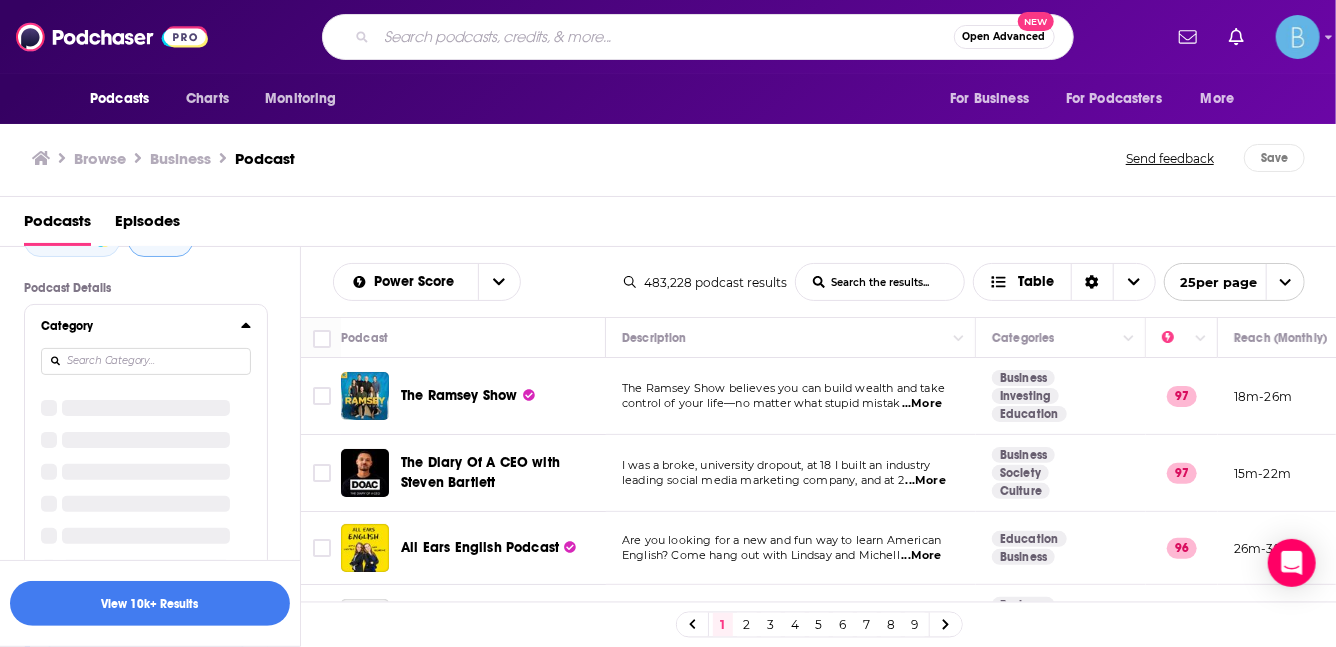 click on "Podcast Details Category Active Status Active Language English 295k Abkhazian 1 Afar 133 Afrikaans 267 Akan 64 Albanian 106 Amharic 32 Arabic 2k More Languages Has Guests Has guests  Brand Safety & Suitability Political Skew Beta Show More" at bounding box center (146, 751) 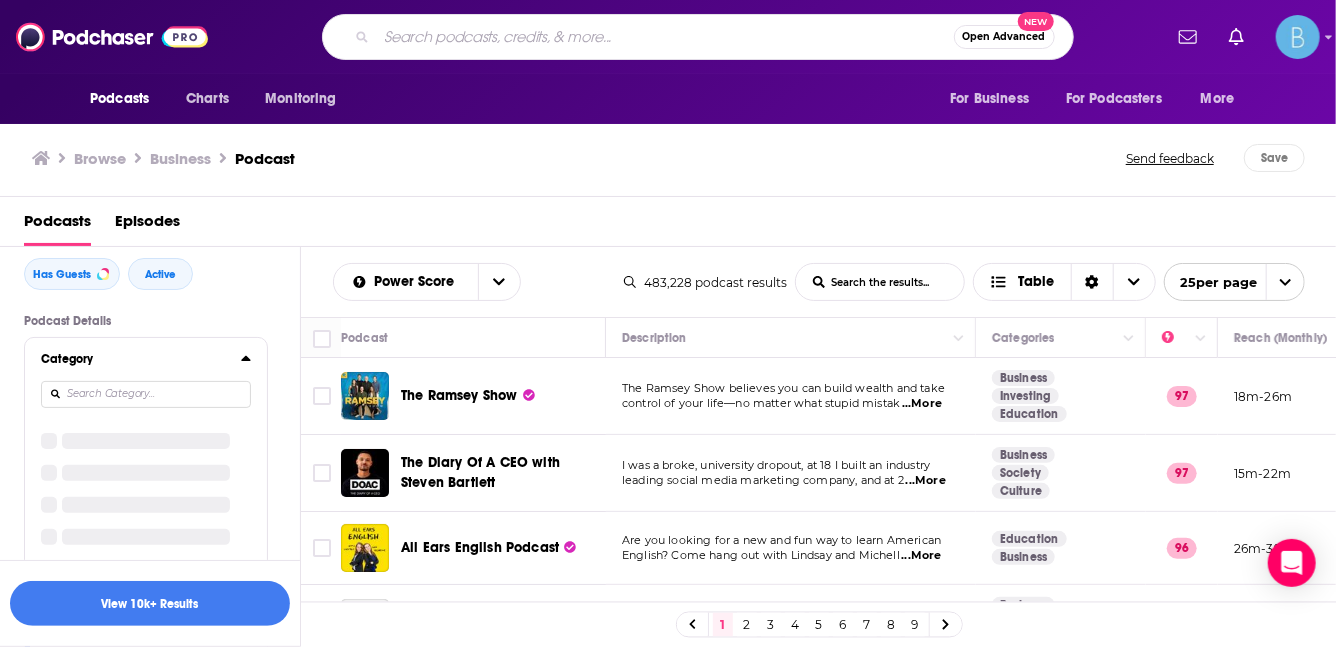 scroll, scrollTop: 85, scrollLeft: 0, axis: vertical 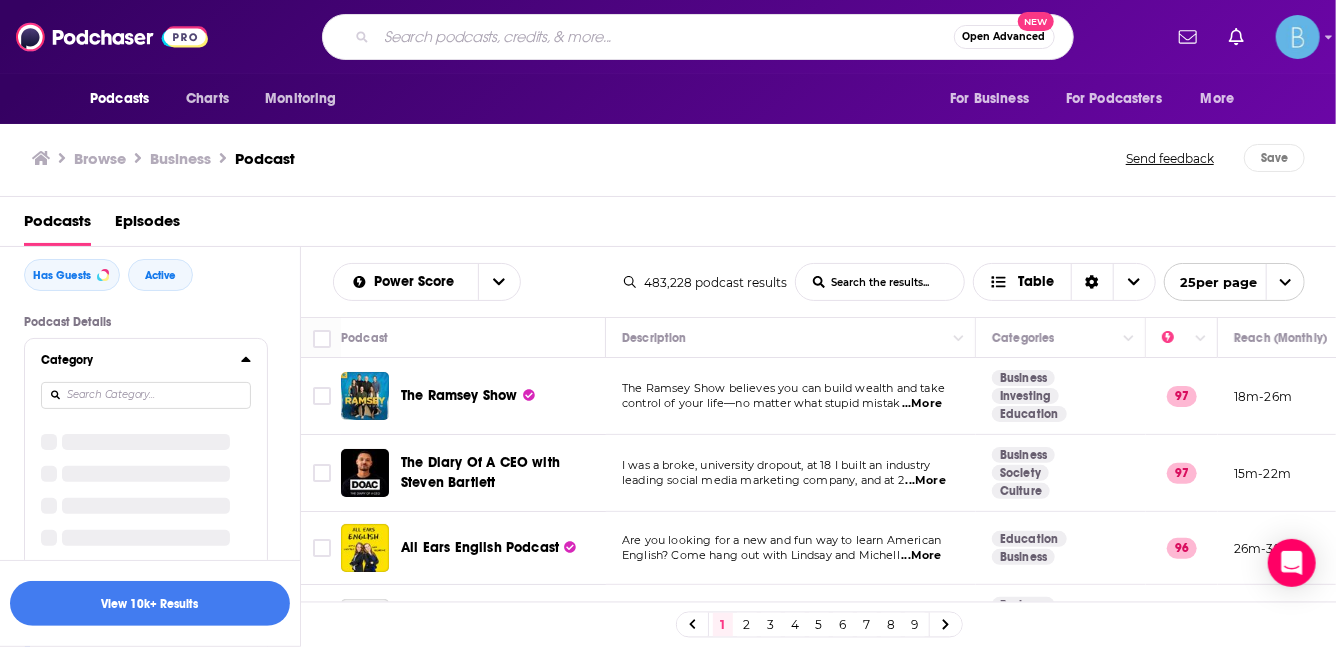 click 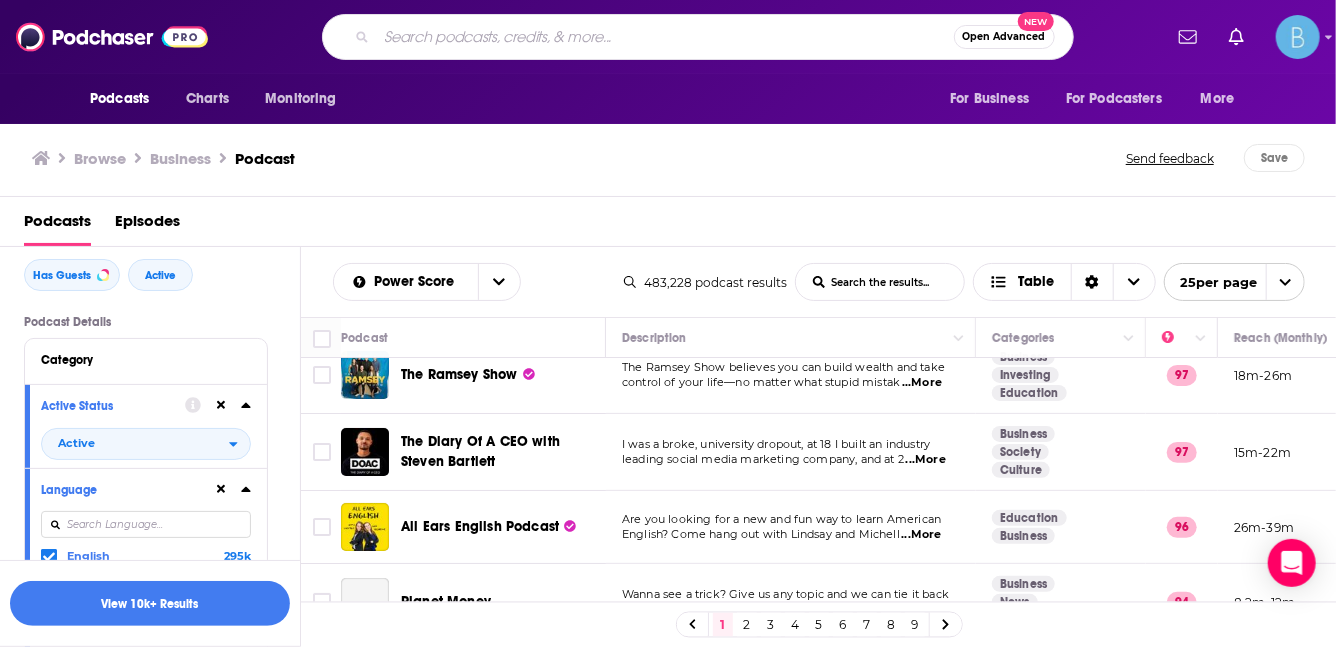 scroll, scrollTop: 54, scrollLeft: 0, axis: vertical 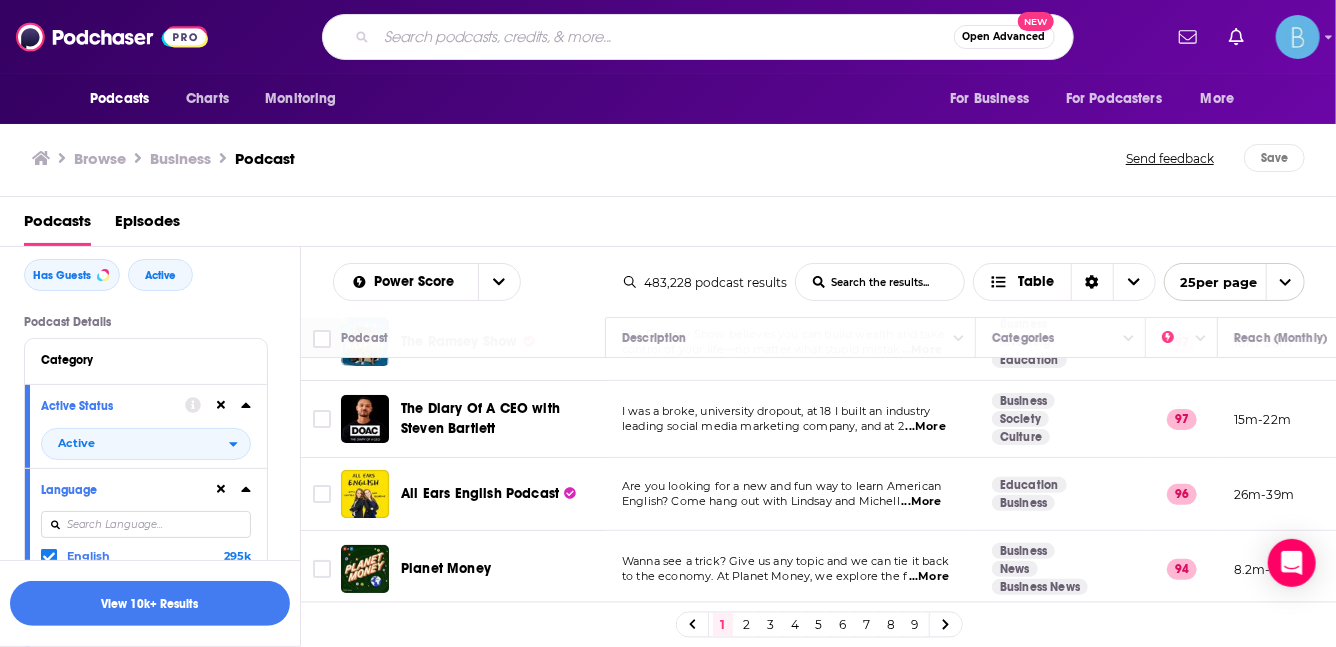 click on "...More" at bounding box center (926, 427) 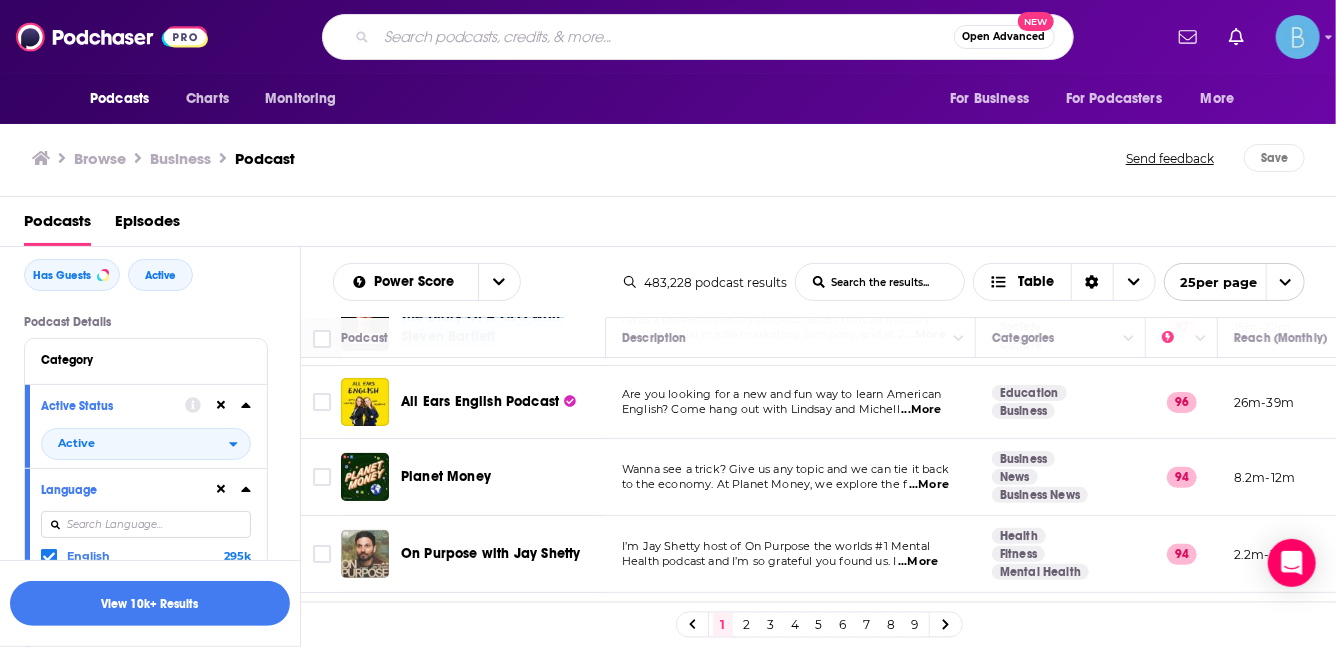 scroll, scrollTop: 183, scrollLeft: 0, axis: vertical 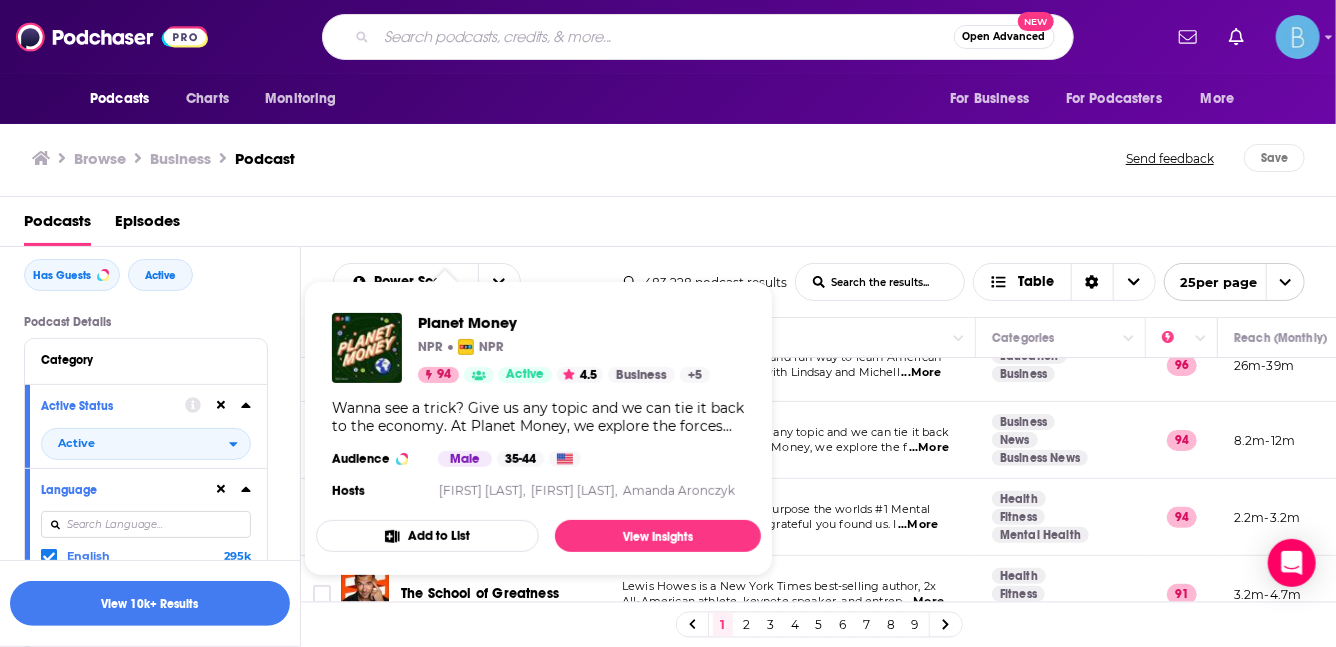 click on "to the economy. At Planet Money, we explore the f" at bounding box center [764, 447] 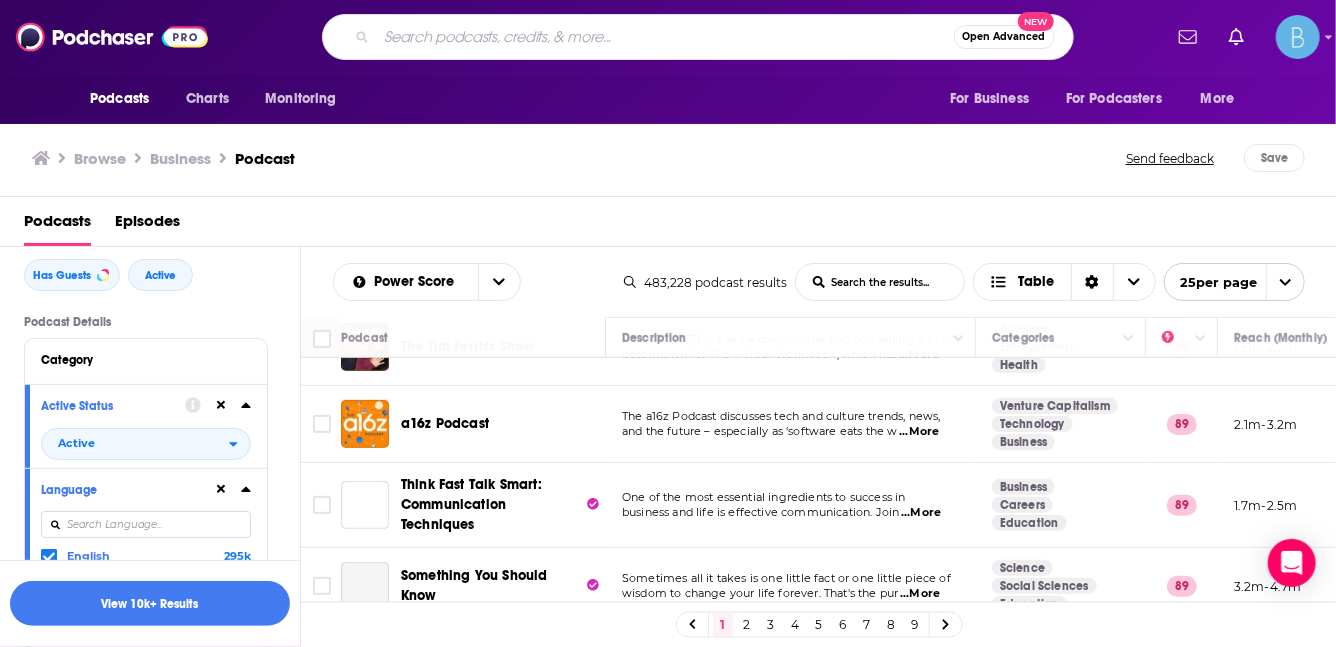 scroll, scrollTop: 508, scrollLeft: 0, axis: vertical 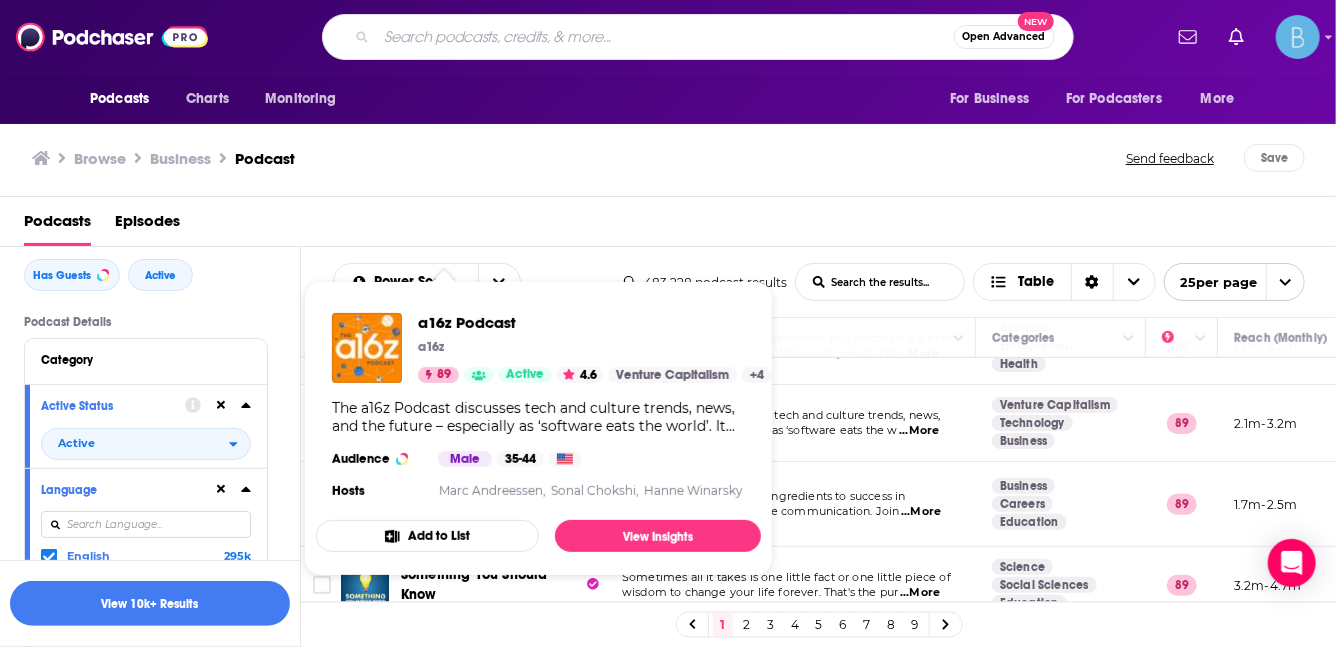 click on "The a16z Podcast discusses tech and culture trends, news," at bounding box center (781, 415) 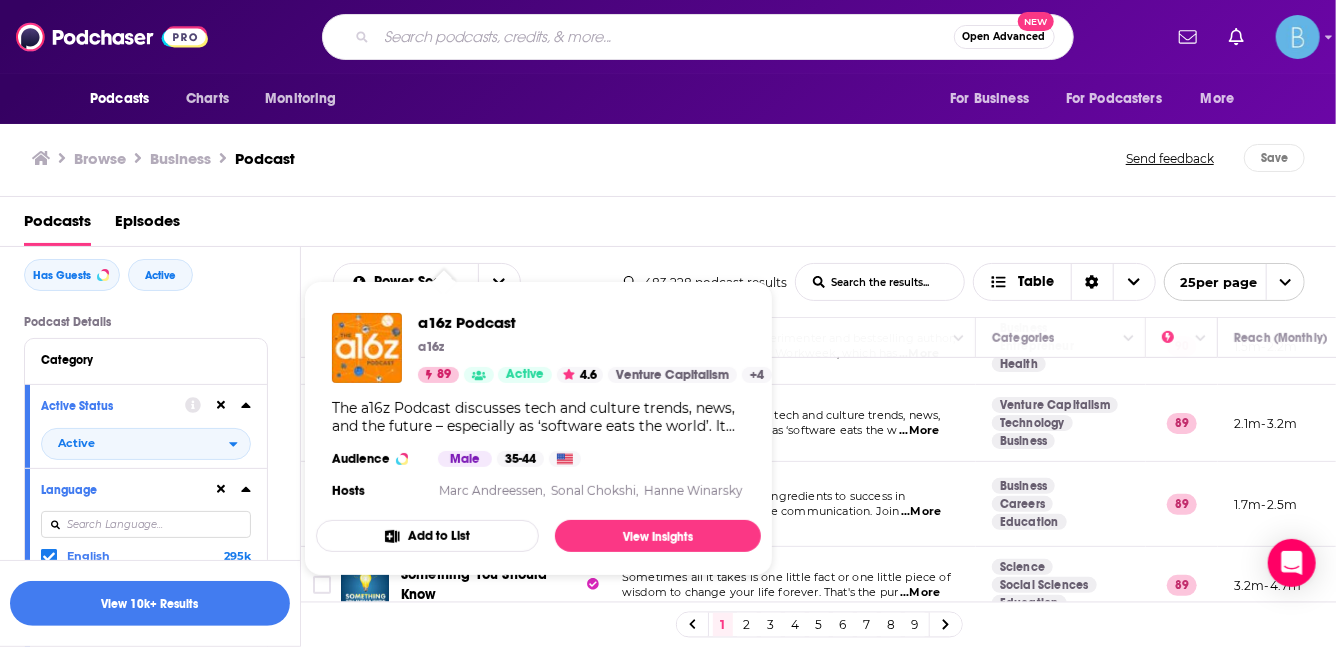 click on "The a16z Podcast discusses tech and culture trends, news, and the future – especially as ‘software eats the w  ...More" at bounding box center (791, 423) 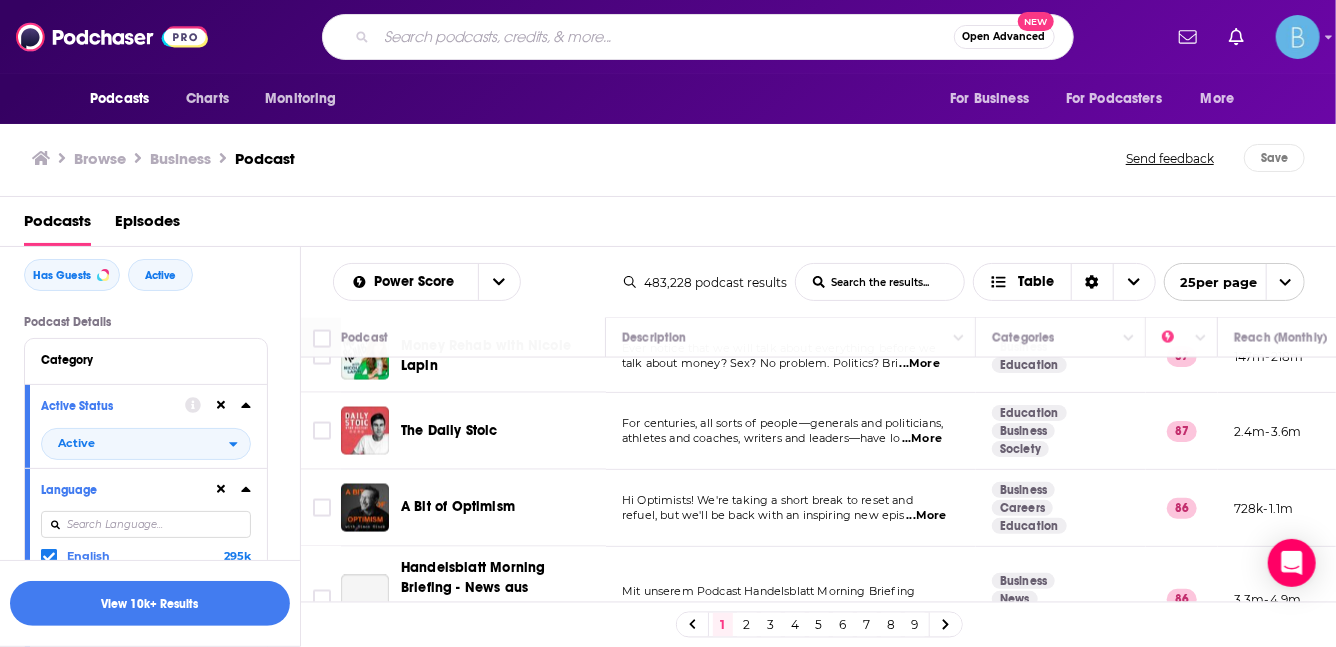 scroll, scrollTop: 1685, scrollLeft: 0, axis: vertical 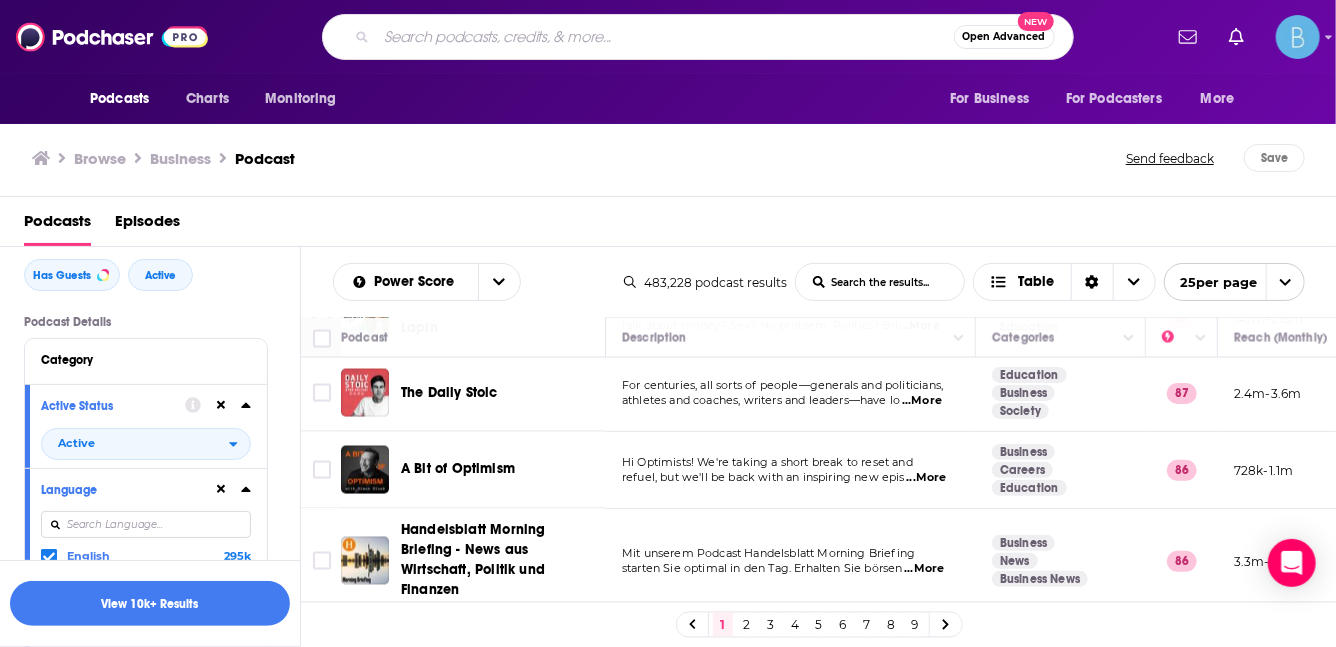 click on "2" at bounding box center (747, 625) 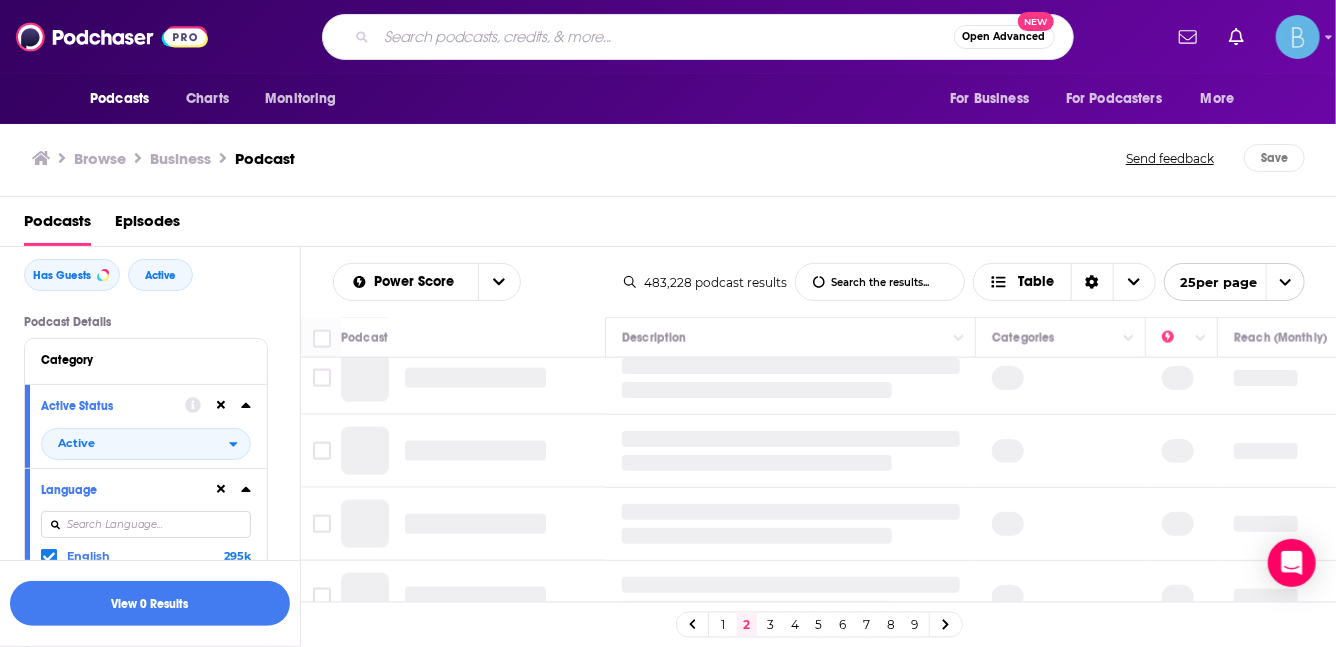scroll, scrollTop: 924, scrollLeft: 0, axis: vertical 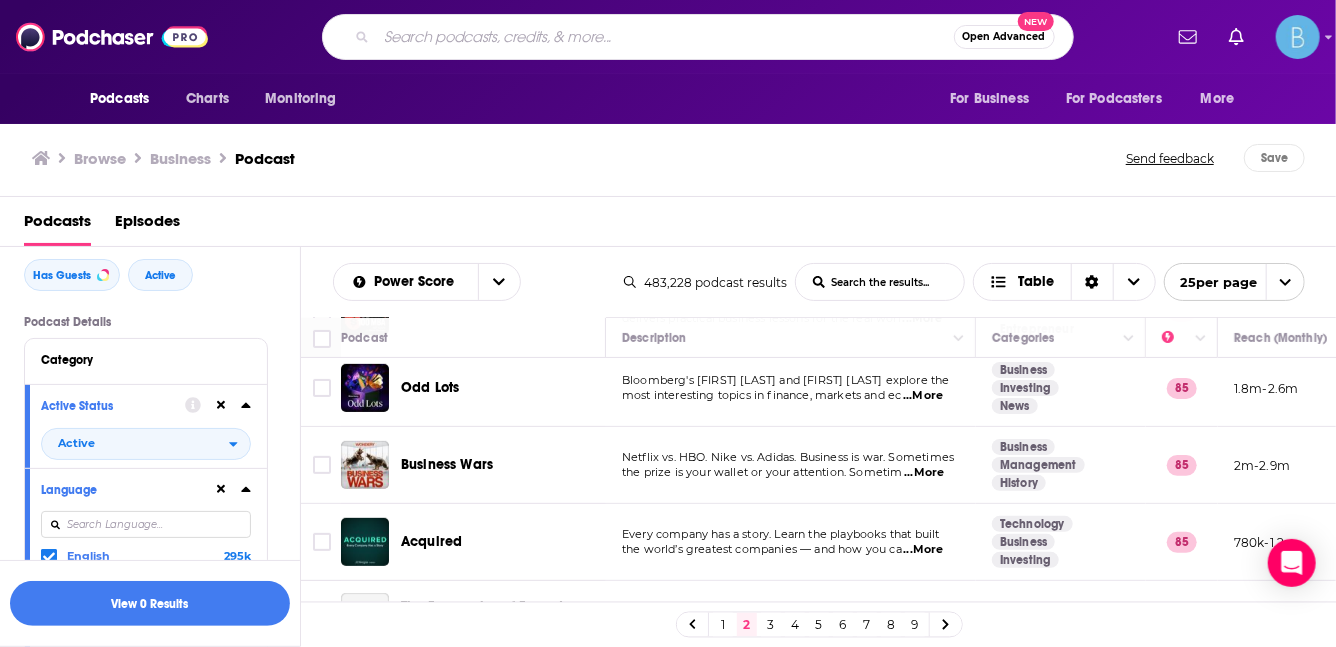 click on "...More" at bounding box center (923, 396) 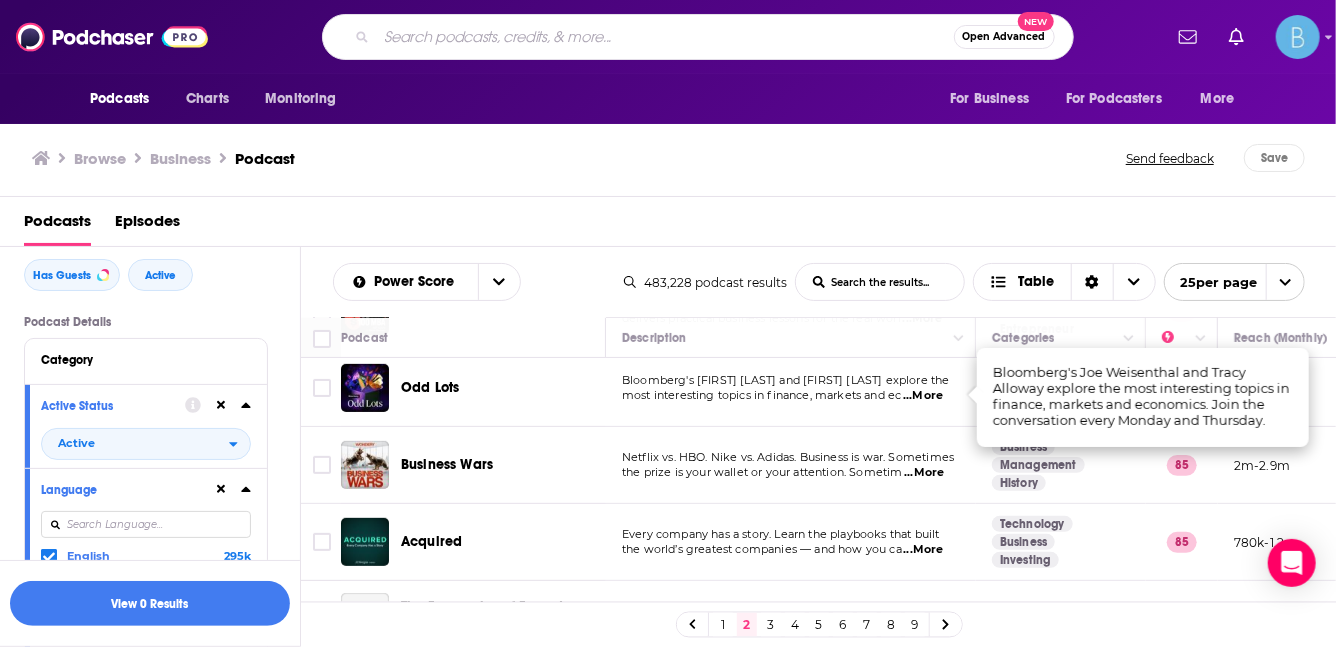 click on "Odd Lots" at bounding box center (430, 387) 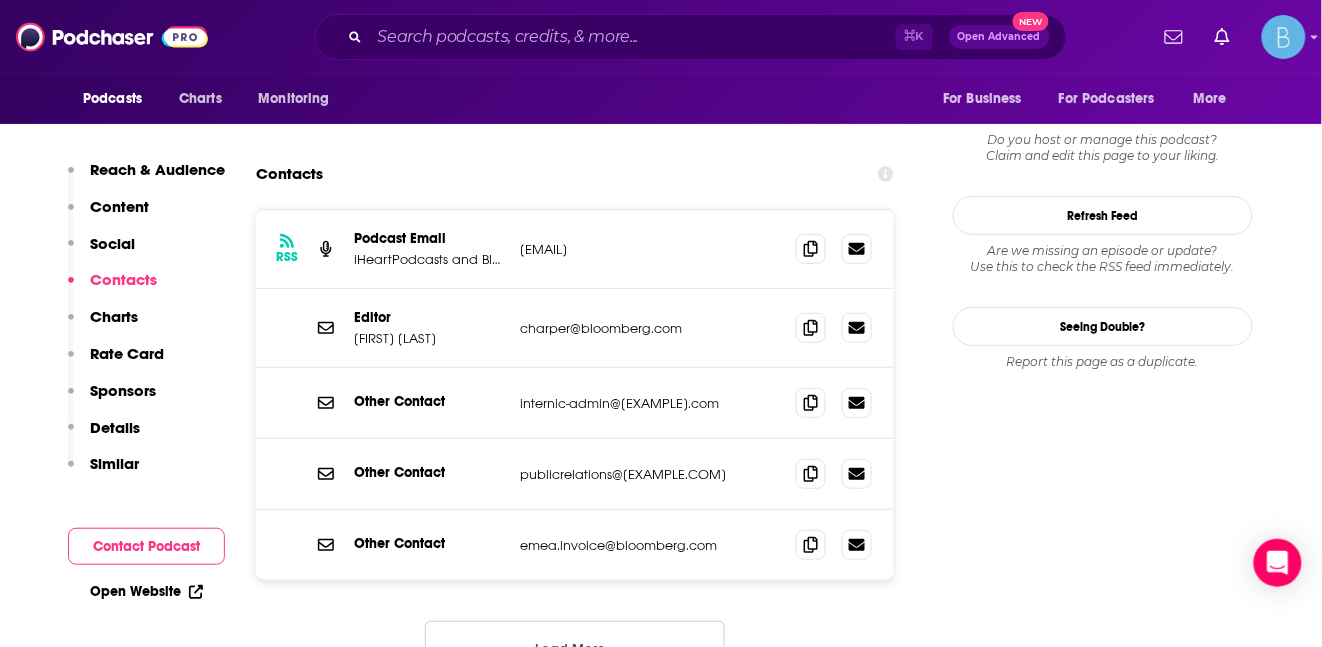 scroll, scrollTop: 1865, scrollLeft: 0, axis: vertical 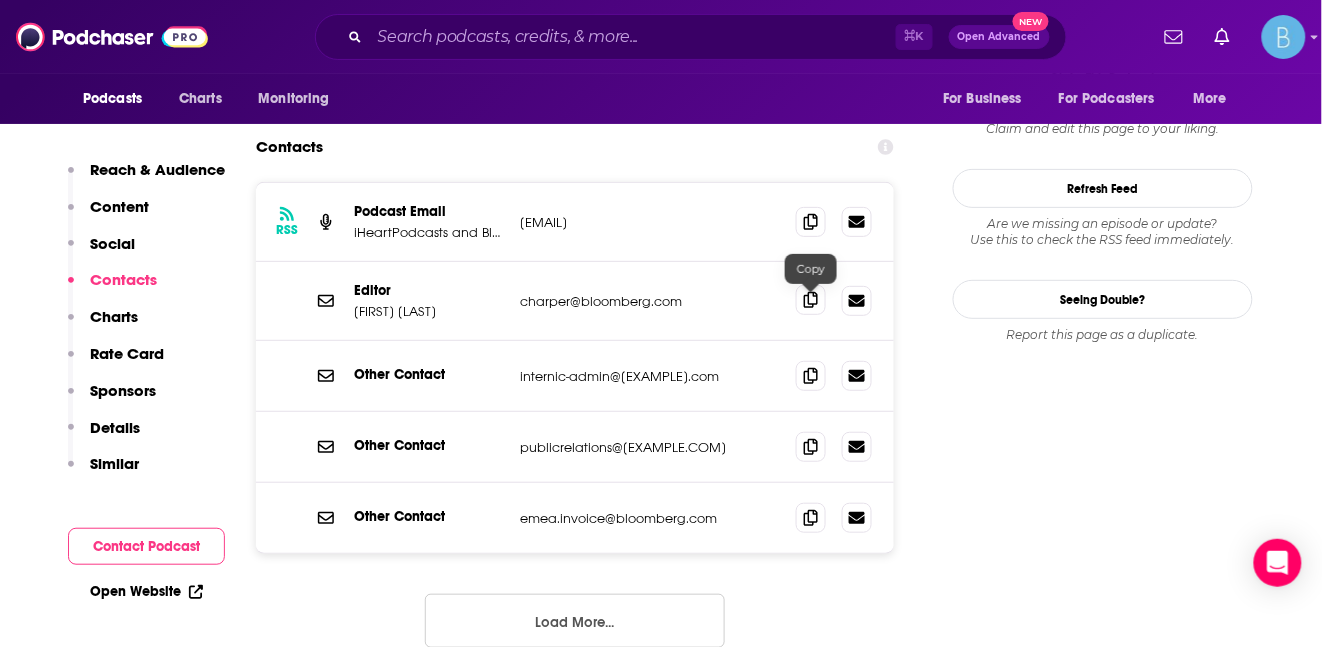 click 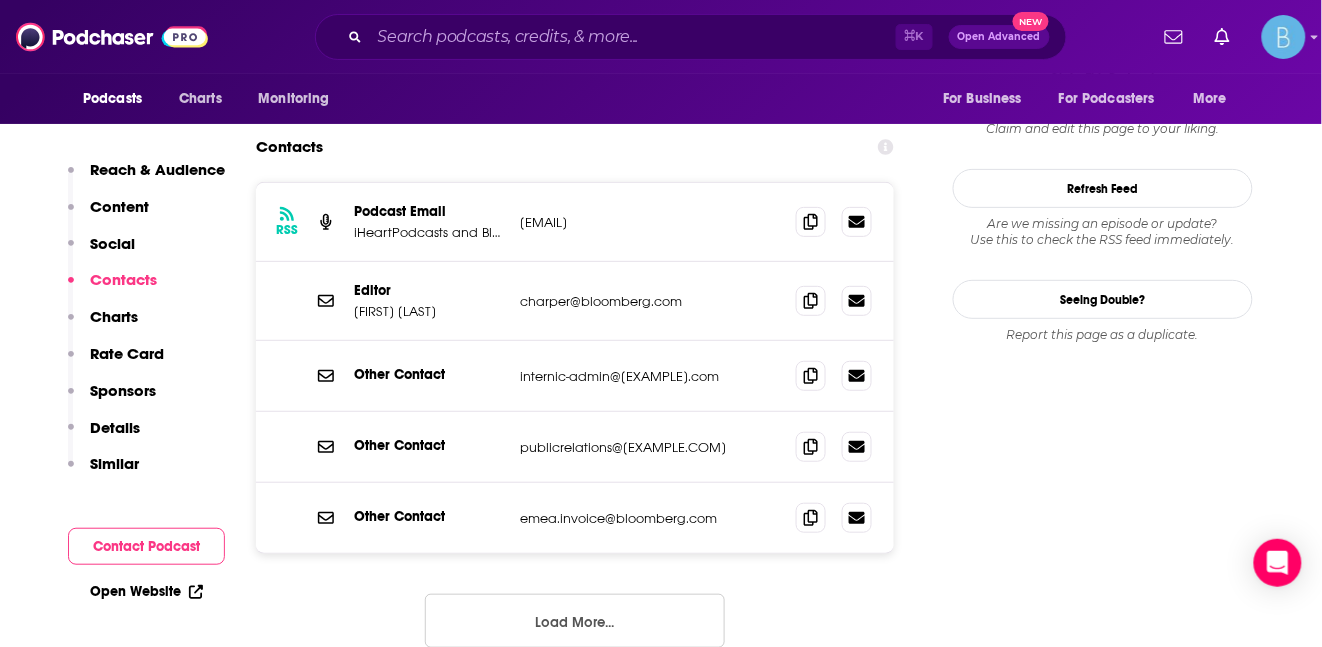 click on "Follow Rate Play Apps List Bookmark Share Tell Me Why Contact This Podcast Export One-Sheet Get this podcast via API My Notes Your concierge team Ask a question or make a request. Send a message Share This Podcast Recommendation sent https://www.podchaser.com/podcasts/odd-lots-40661 Copy Link Followers 31 +27 Official Website bloomberg.com RSS Feed feeds.bloomberg.fm X/Twitter twitter.com/tracyalloway Claim This Podcast Do you host or manage this podcast? Claim and edit this page to your liking. Refresh Feed Are we missing an episode or update? Use this to check the RSS feed immediately. Seeing Double? Report this page as a duplicate." at bounding box center (1103, 4312) 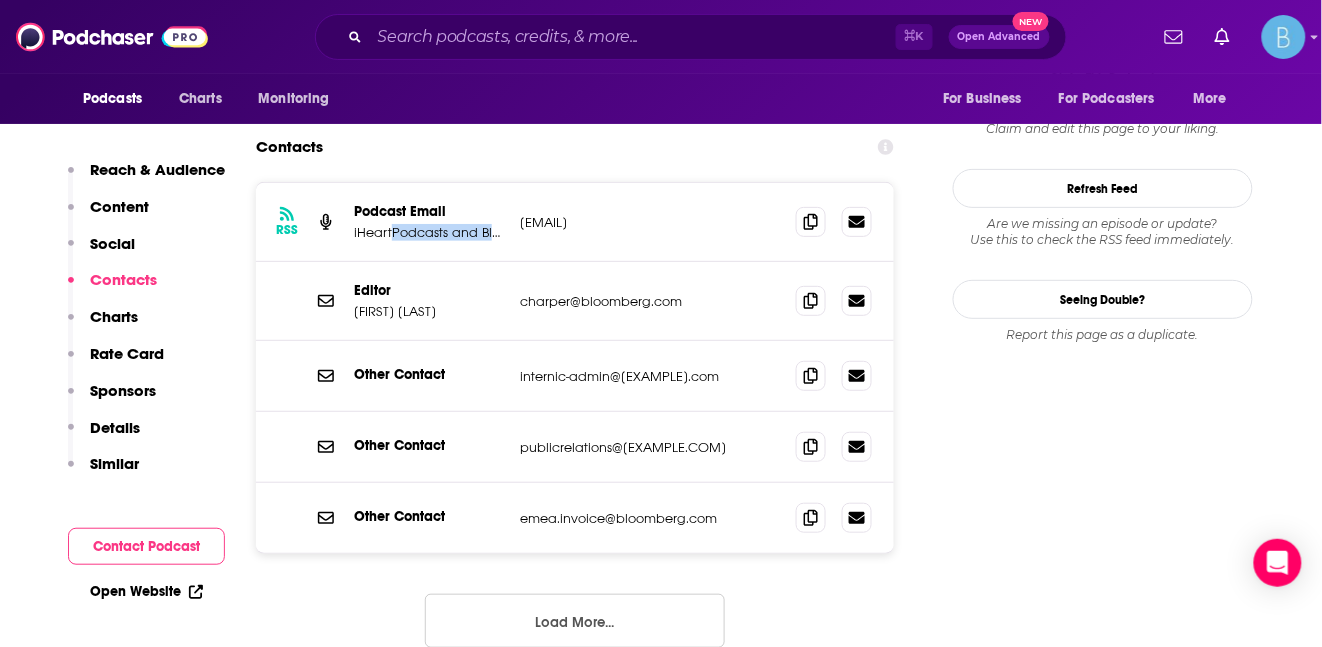 drag, startPoint x: 394, startPoint y: 232, endPoint x: 499, endPoint y: 247, distance: 106.06602 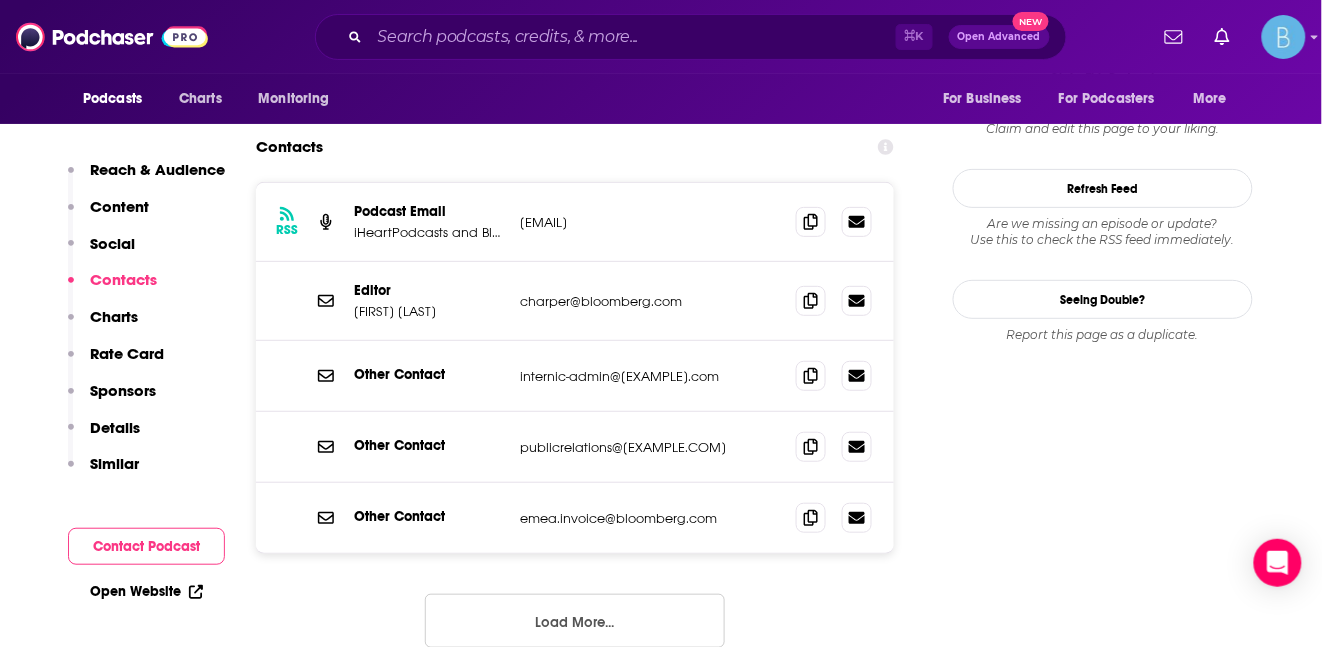 click on "mhenriksso10@bloomberg.net" at bounding box center [650, 222] 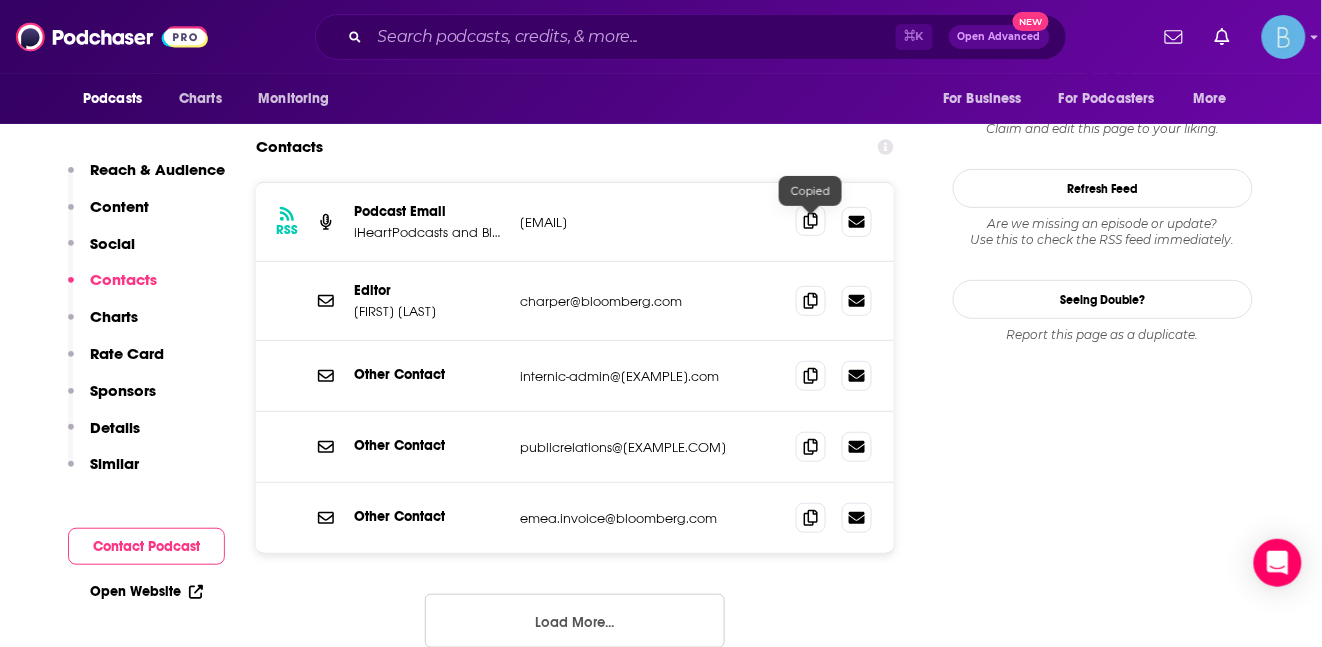 click 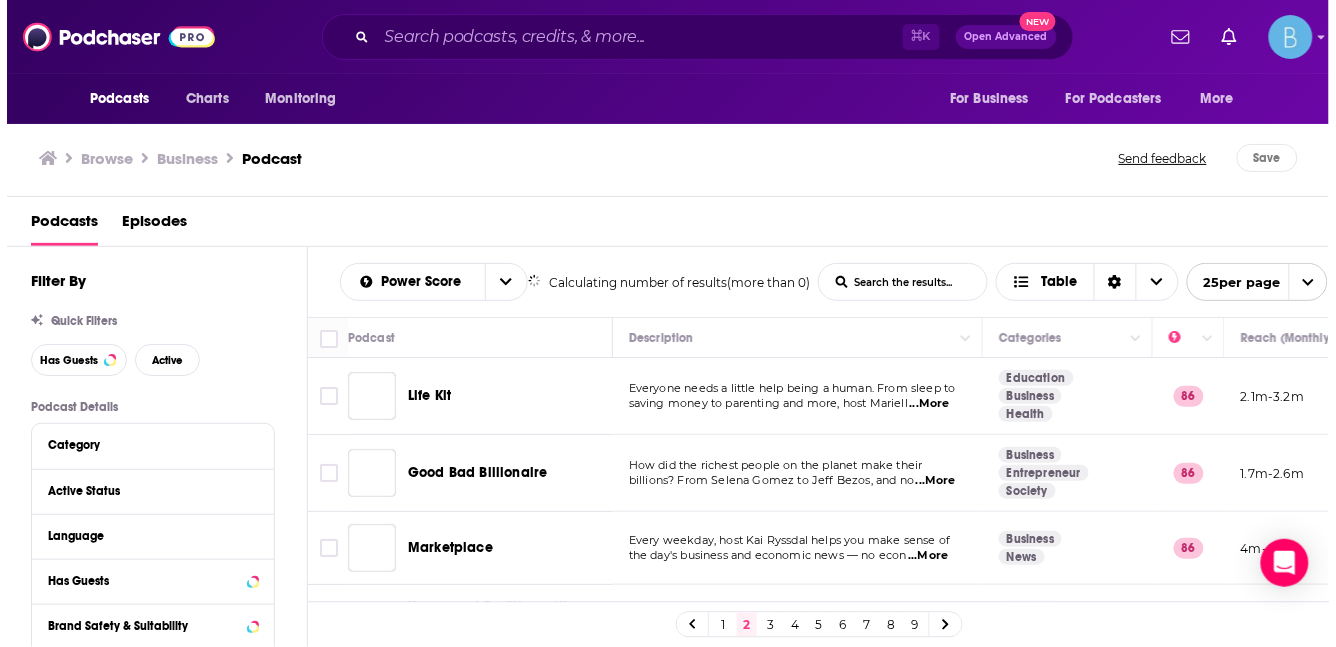 scroll, scrollTop: 0, scrollLeft: 0, axis: both 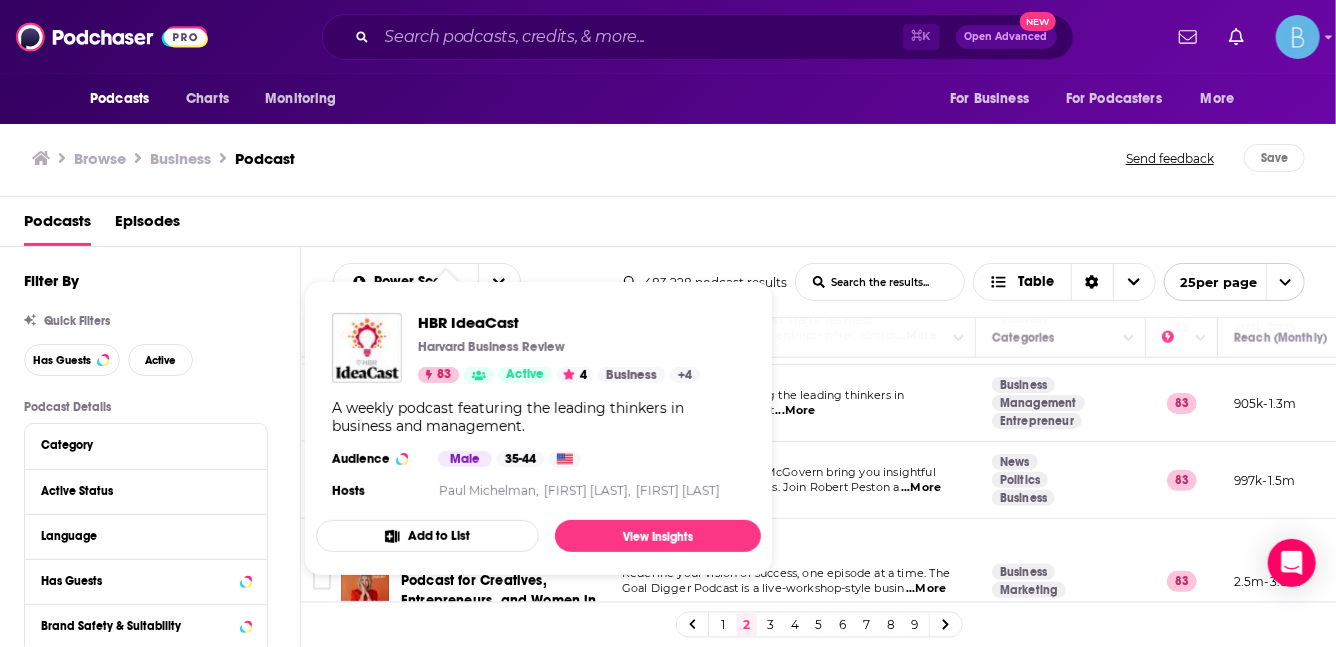 drag, startPoint x: 793, startPoint y: 202, endPoint x: 789, endPoint y: 217, distance: 15.524175 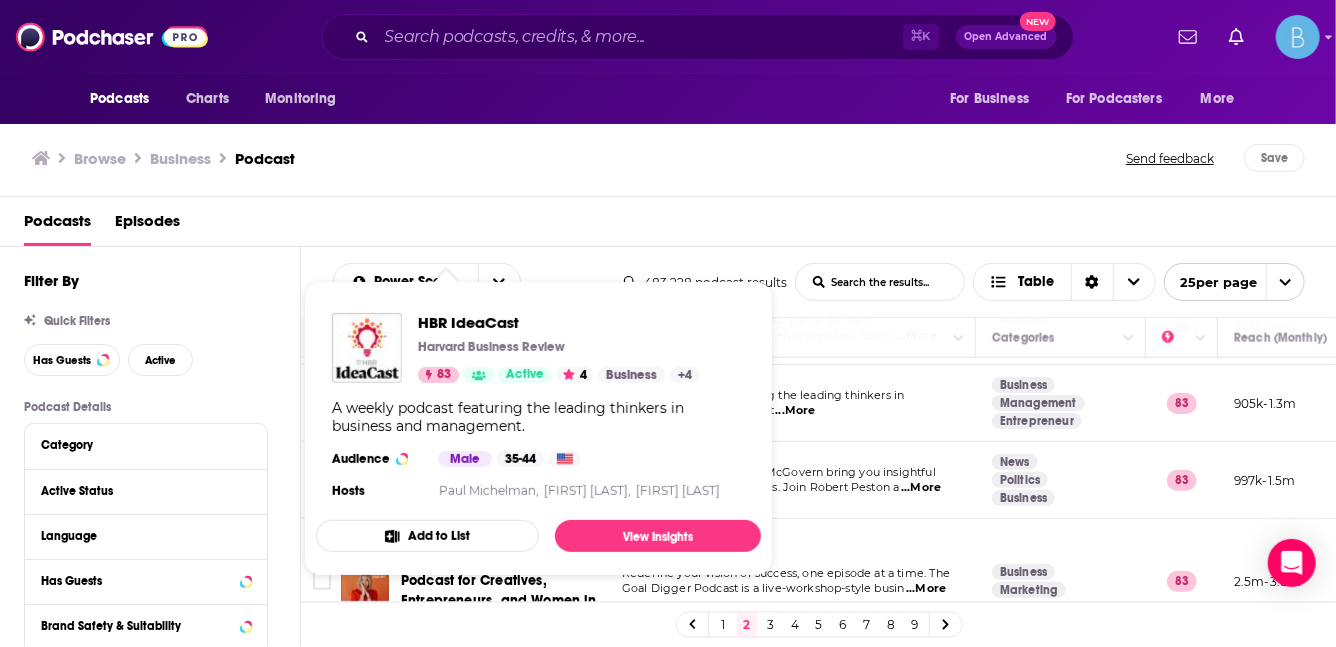 click on "Podcasts Episodes" at bounding box center (668, 222) 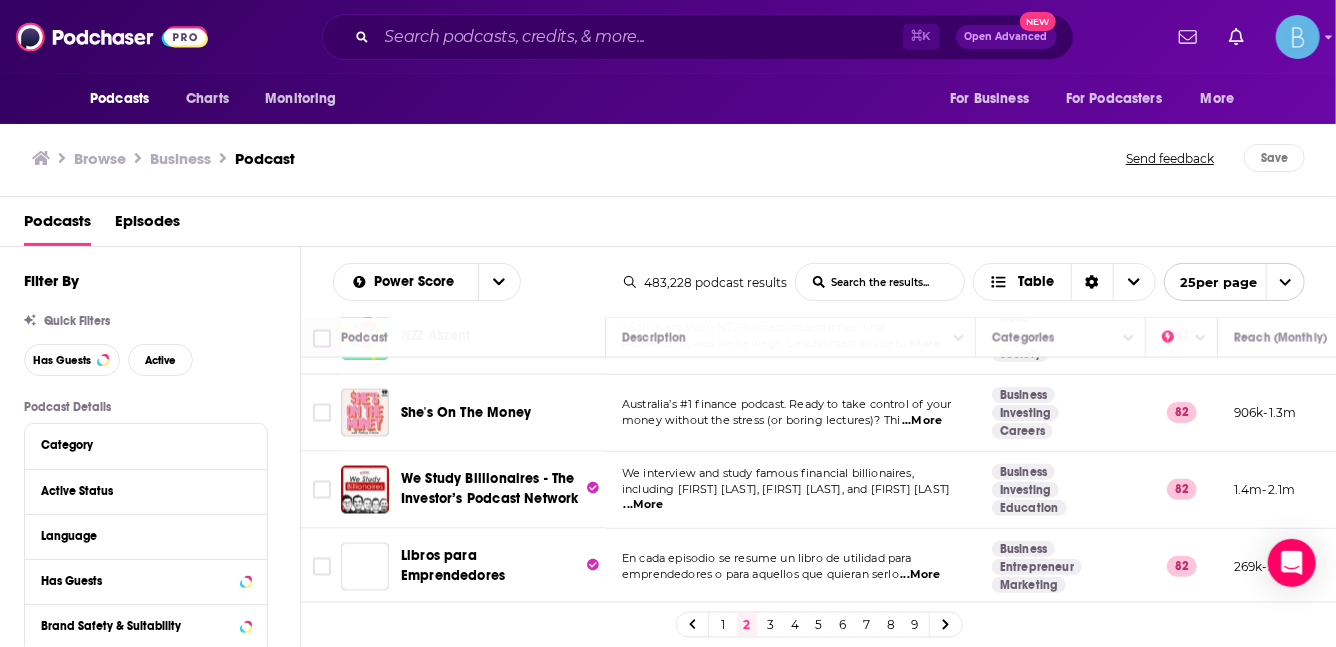 scroll, scrollTop: 1732, scrollLeft: 0, axis: vertical 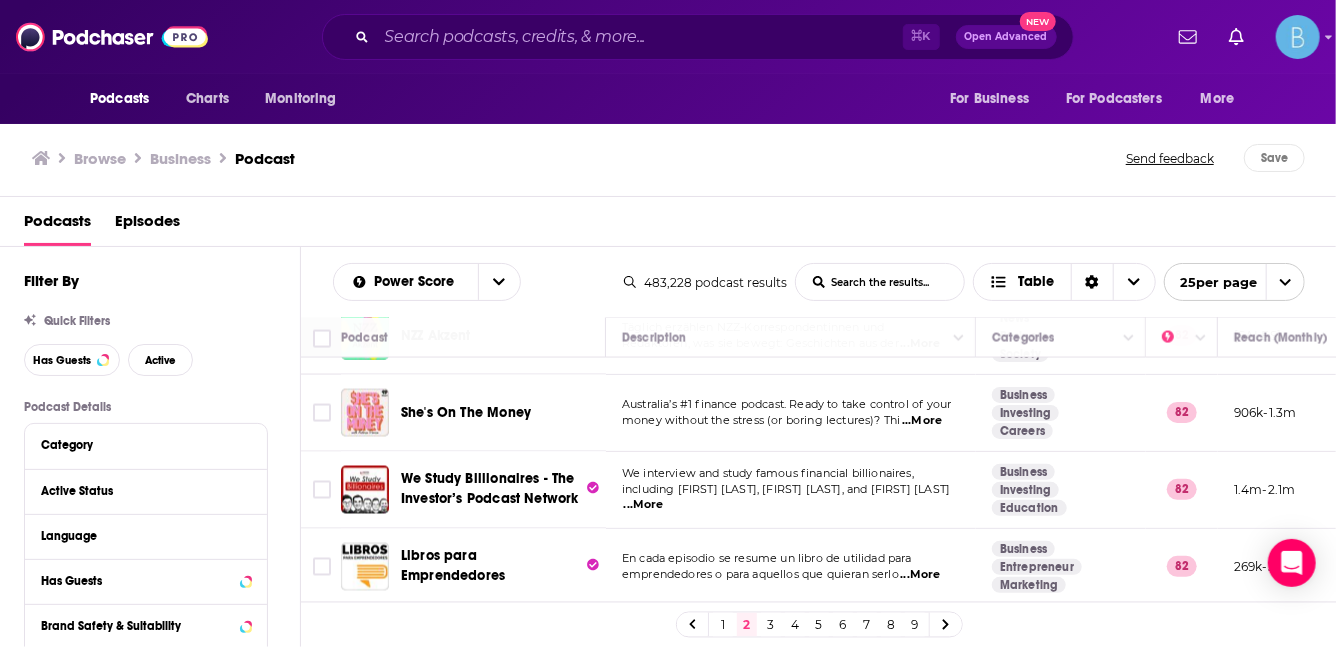 click on "3" at bounding box center (771, 625) 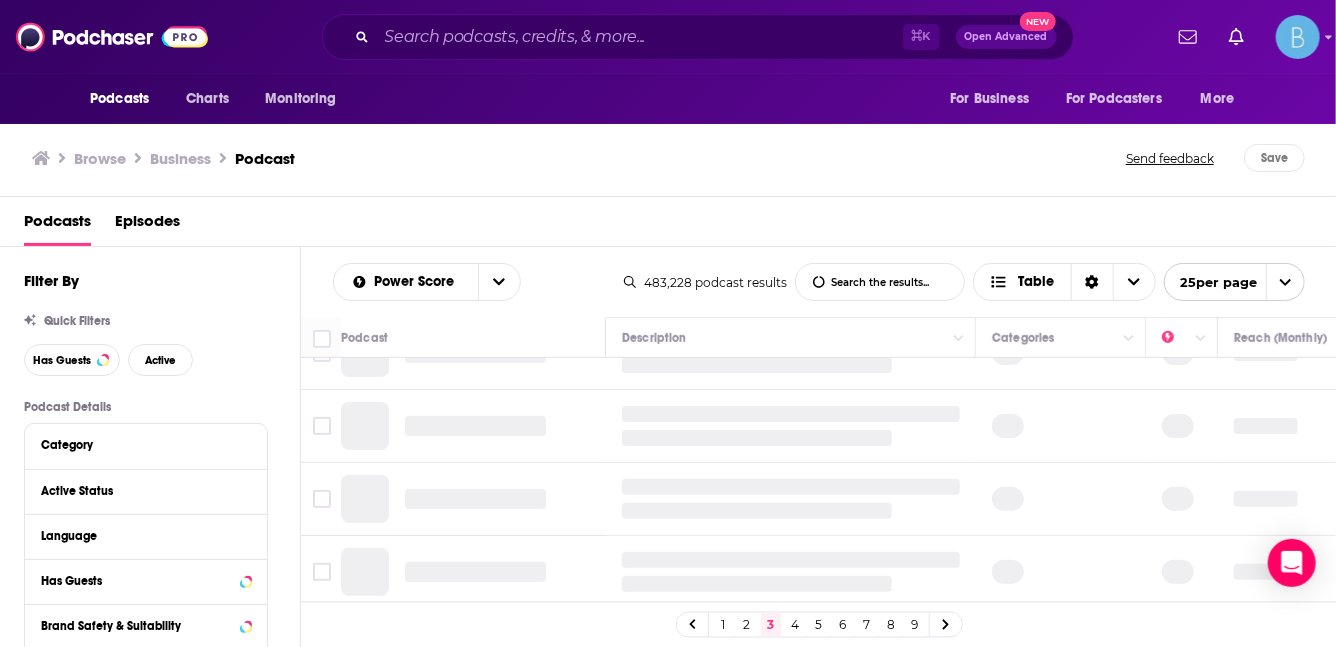 scroll, scrollTop: 0, scrollLeft: 0, axis: both 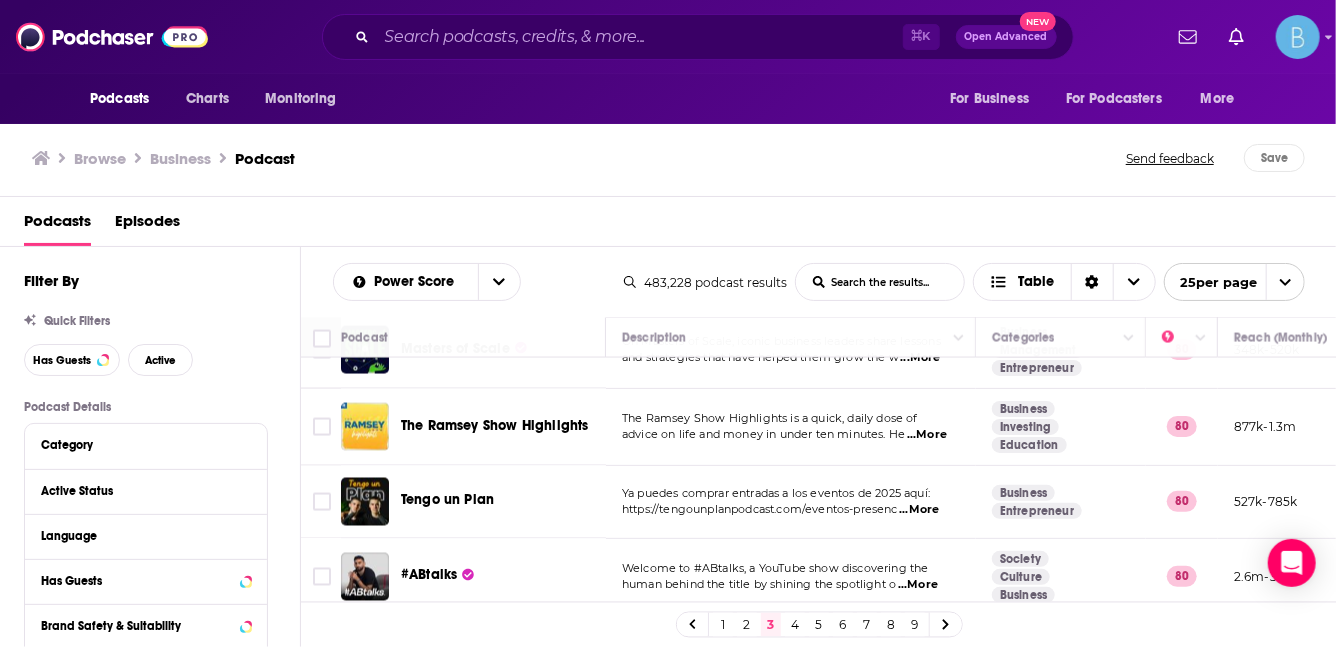 click on "4" at bounding box center (795, 625) 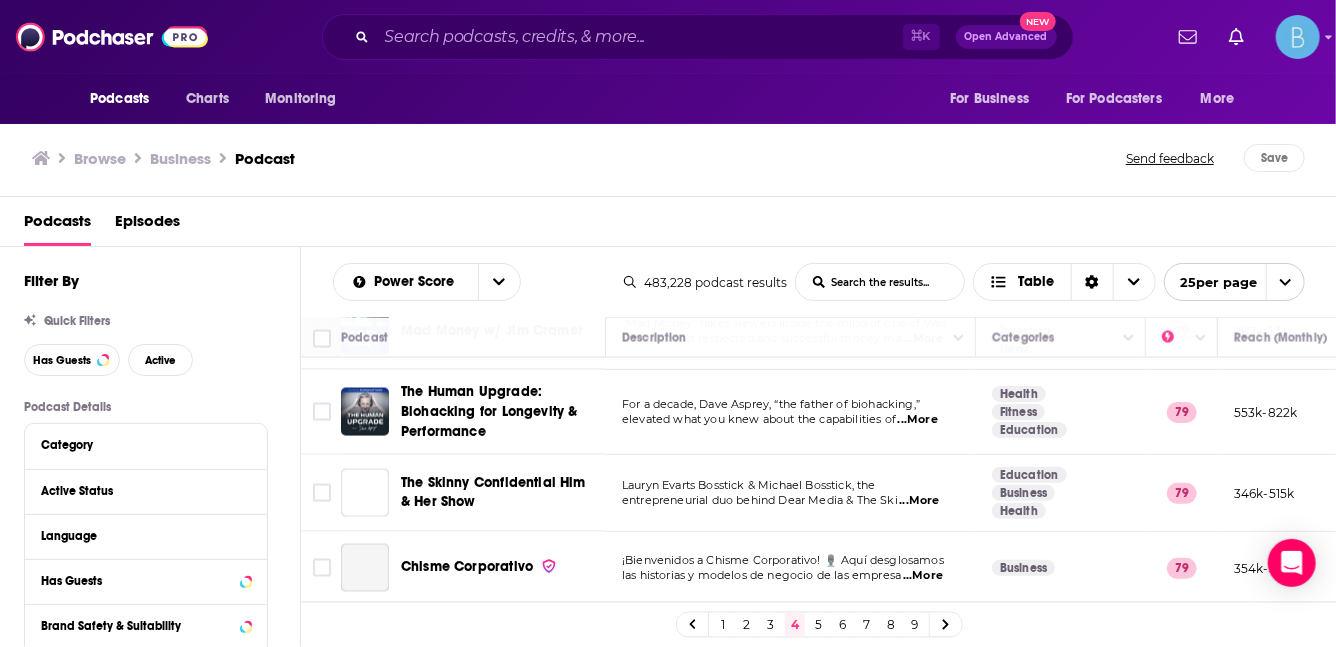 scroll, scrollTop: 1676, scrollLeft: 0, axis: vertical 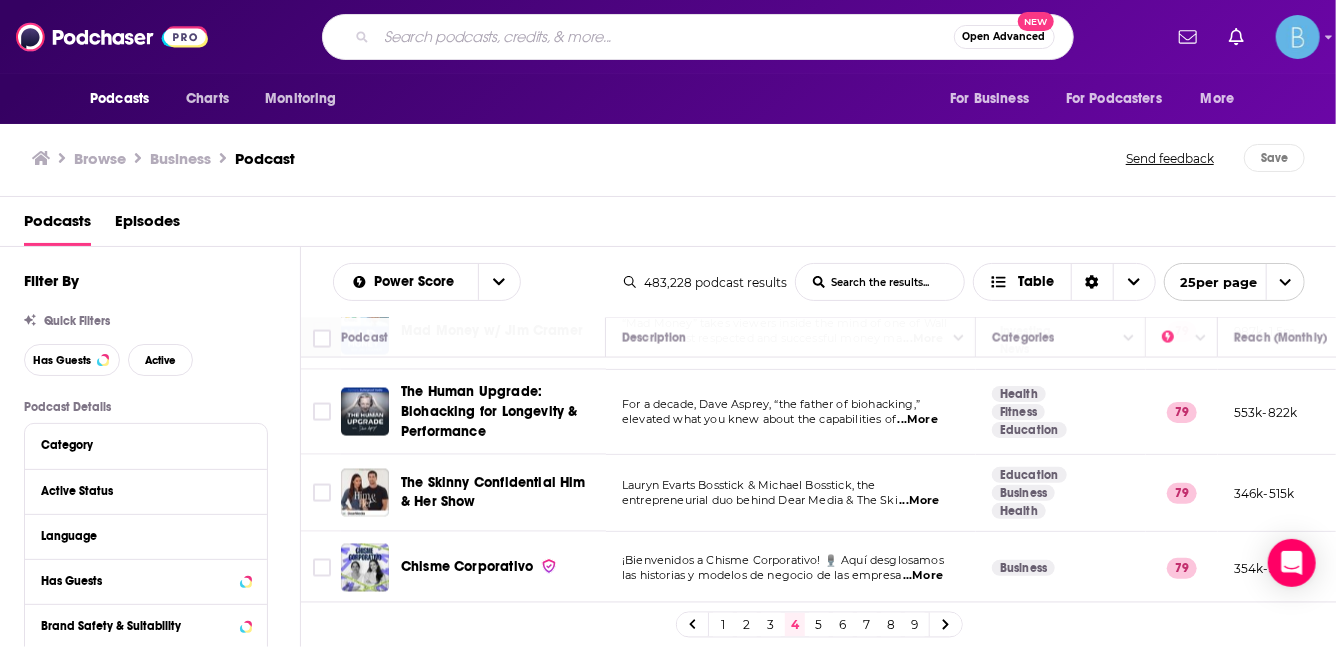 click at bounding box center (665, 37) 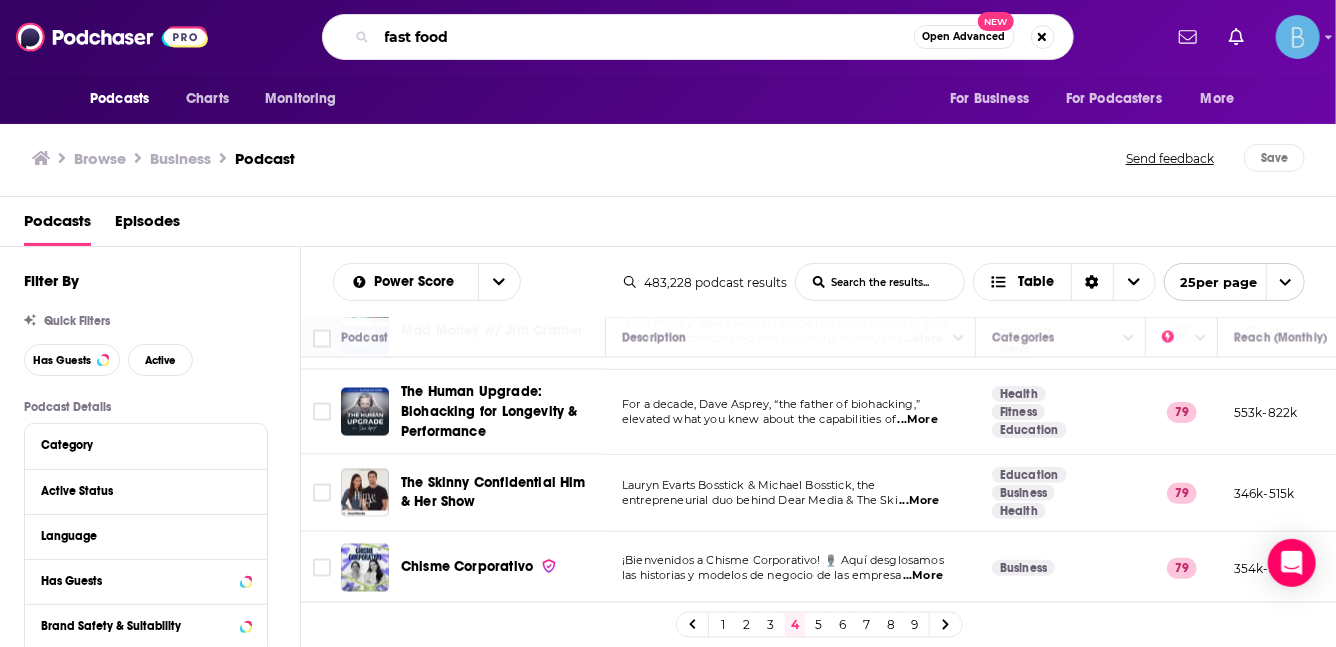 type on "fast food" 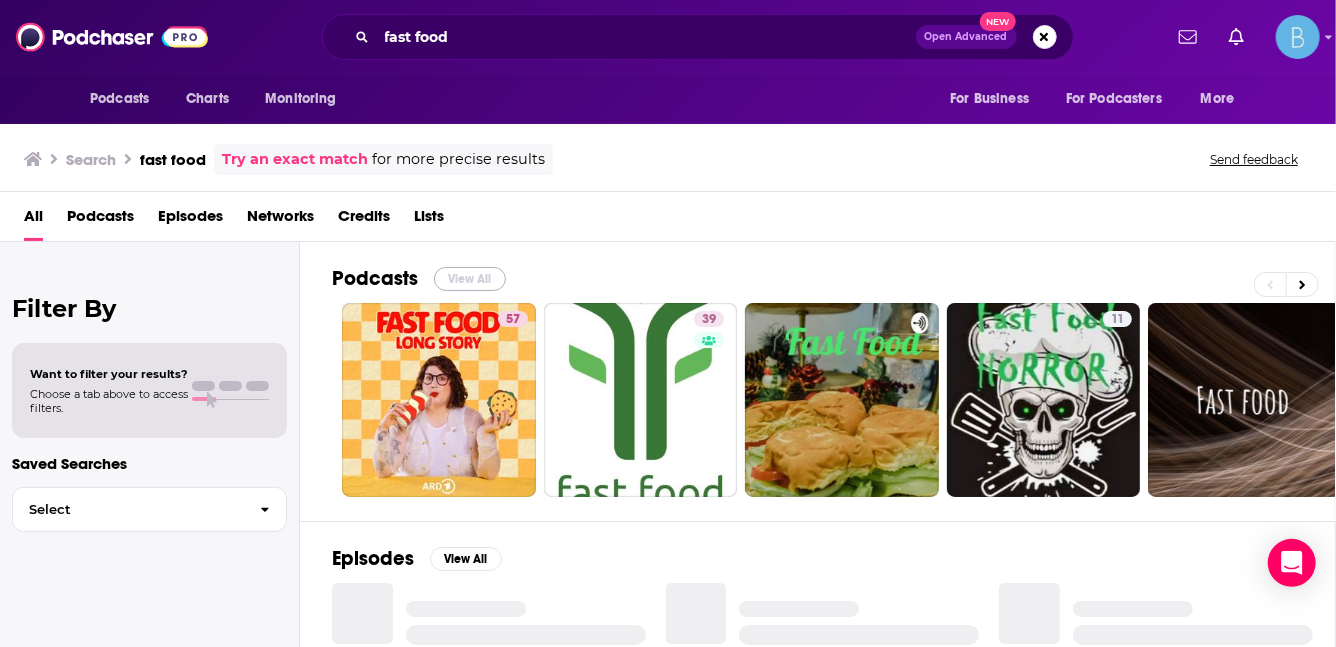 click on "View All" at bounding box center [470, 279] 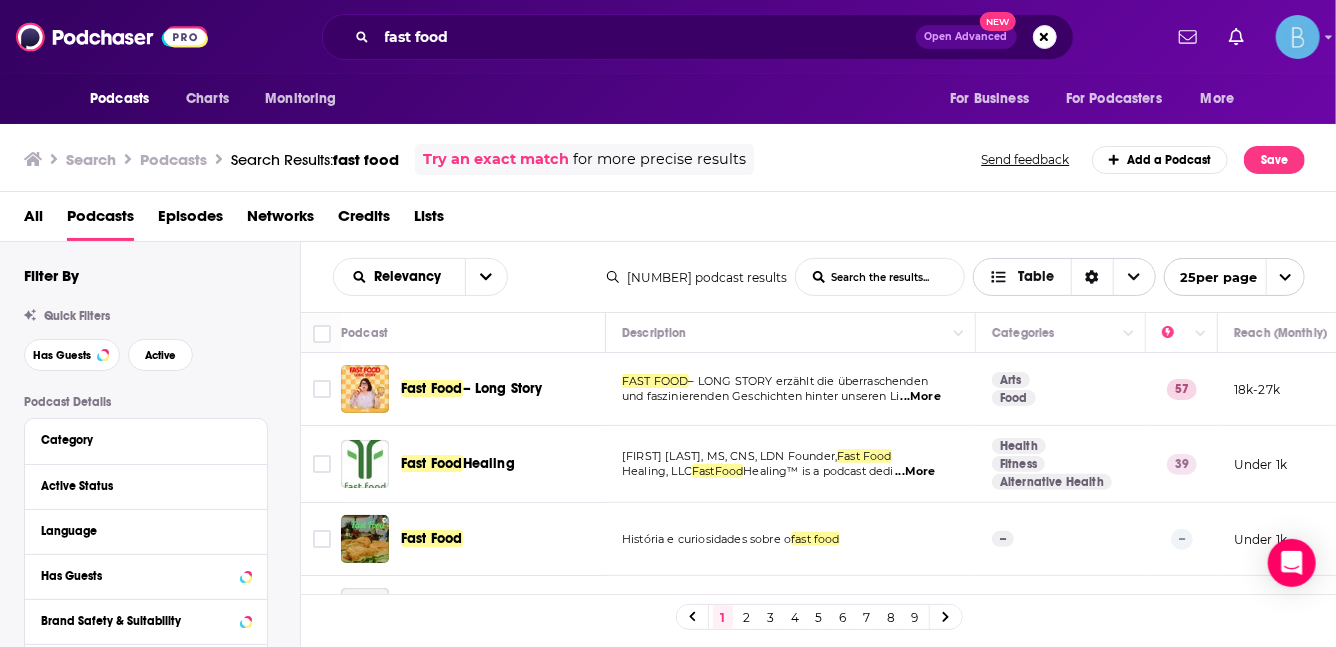 click 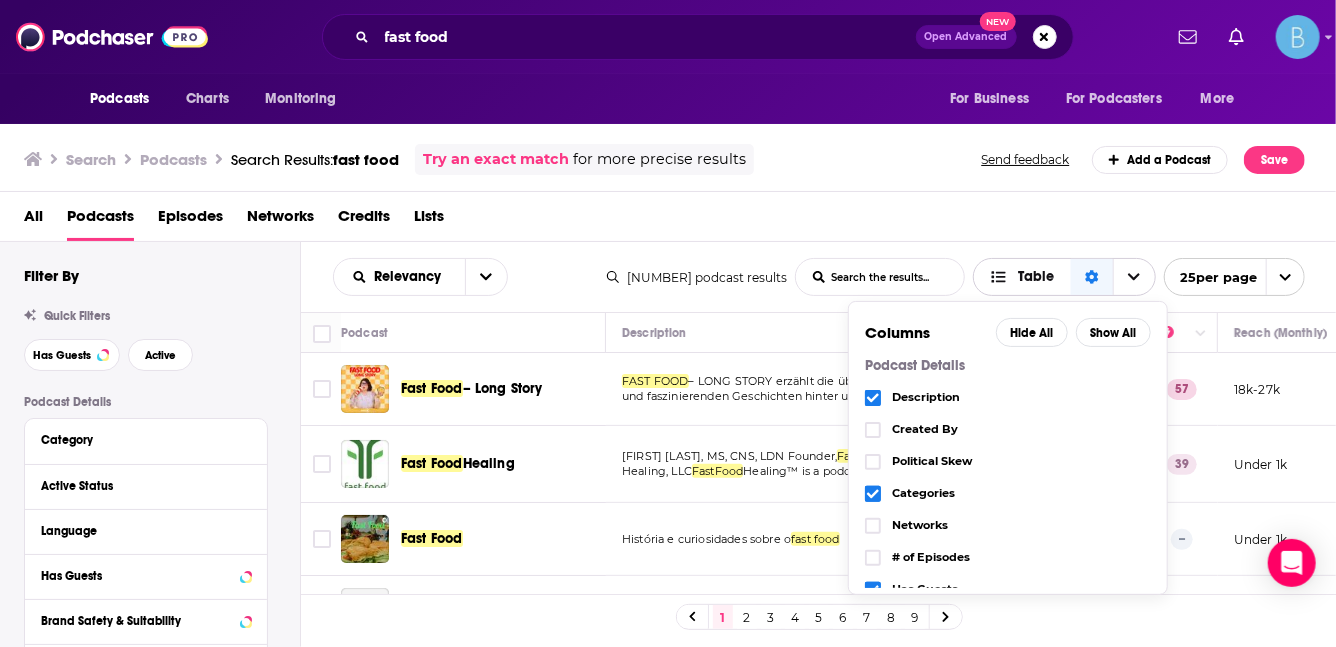 click 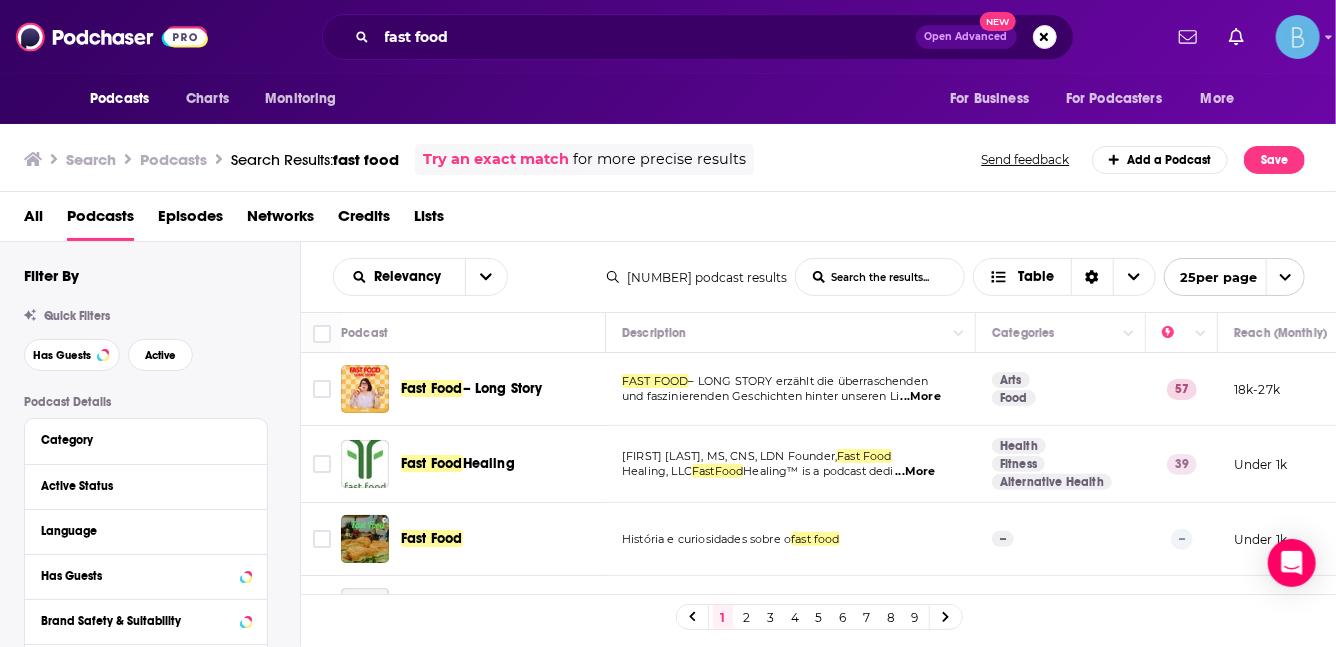 click on "Open Advanced" at bounding box center [966, 37] 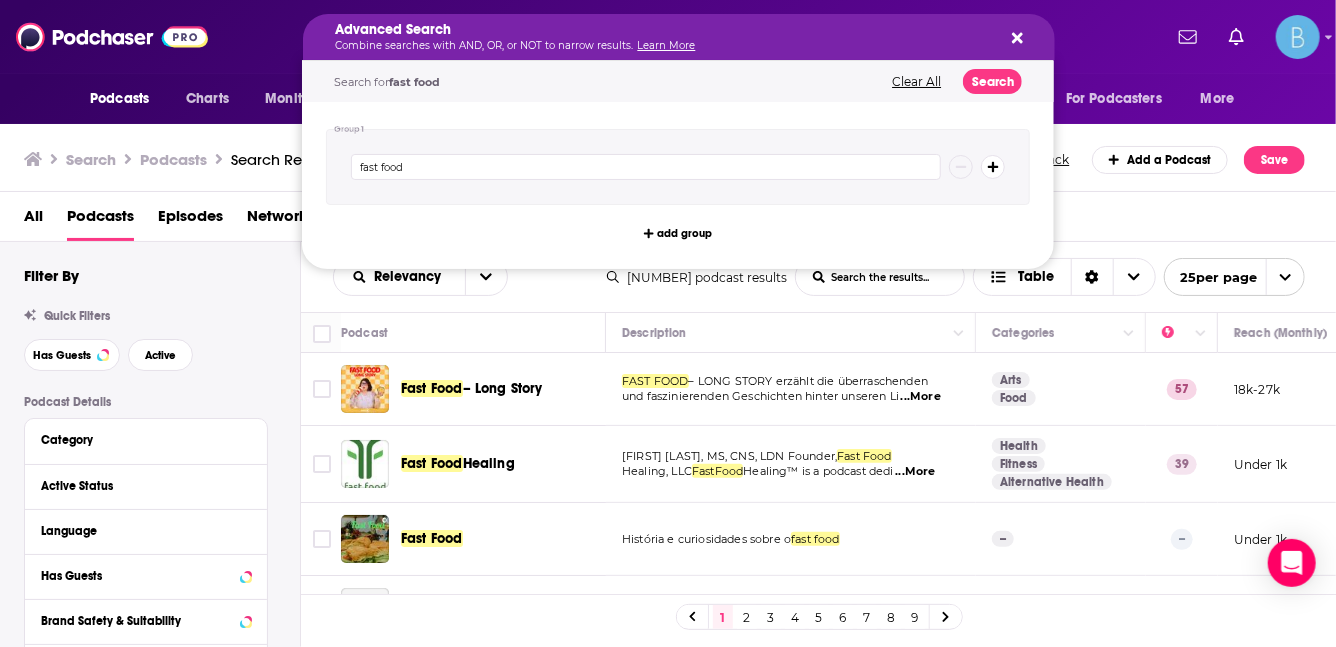 click on "Filter By" at bounding box center (162, 275) 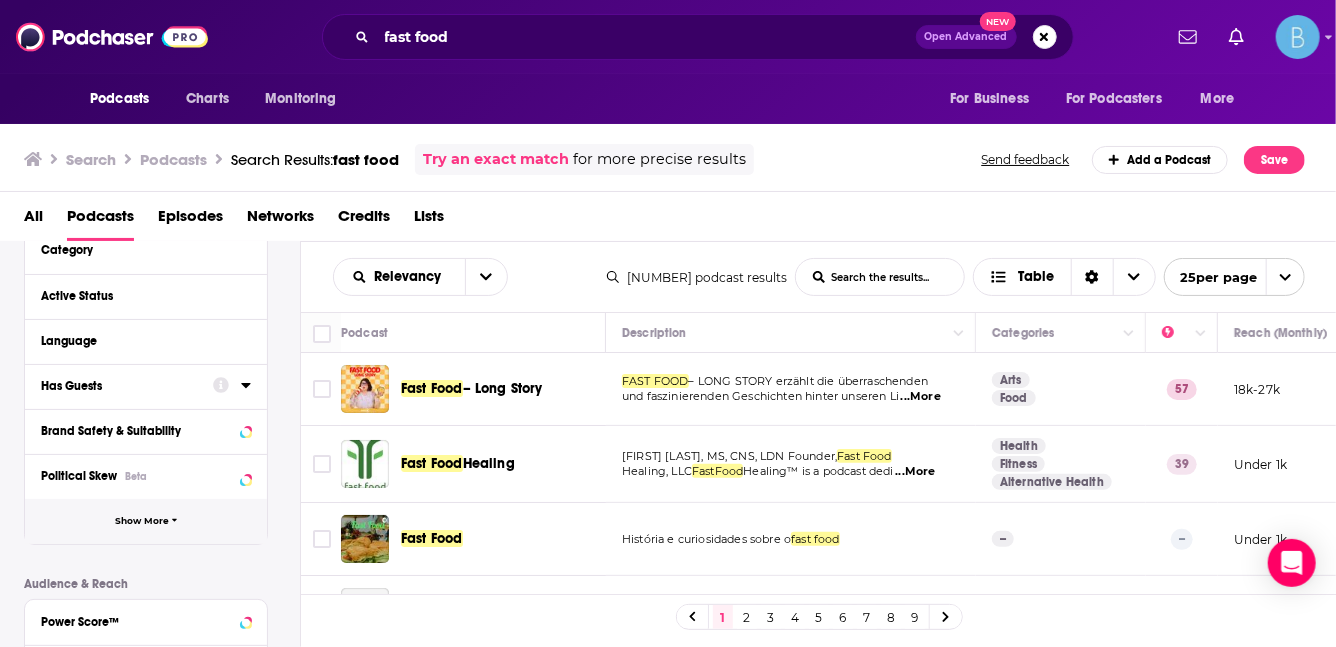 scroll, scrollTop: 272, scrollLeft: 0, axis: vertical 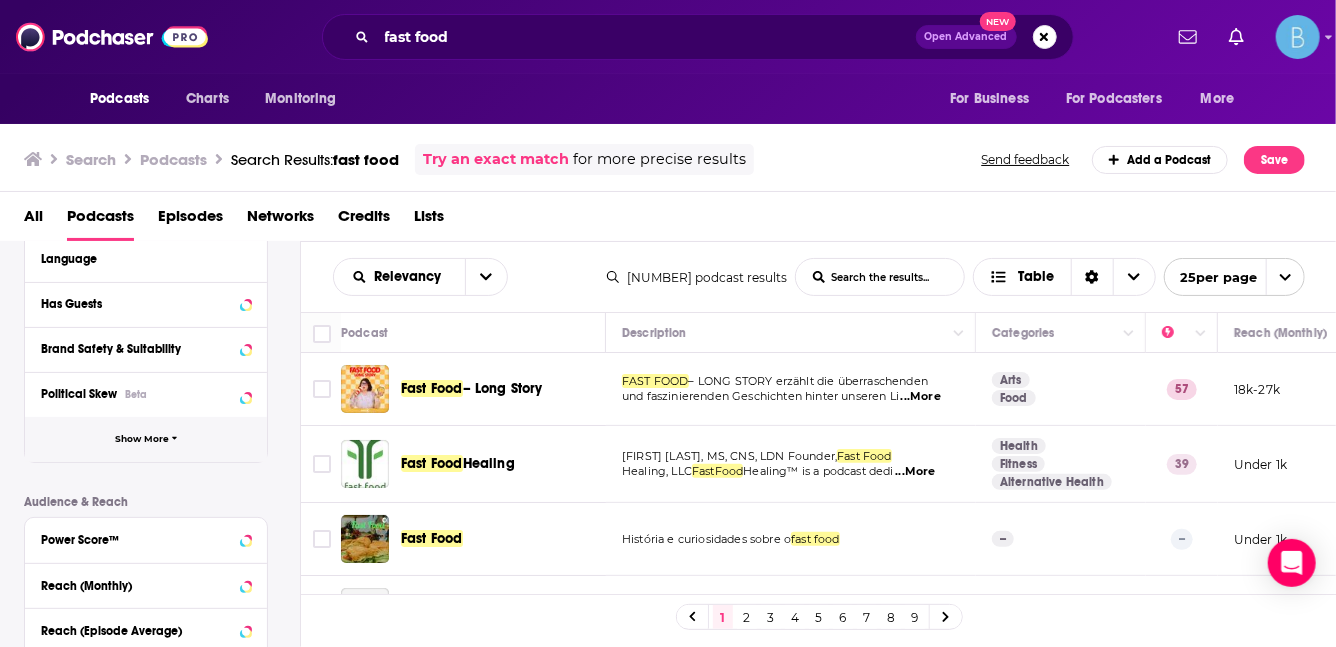 click on "Show More" at bounding box center [146, 439] 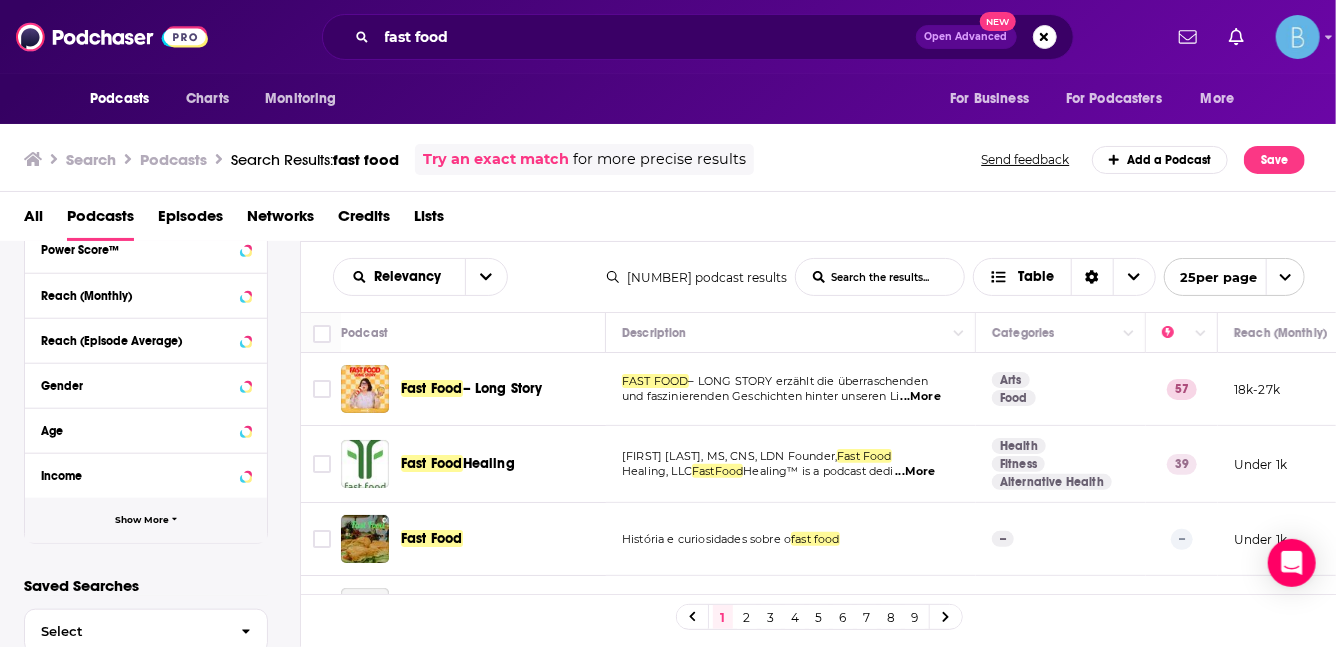 scroll, scrollTop: 874, scrollLeft: 0, axis: vertical 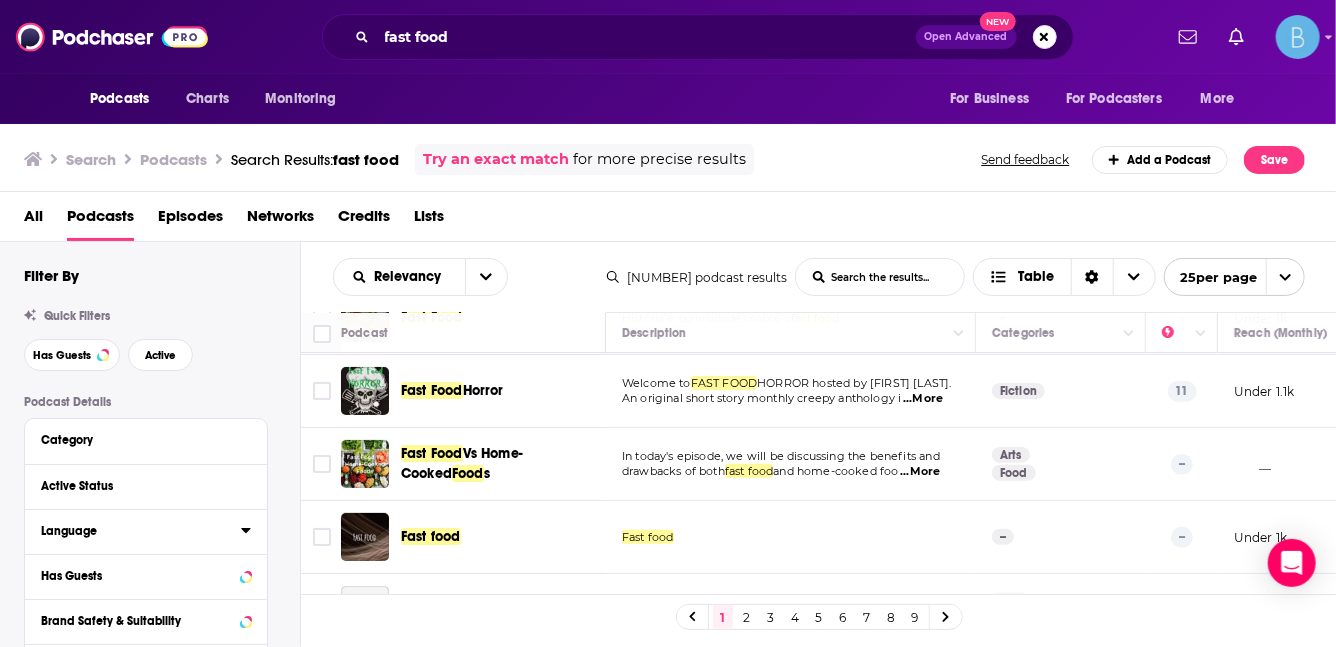 click on "Language" at bounding box center [134, 531] 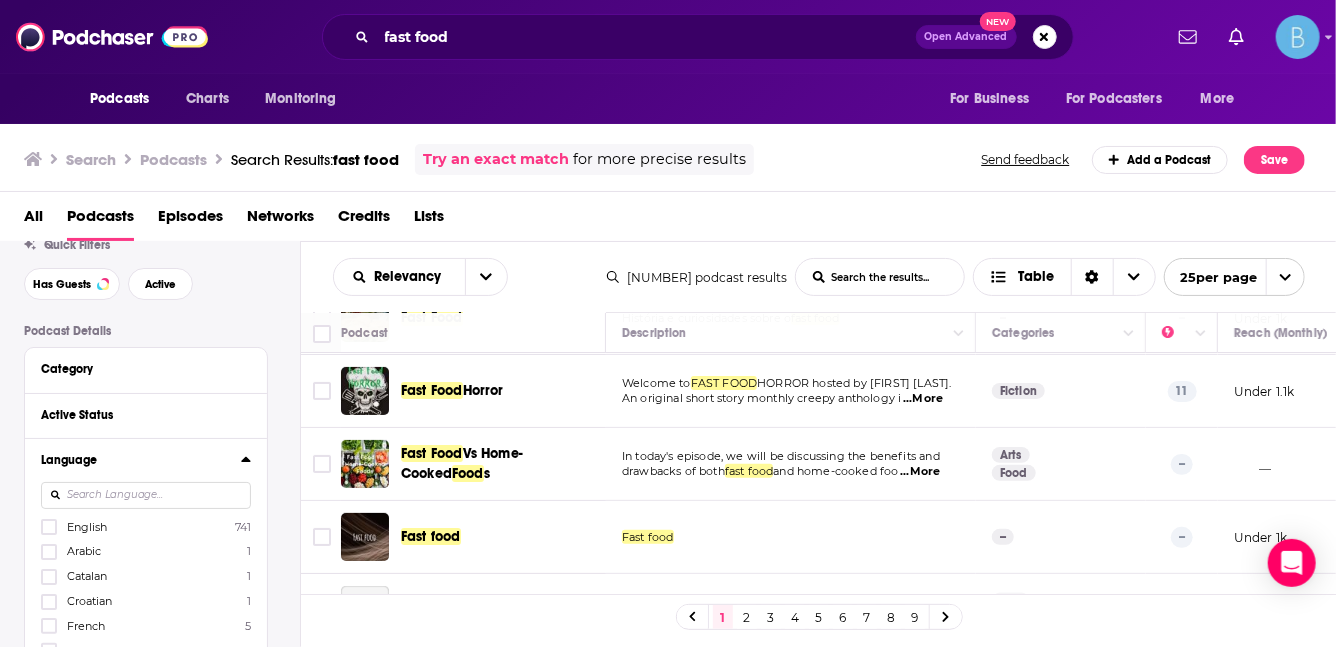 scroll, scrollTop: 88, scrollLeft: 0, axis: vertical 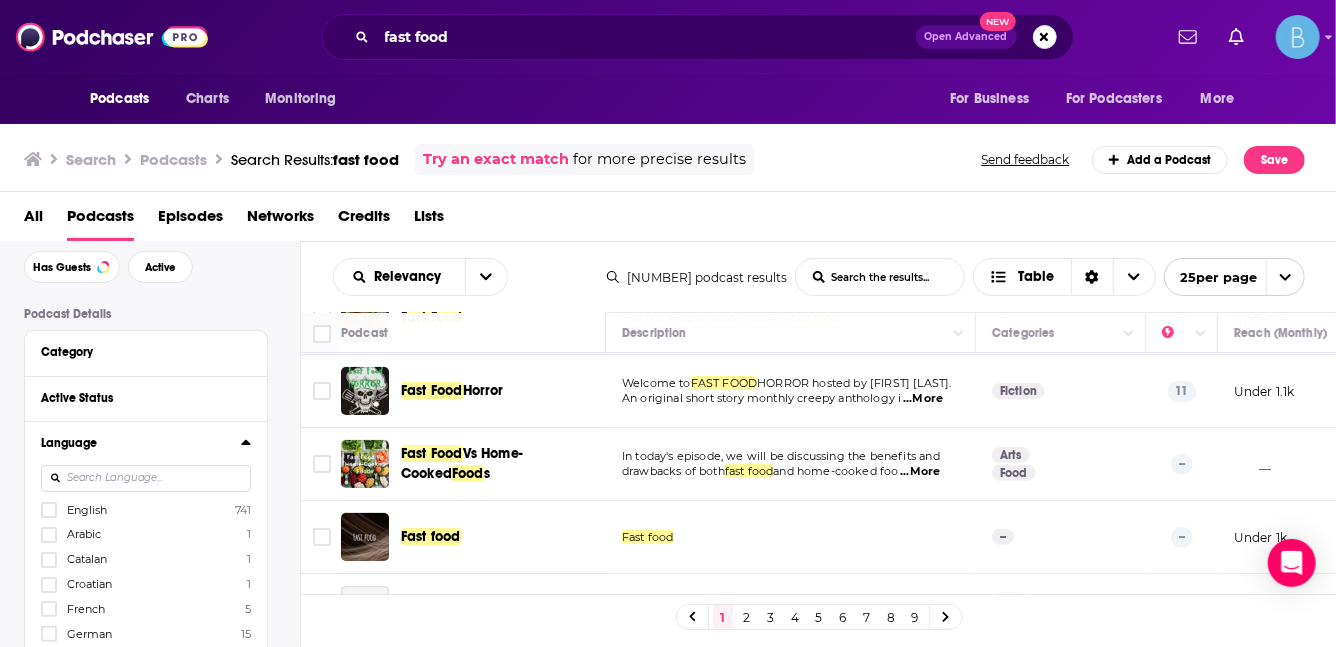 click on "English 741" at bounding box center [146, 509] 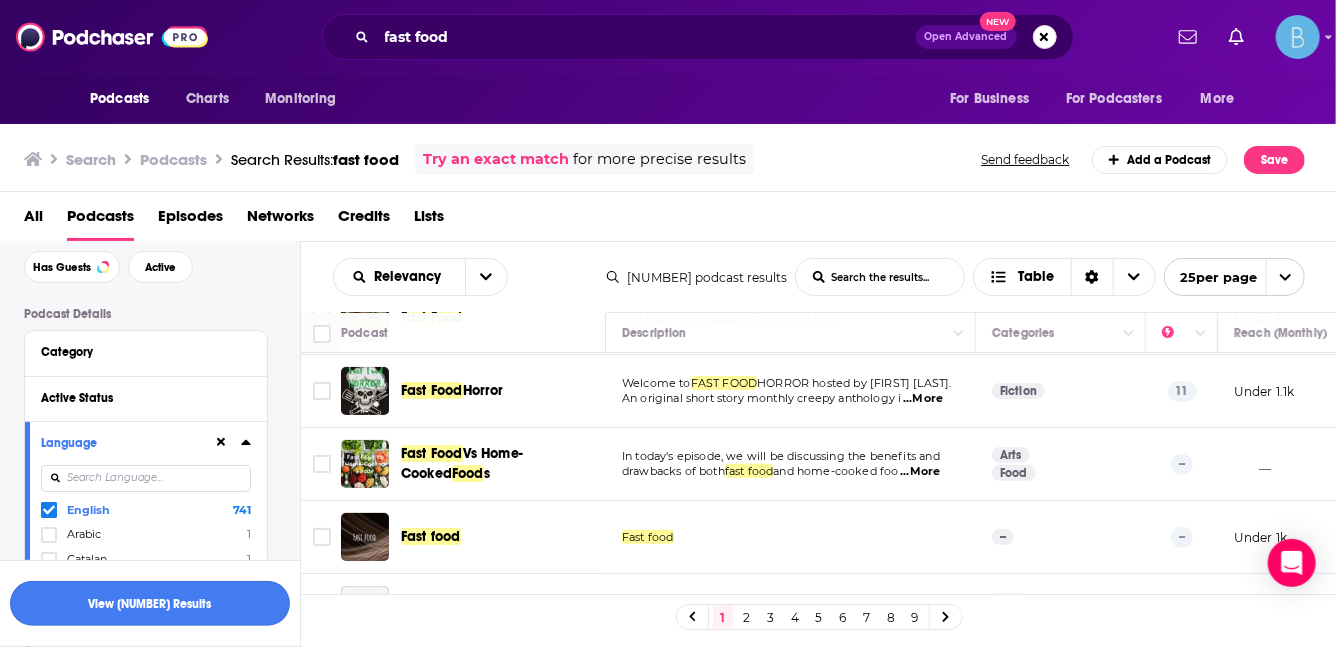 click on "View 741 Results" at bounding box center [150, 603] 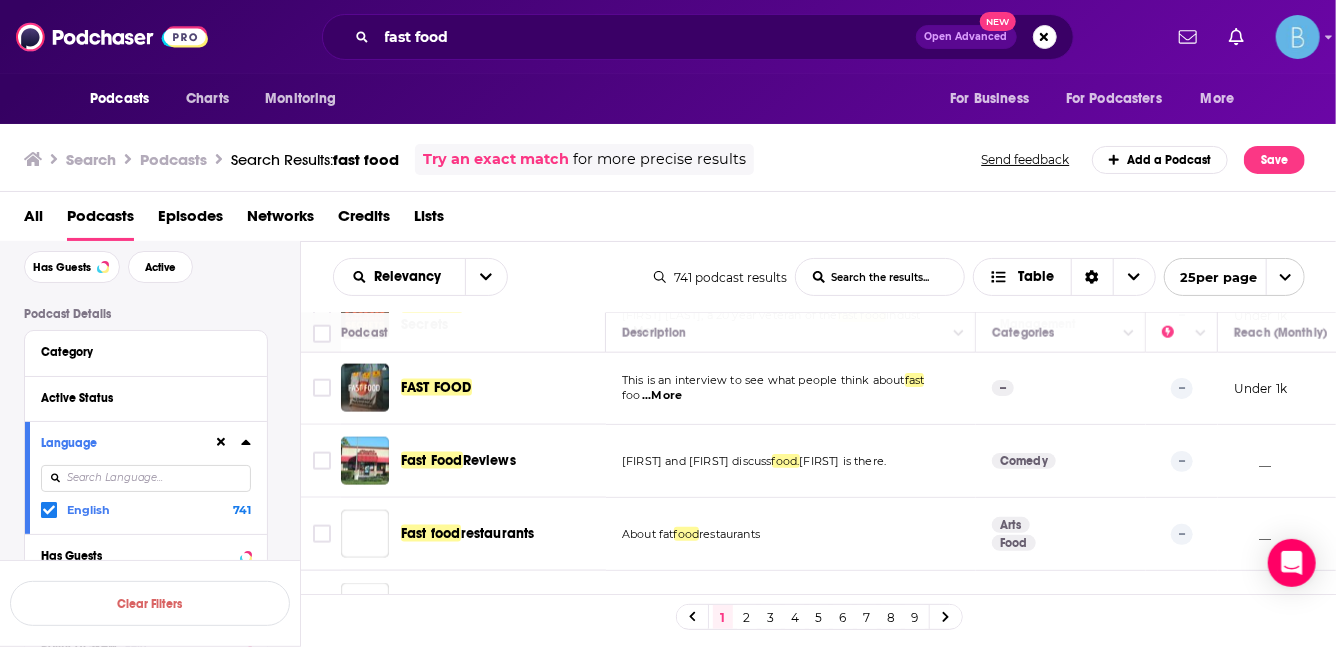 scroll, scrollTop: 1597, scrollLeft: 0, axis: vertical 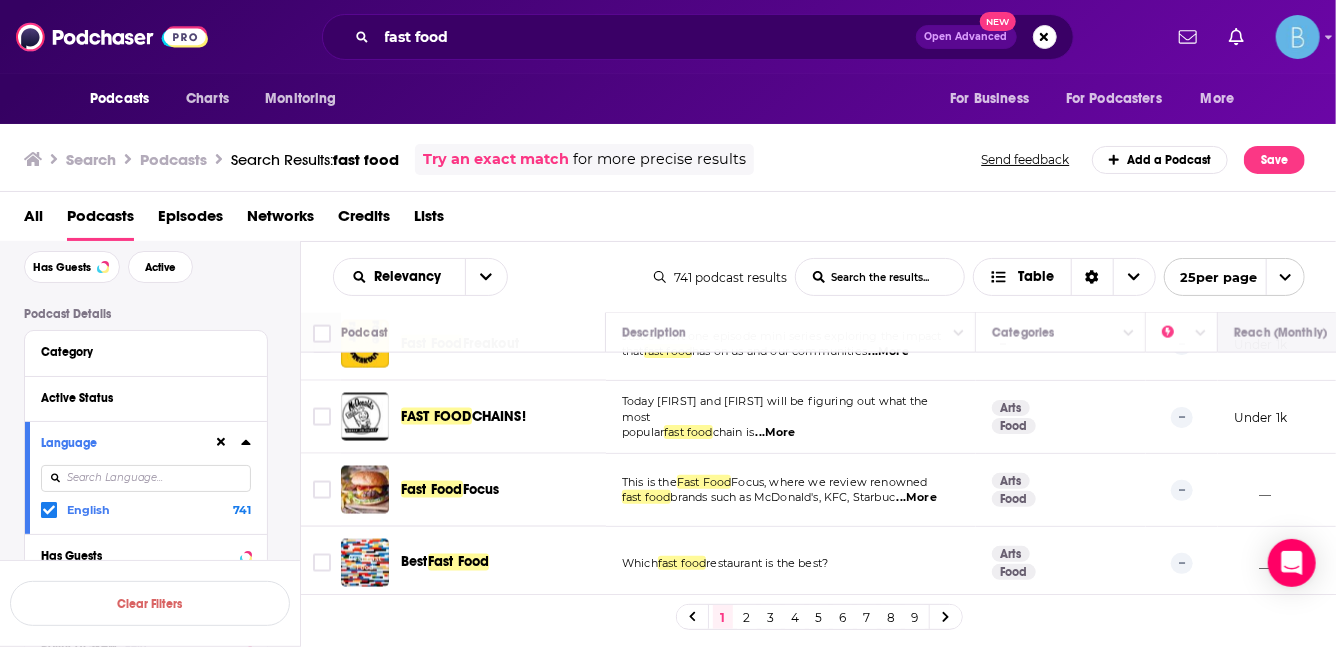 click 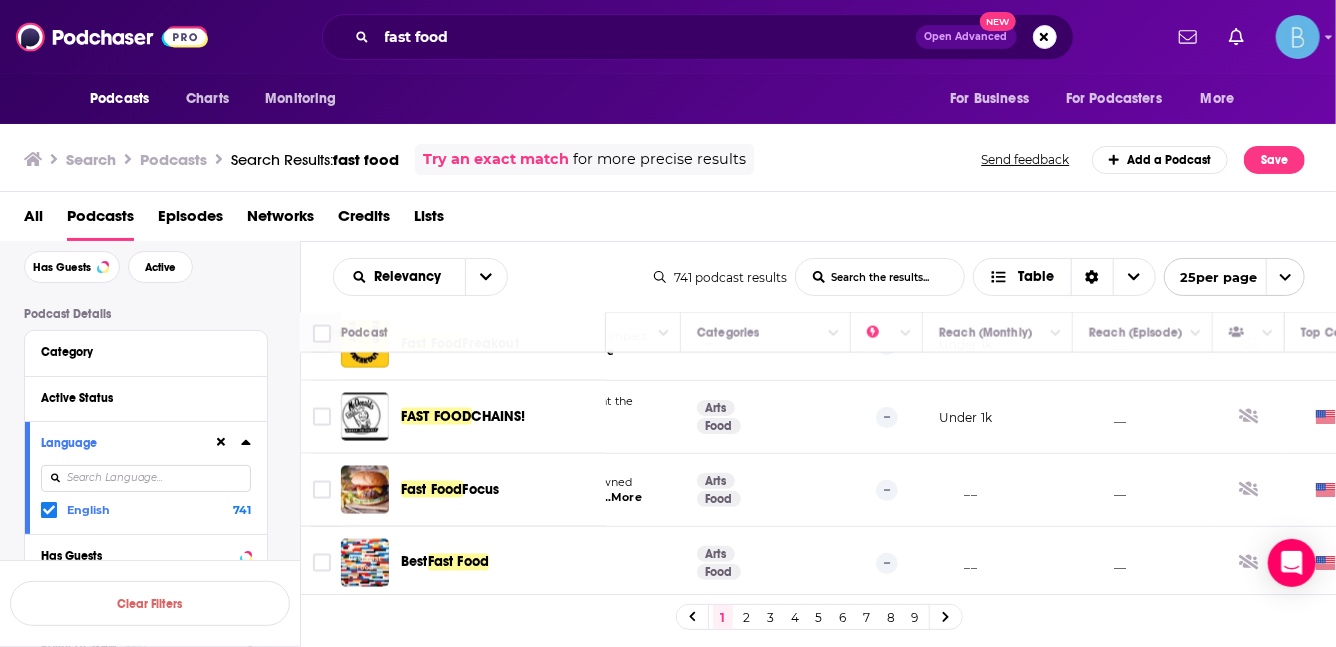 scroll, scrollTop: 1597, scrollLeft: 320, axis: both 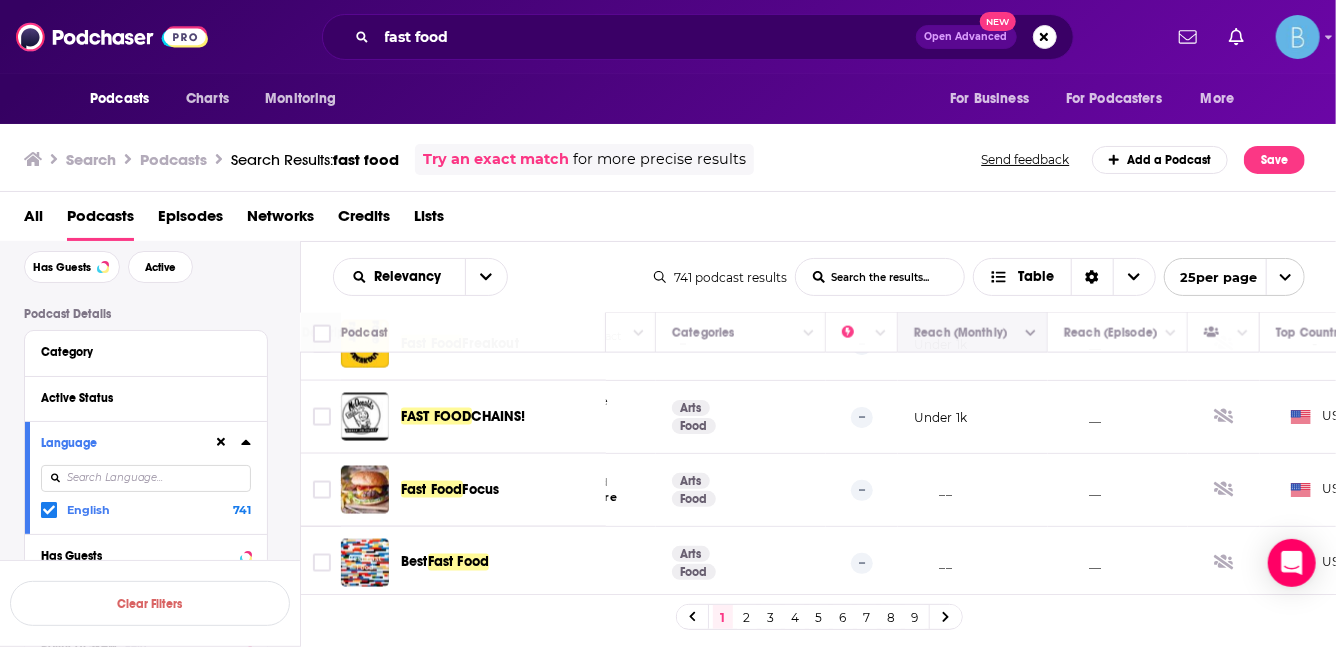 click at bounding box center [1031, 334] 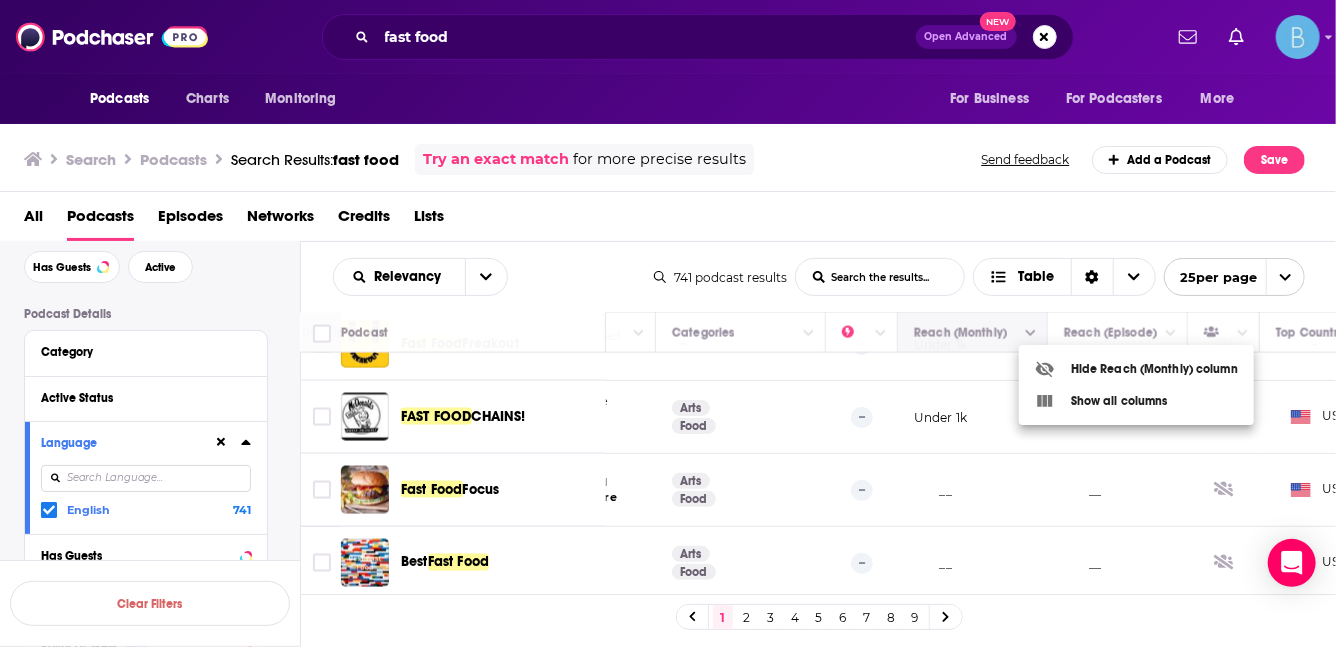 click at bounding box center (668, 323) 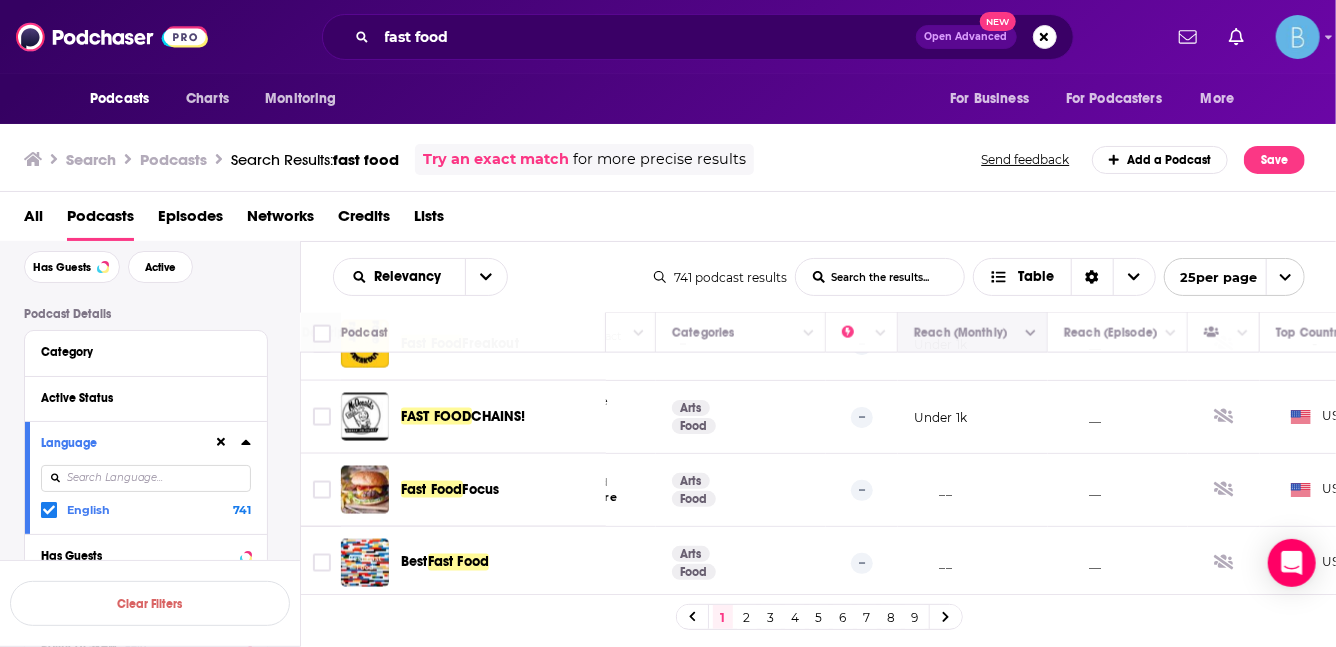 click at bounding box center [970, 333] 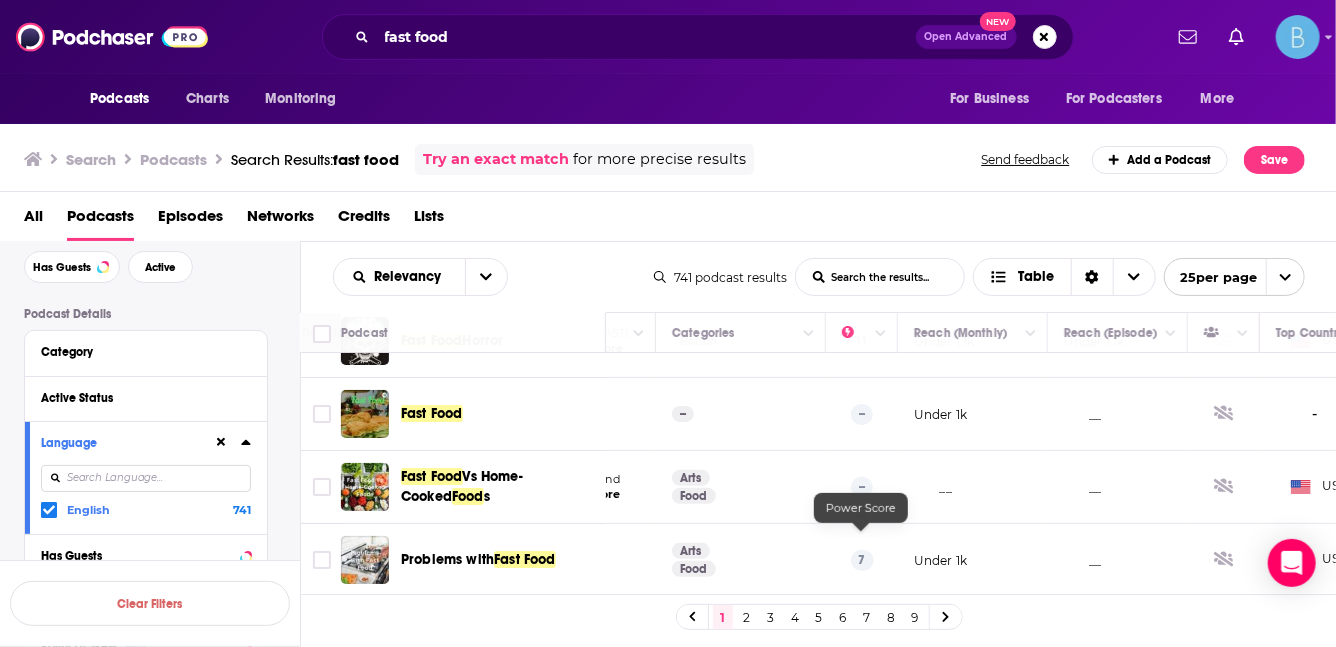 scroll, scrollTop: 0, scrollLeft: 320, axis: horizontal 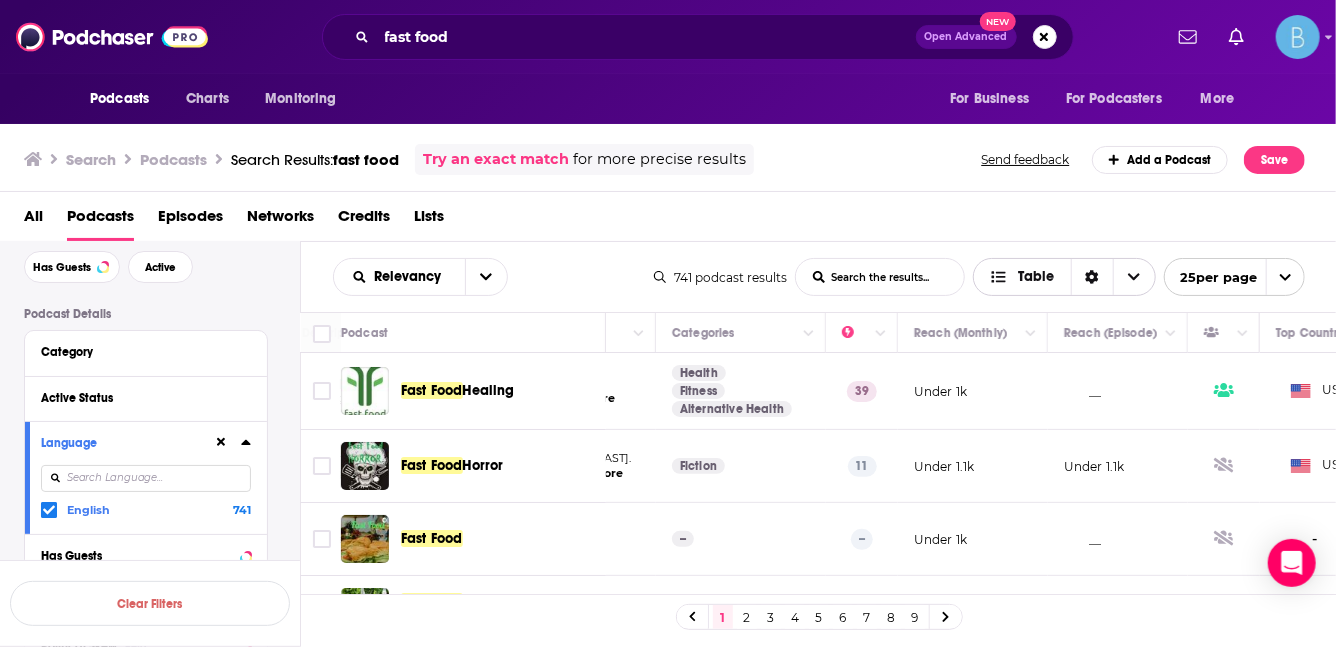 click at bounding box center [1134, 277] 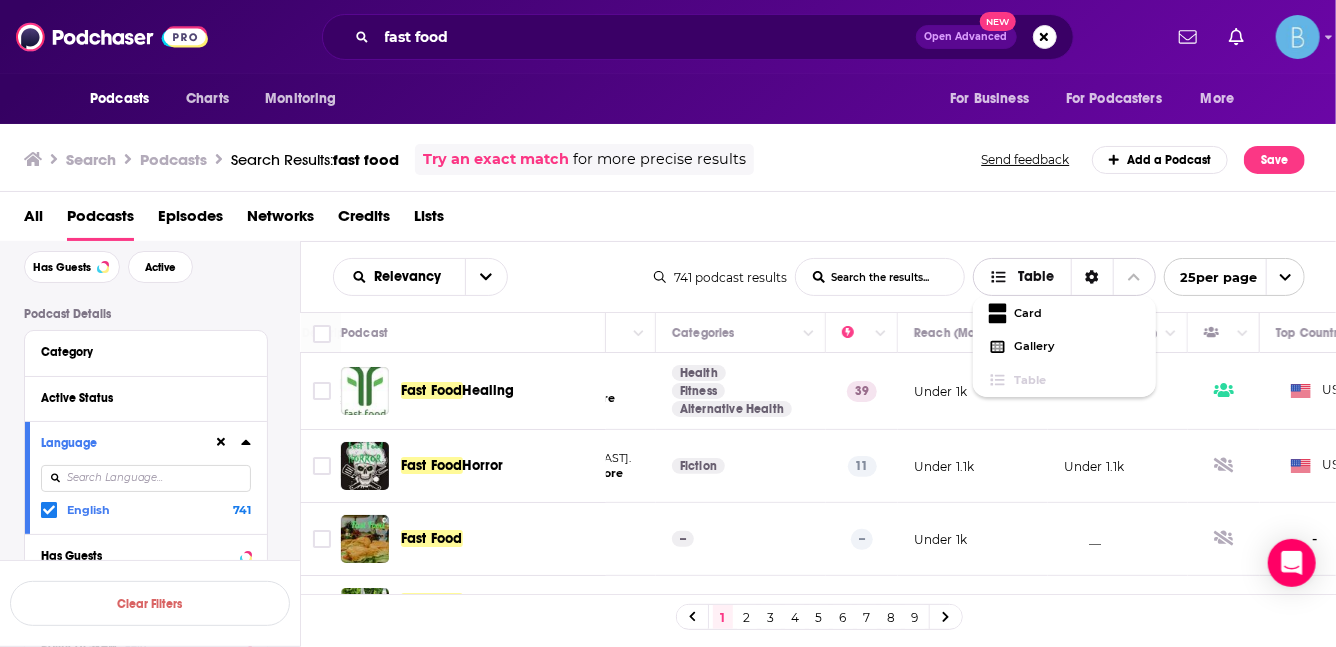 click at bounding box center [1134, 277] 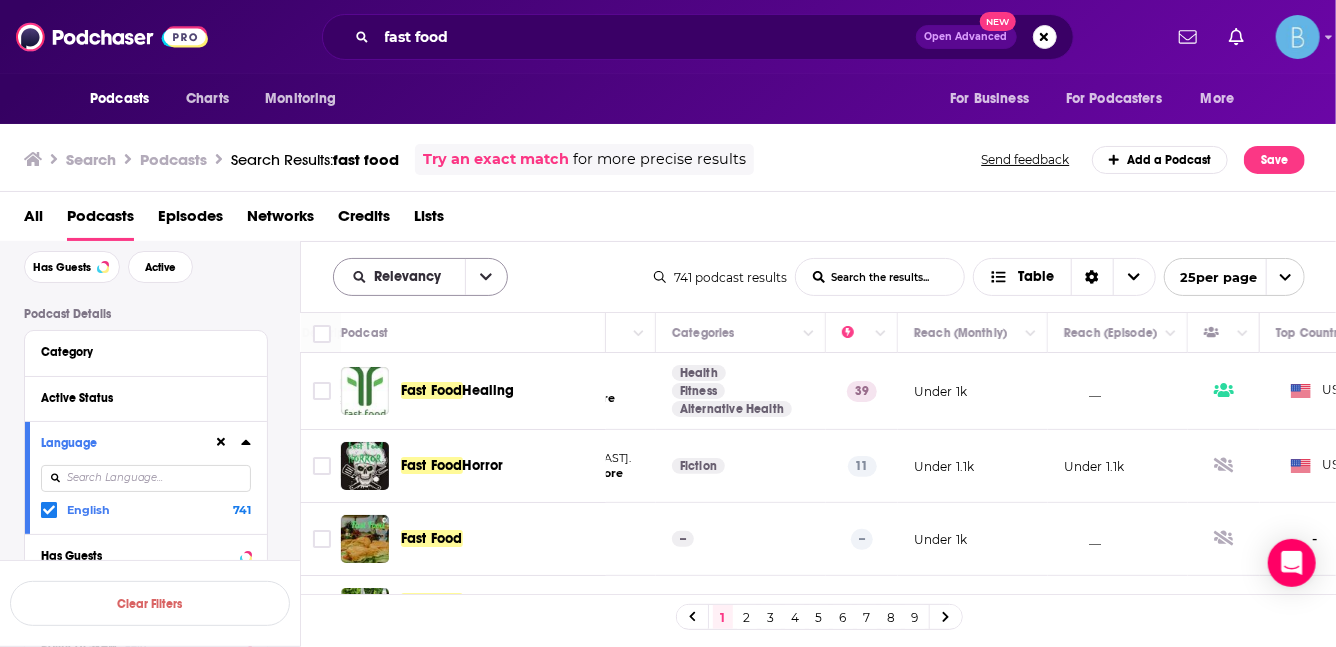 click 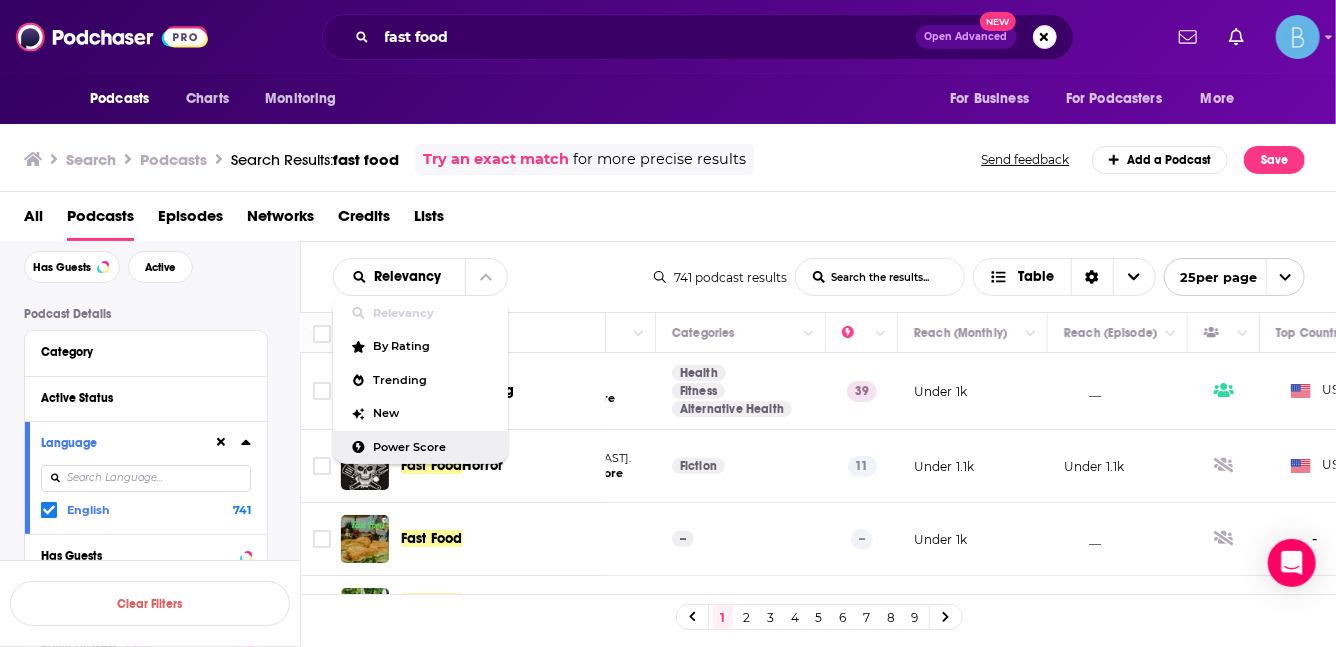 click on "Power Score" at bounding box center [433, 447] 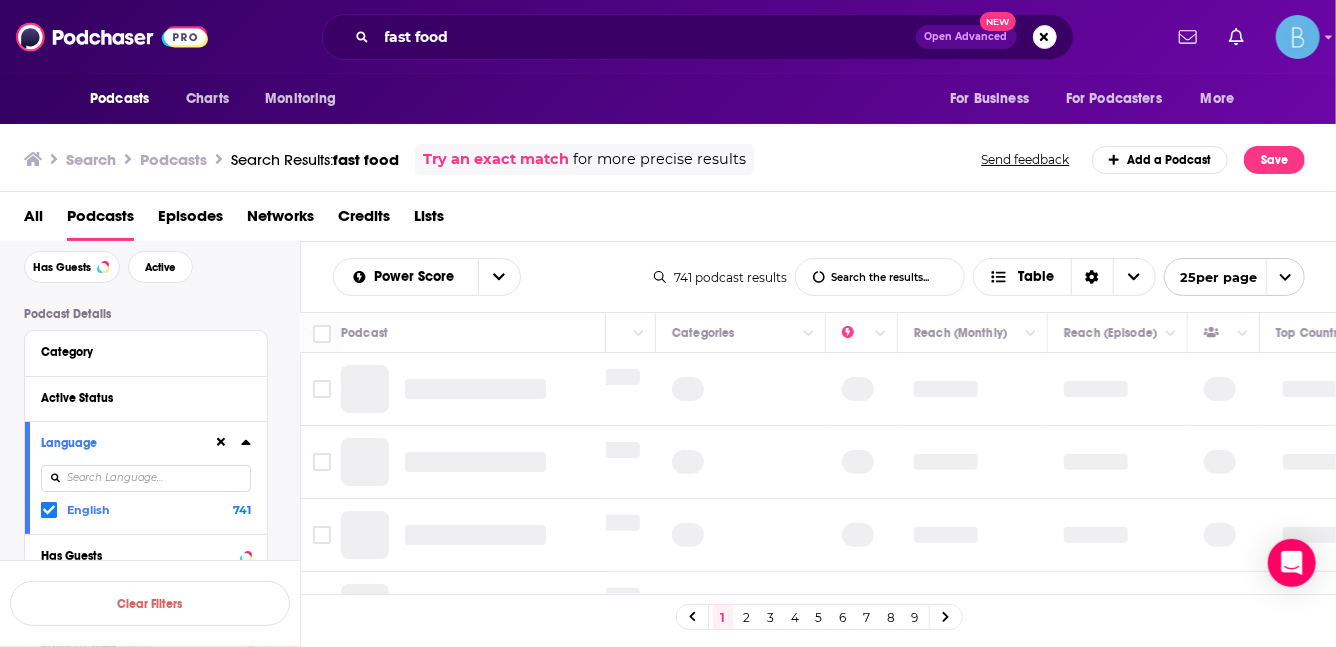 scroll, scrollTop: 0, scrollLeft: 0, axis: both 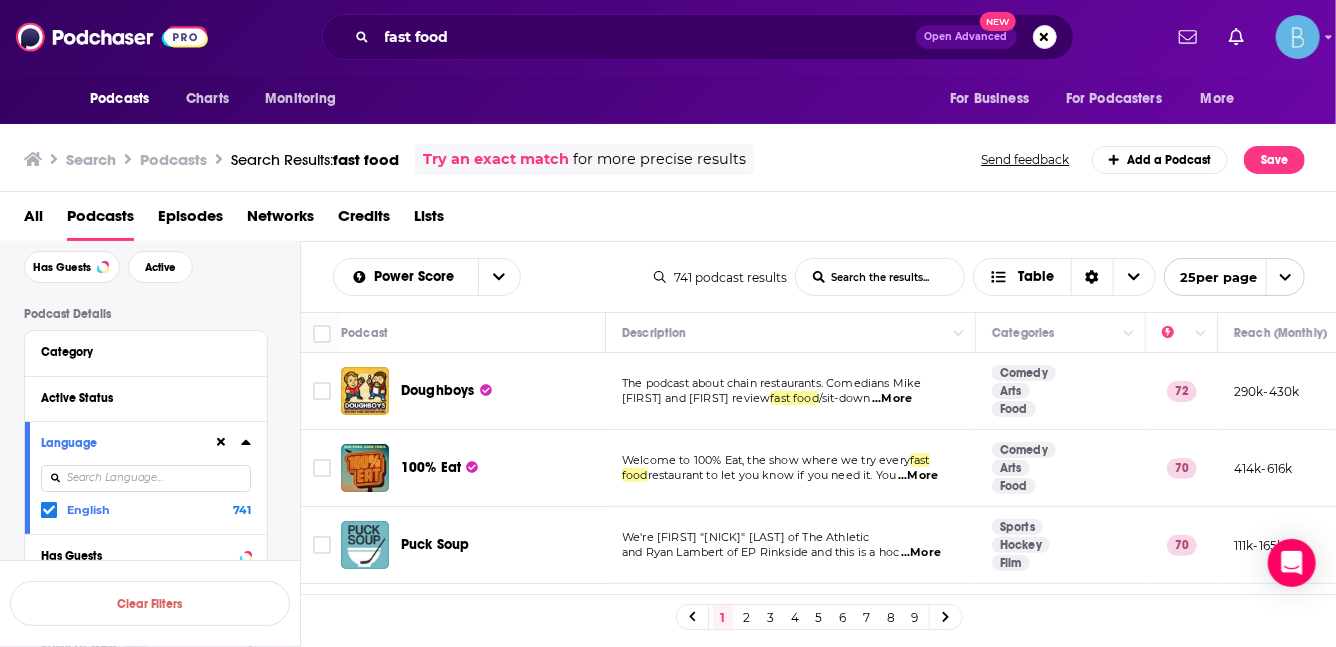 click on "...More" at bounding box center [892, 399] 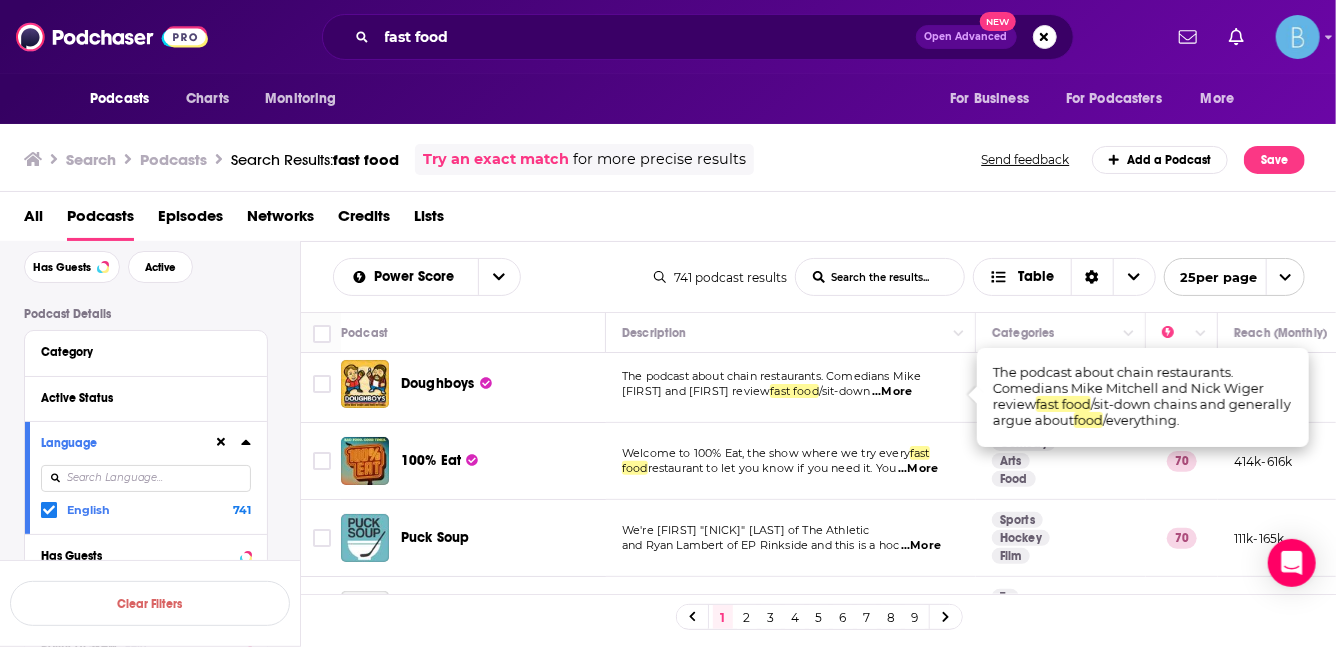 scroll, scrollTop: 22, scrollLeft: 0, axis: vertical 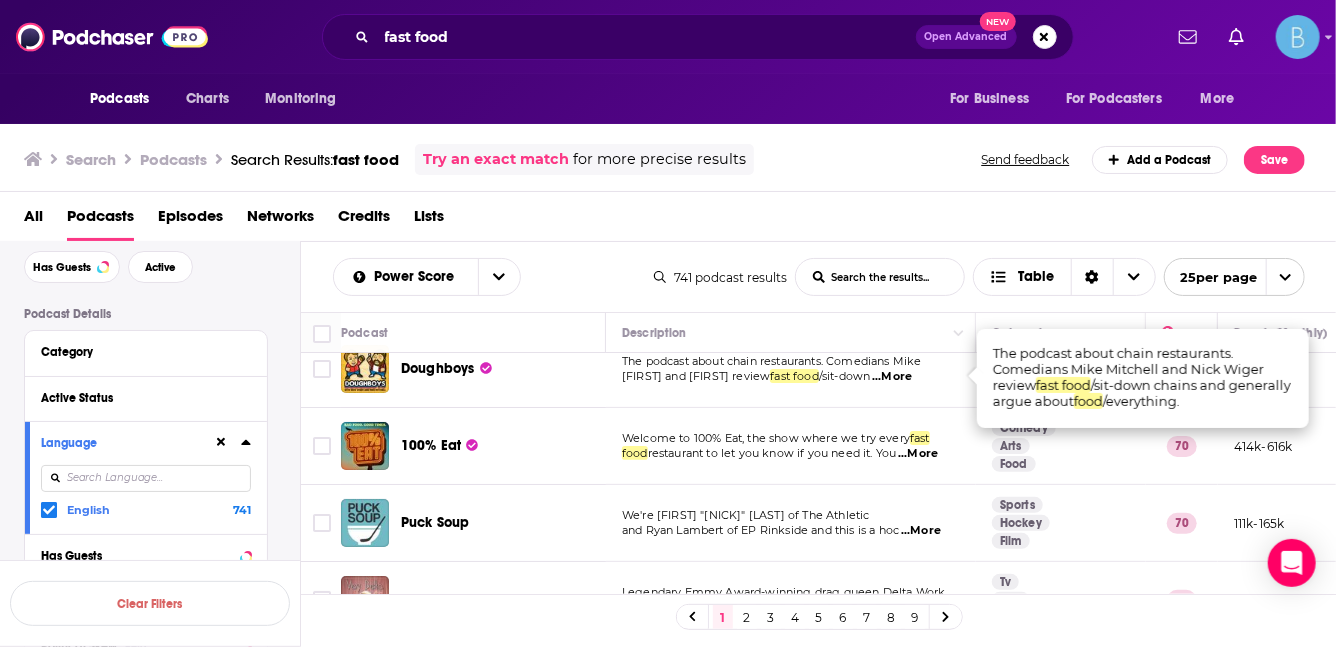 click on "Welcome to 100% Eat, the show where we try every  fast food  restaurant to let you know if you need it. You   ...More" at bounding box center [791, 446] 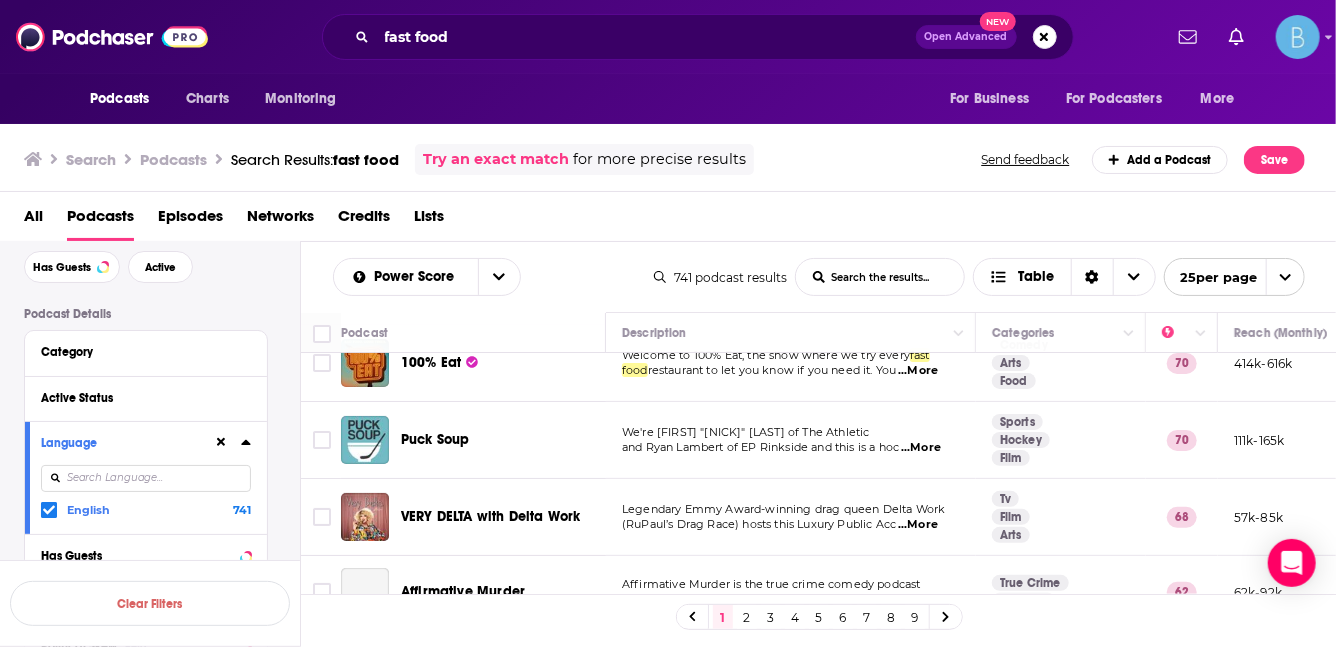 scroll, scrollTop: 141, scrollLeft: 0, axis: vertical 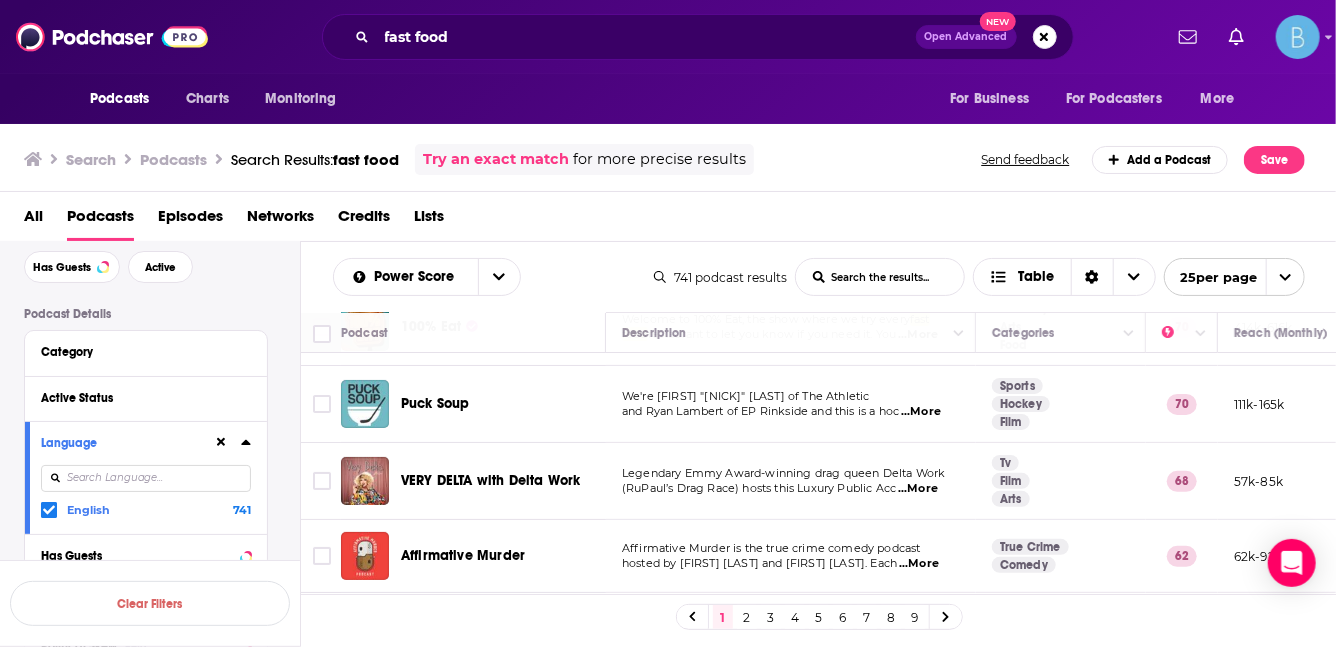 click on "...More" at bounding box center (921, 412) 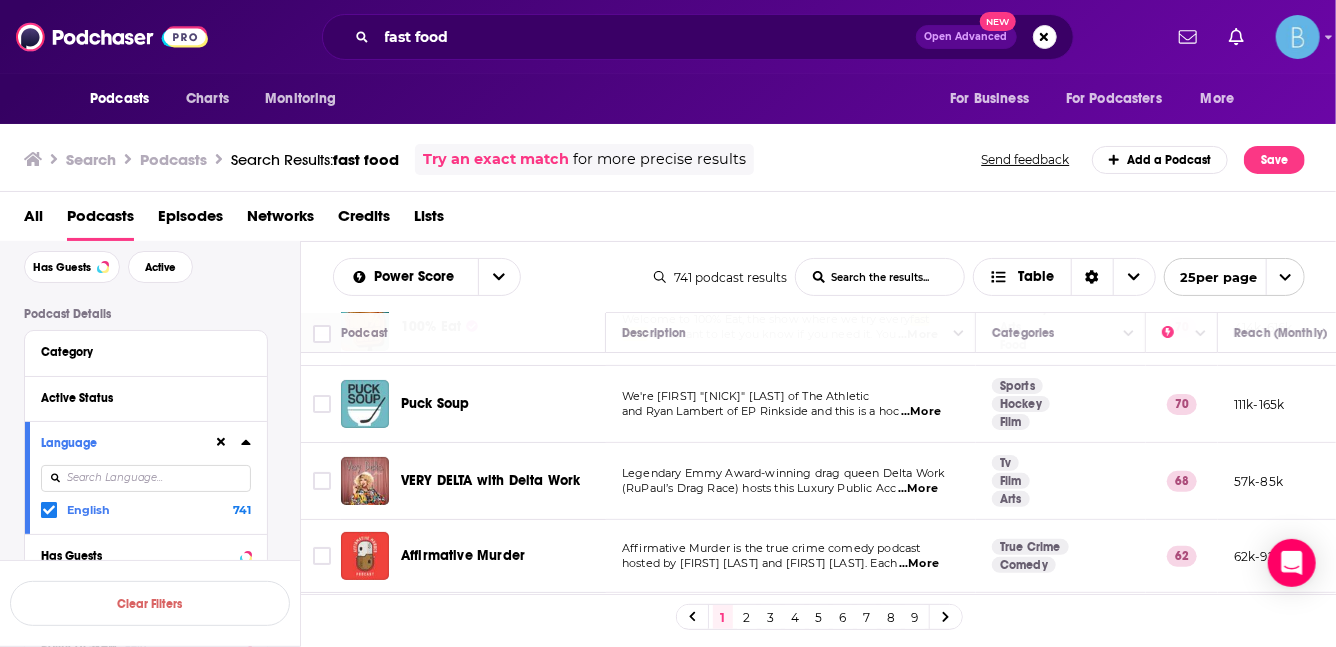 click on "(RuPaul’s Drag Race) hosts this Luxury Public Acc" at bounding box center (759, 488) 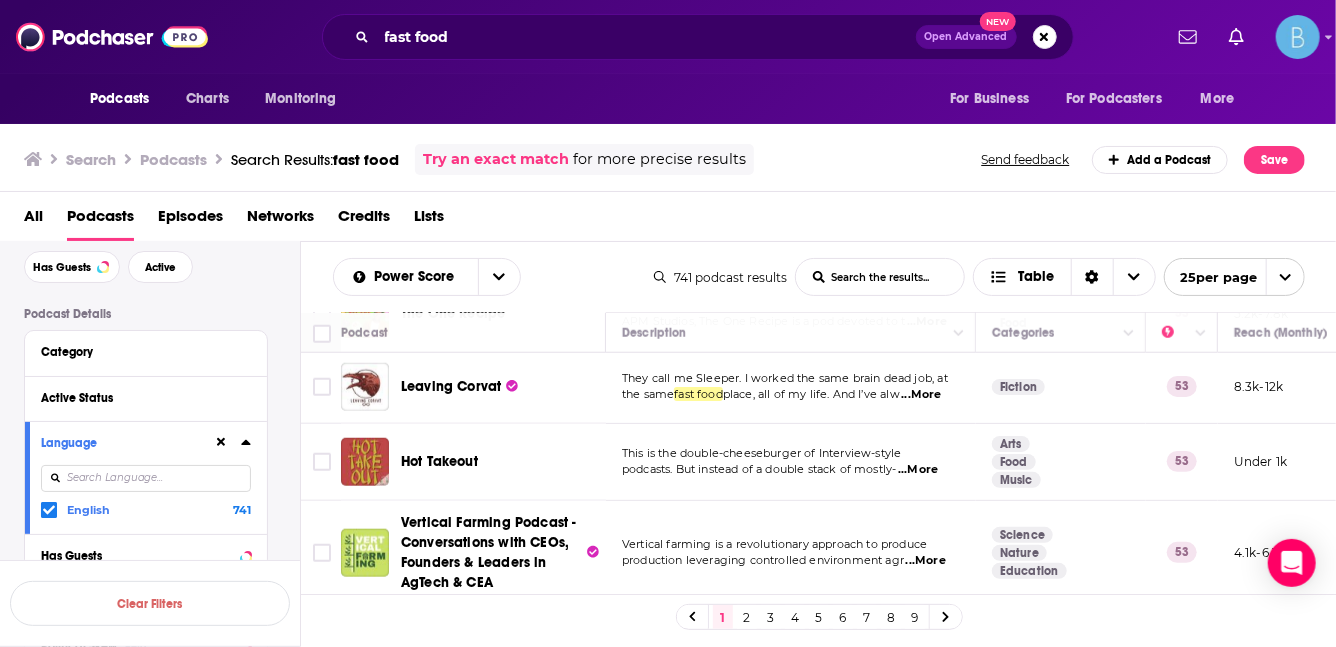 scroll, scrollTop: 978, scrollLeft: 0, axis: vertical 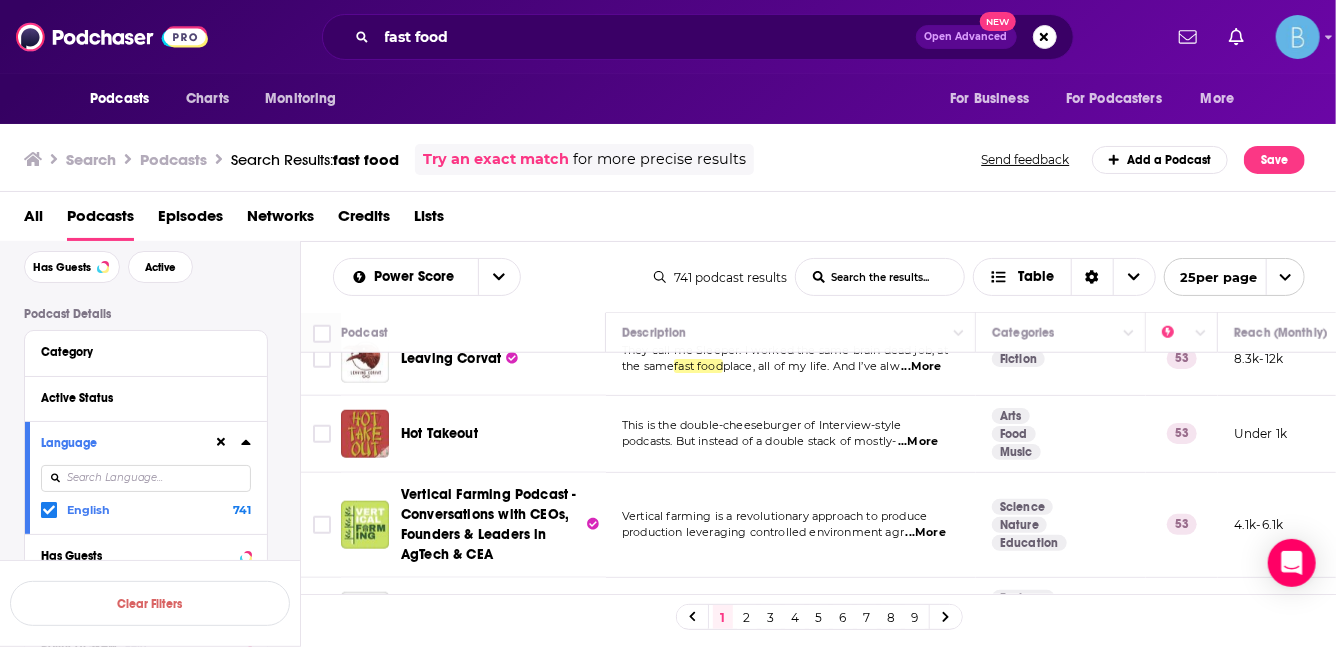 click on "...More" at bounding box center (918, 442) 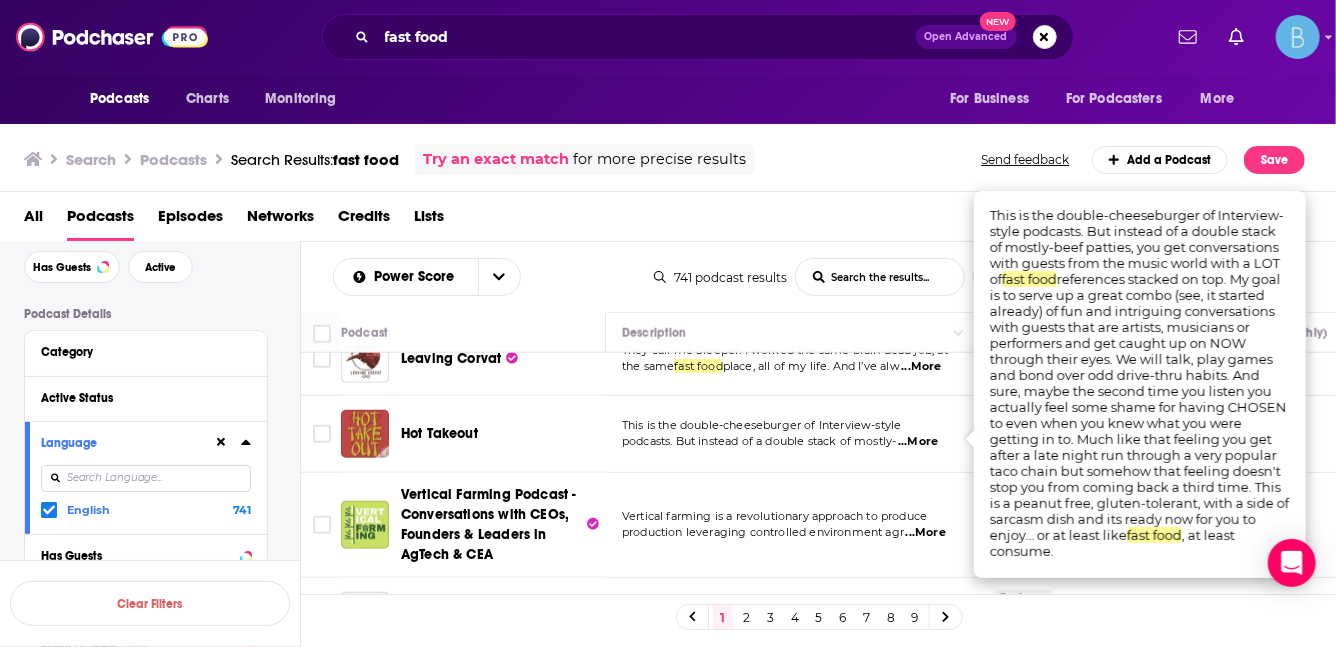 click on "...More" at bounding box center (918, 442) 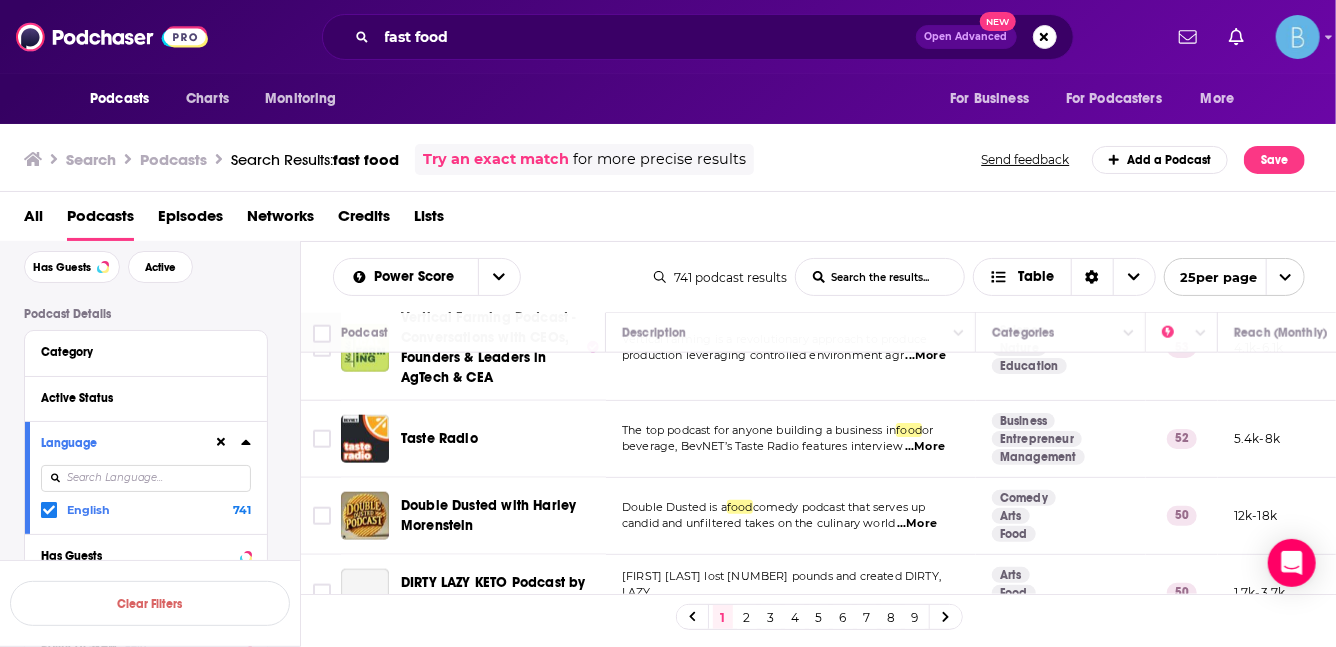scroll, scrollTop: 1198, scrollLeft: 0, axis: vertical 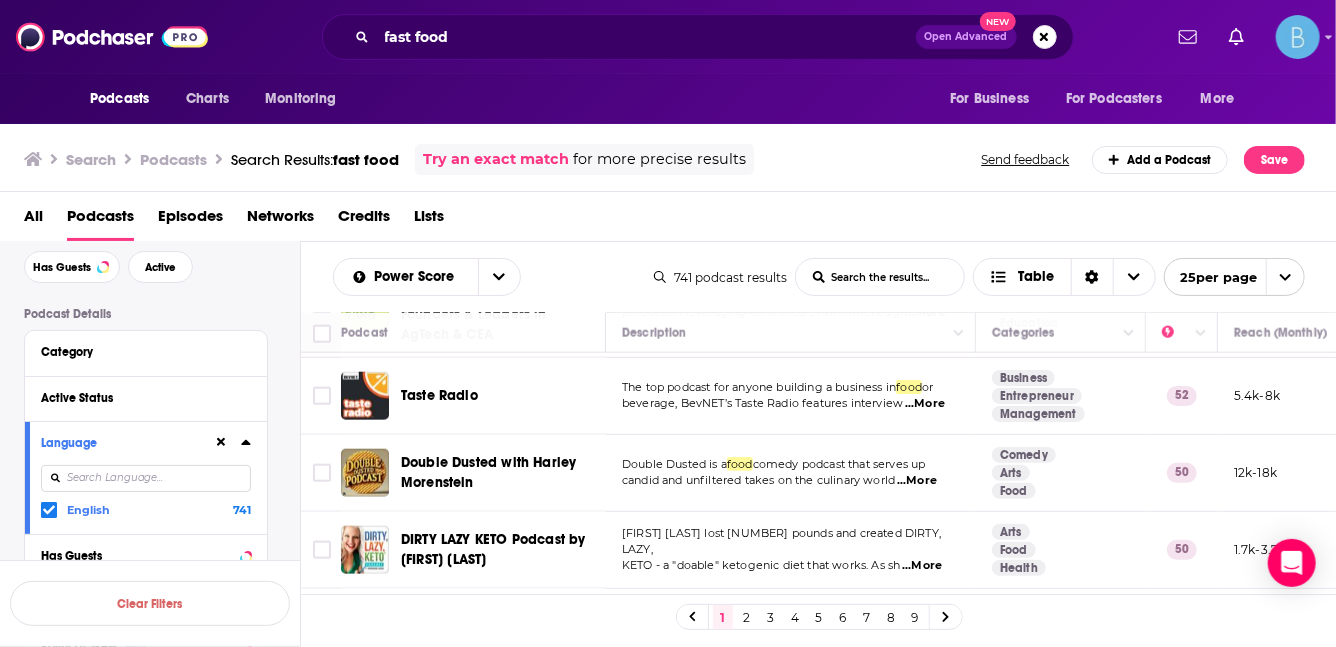 click on "...More" at bounding box center (925, 404) 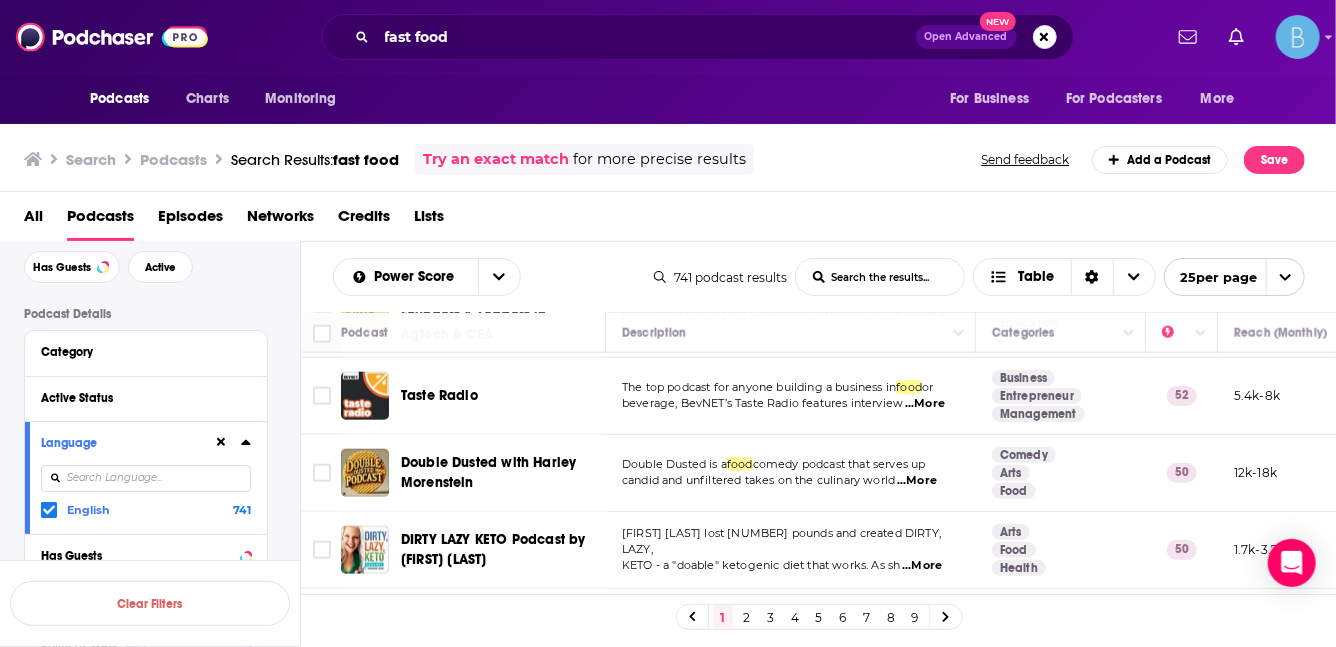 click on "All Podcasts Episodes Networks Credits Lists" at bounding box center (672, 220) 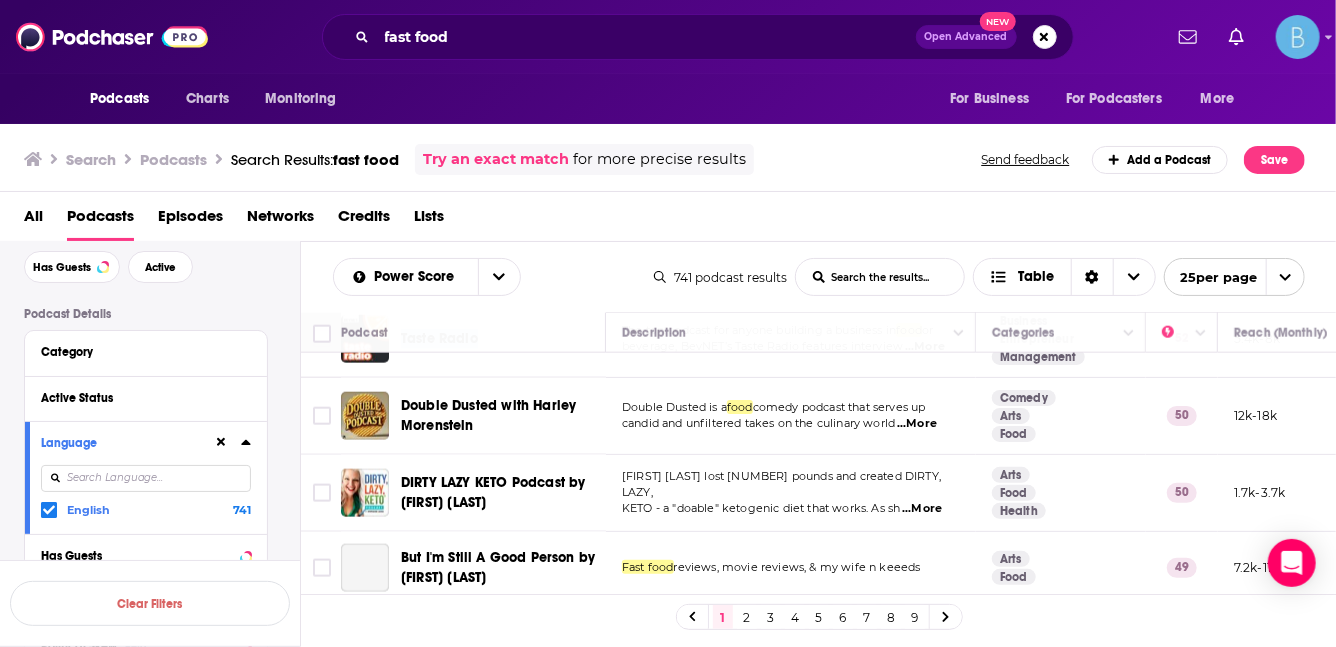 scroll, scrollTop: 1263, scrollLeft: 0, axis: vertical 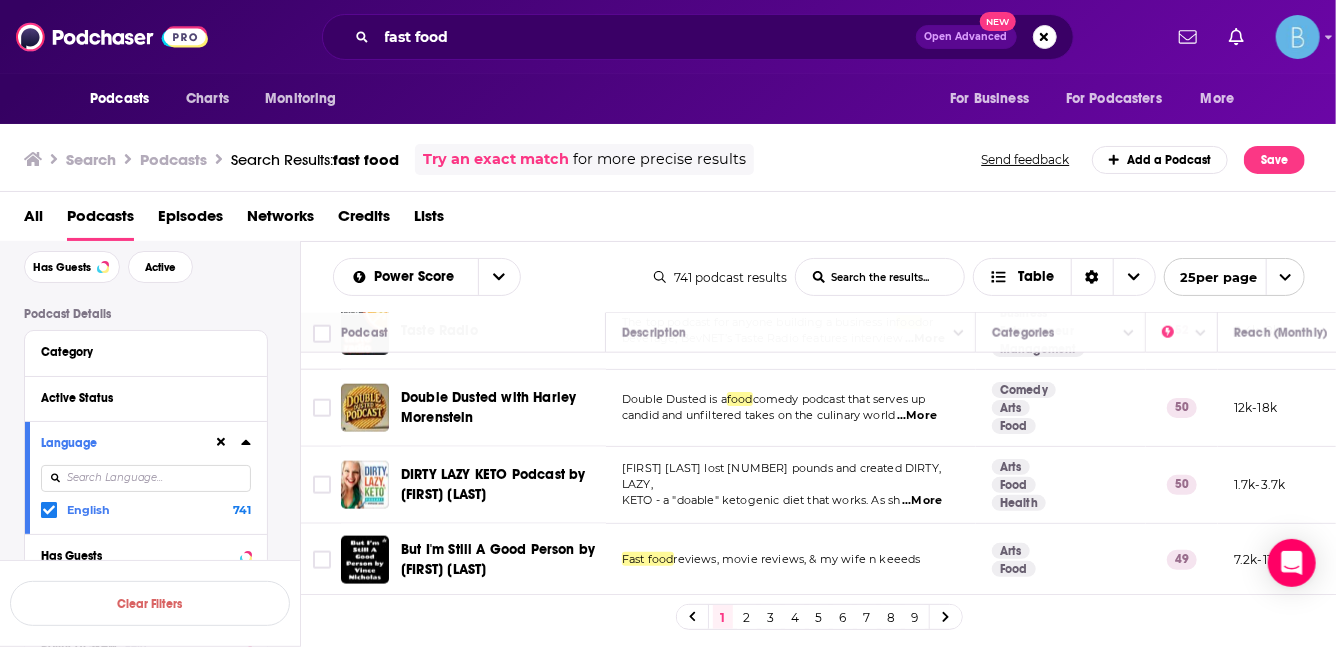 click on "...More" at bounding box center (917, 416) 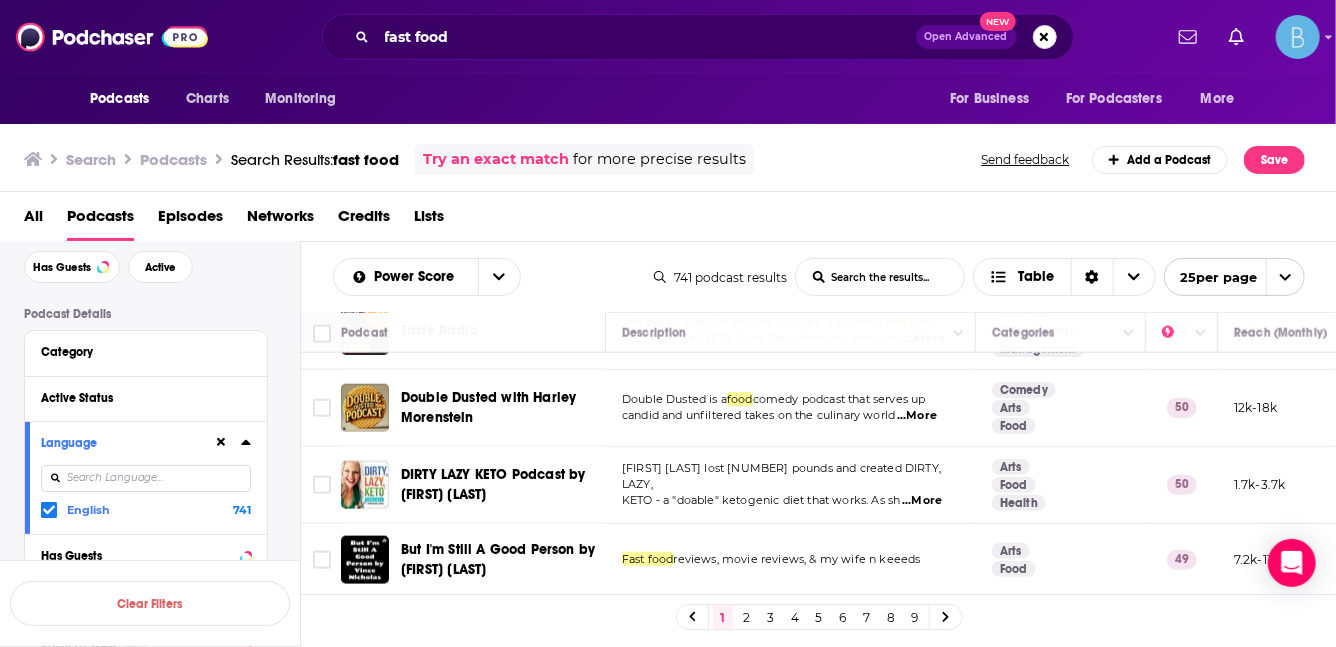 click on "Power Score List Search Input Search the results... Table 741   podcast   results List Search Input Search the results... Table 25  per page" at bounding box center [819, 277] 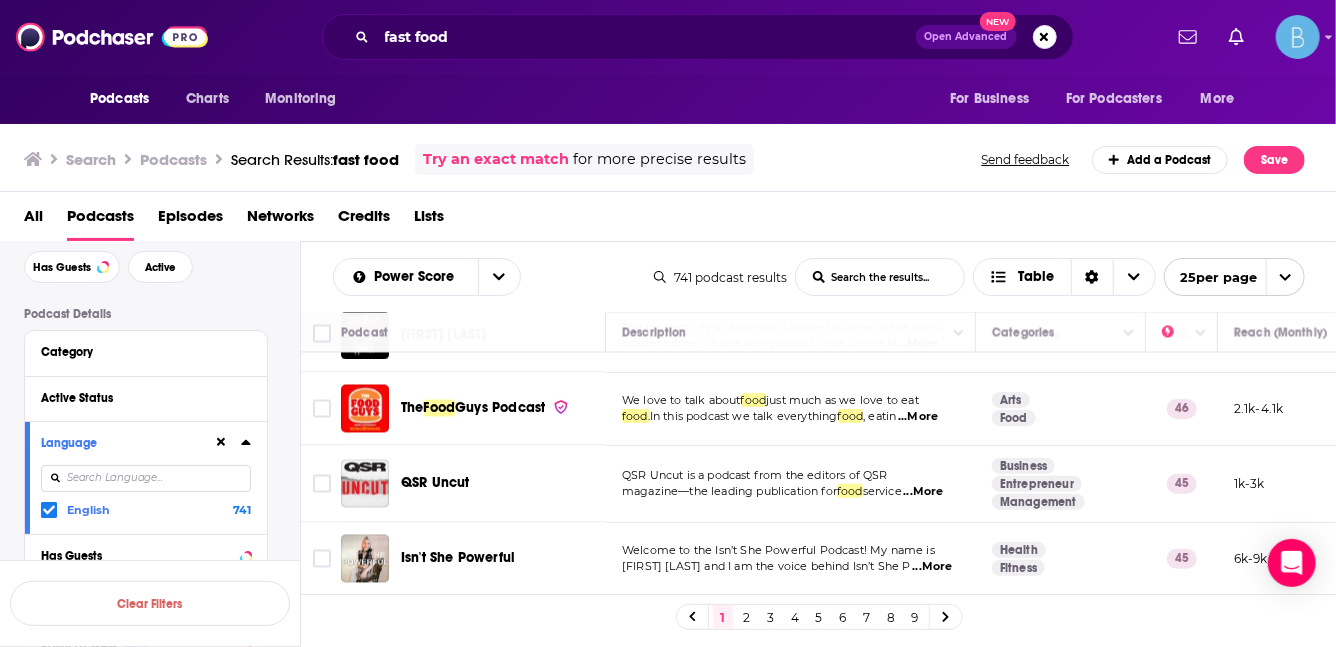 scroll, scrollTop: 1885, scrollLeft: 0, axis: vertical 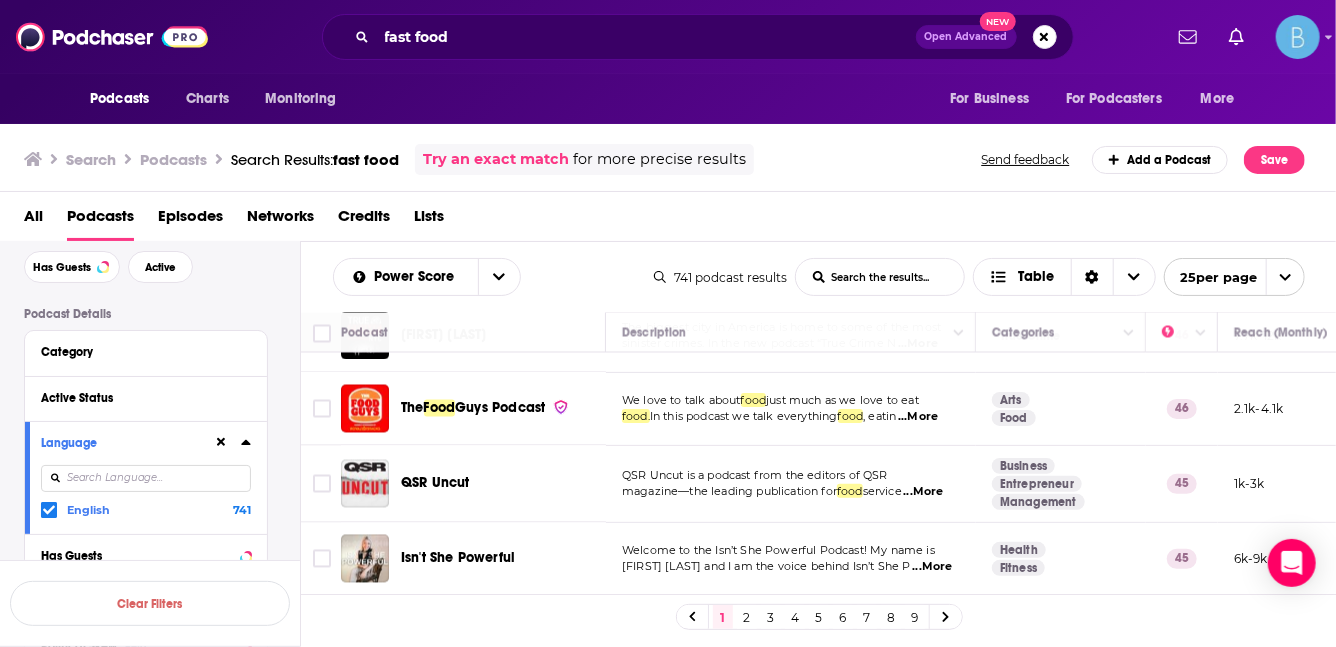 click on "2" at bounding box center [747, 617] 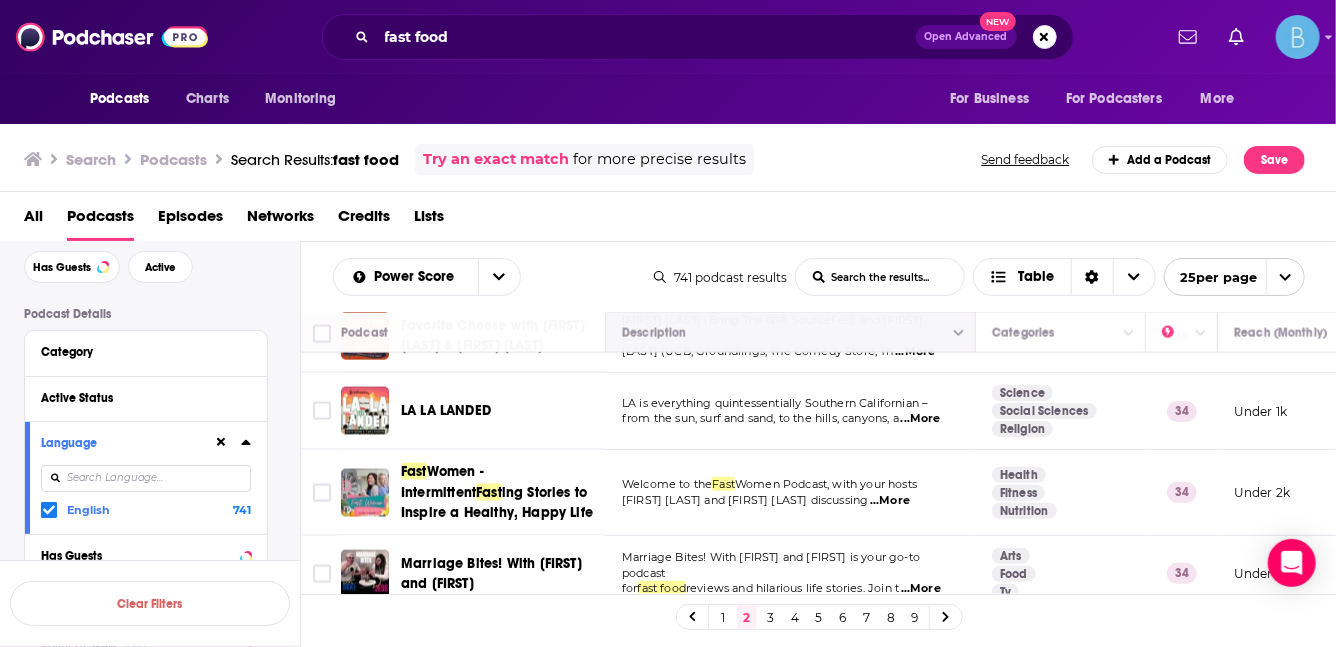scroll, scrollTop: 1665, scrollLeft: 0, axis: vertical 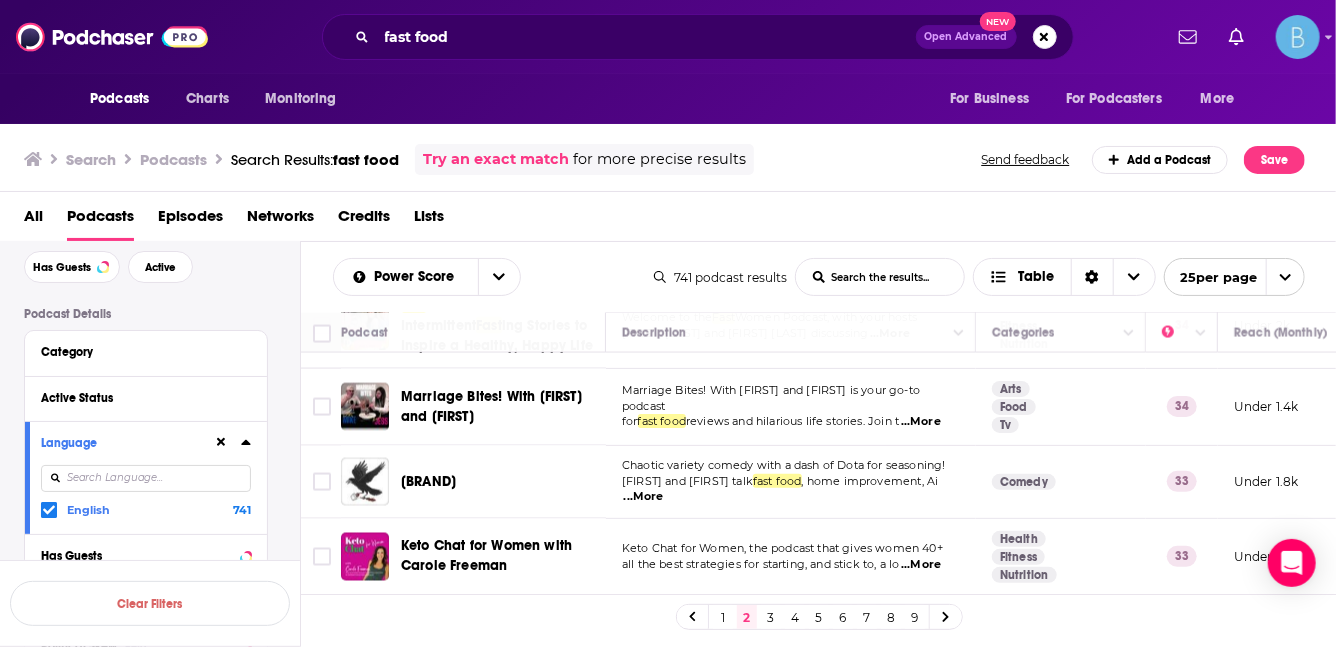 click on "3" at bounding box center [771, 617] 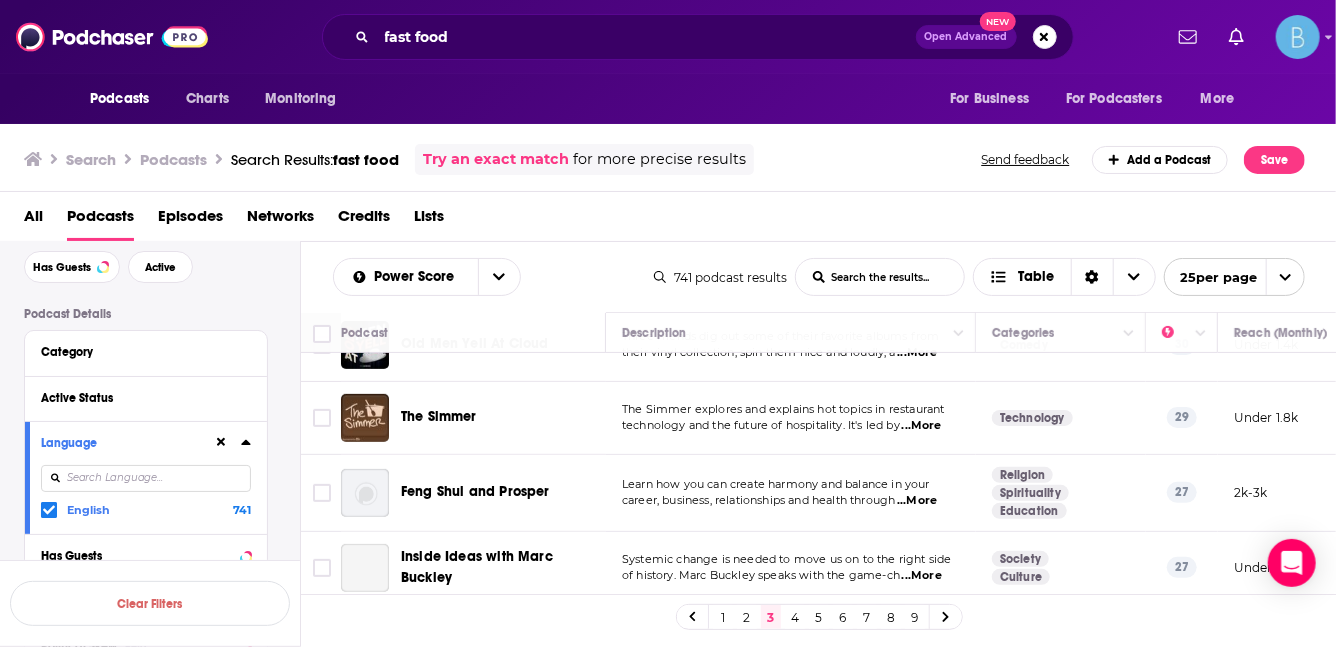 scroll, scrollTop: 969, scrollLeft: 0, axis: vertical 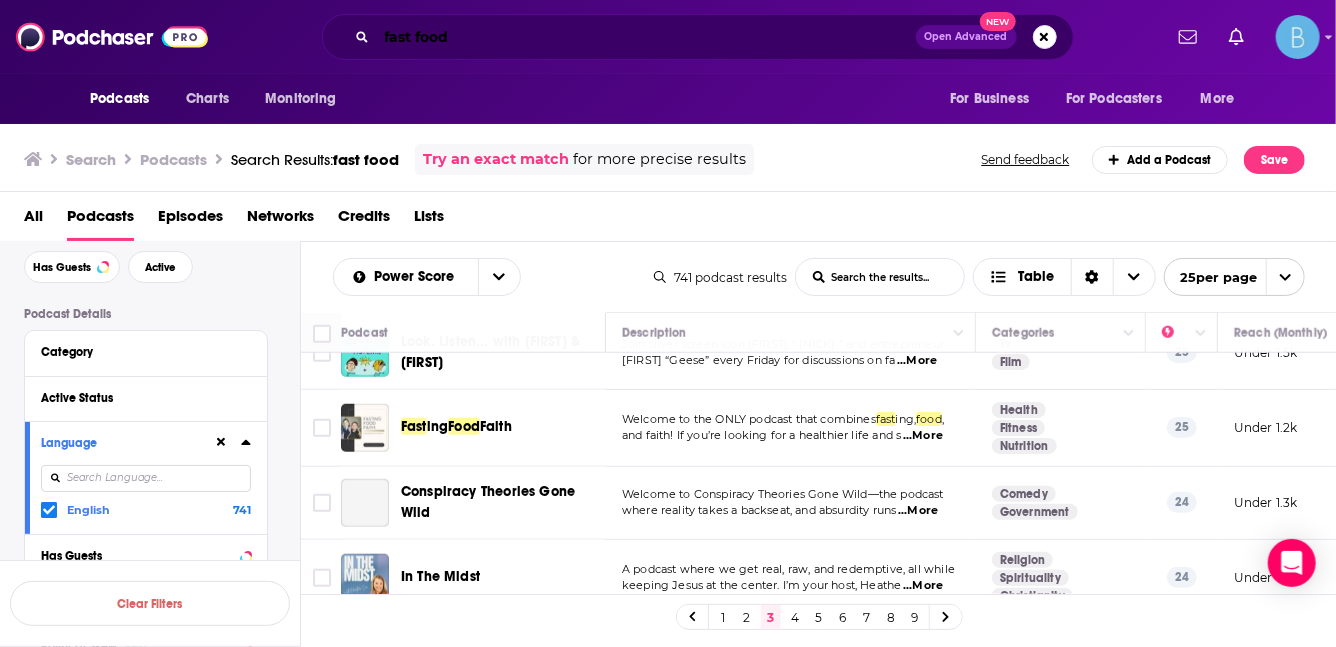 click on "fast food" at bounding box center (646, 37) 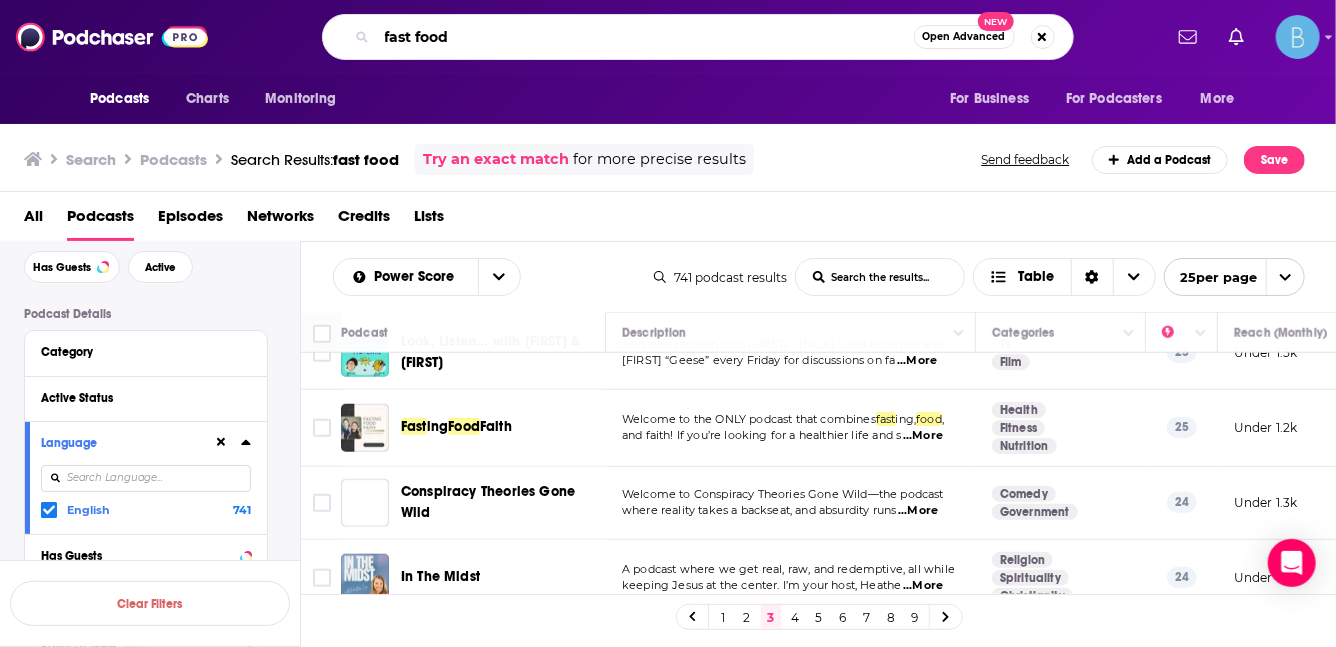 click on "fast food" at bounding box center [645, 37] 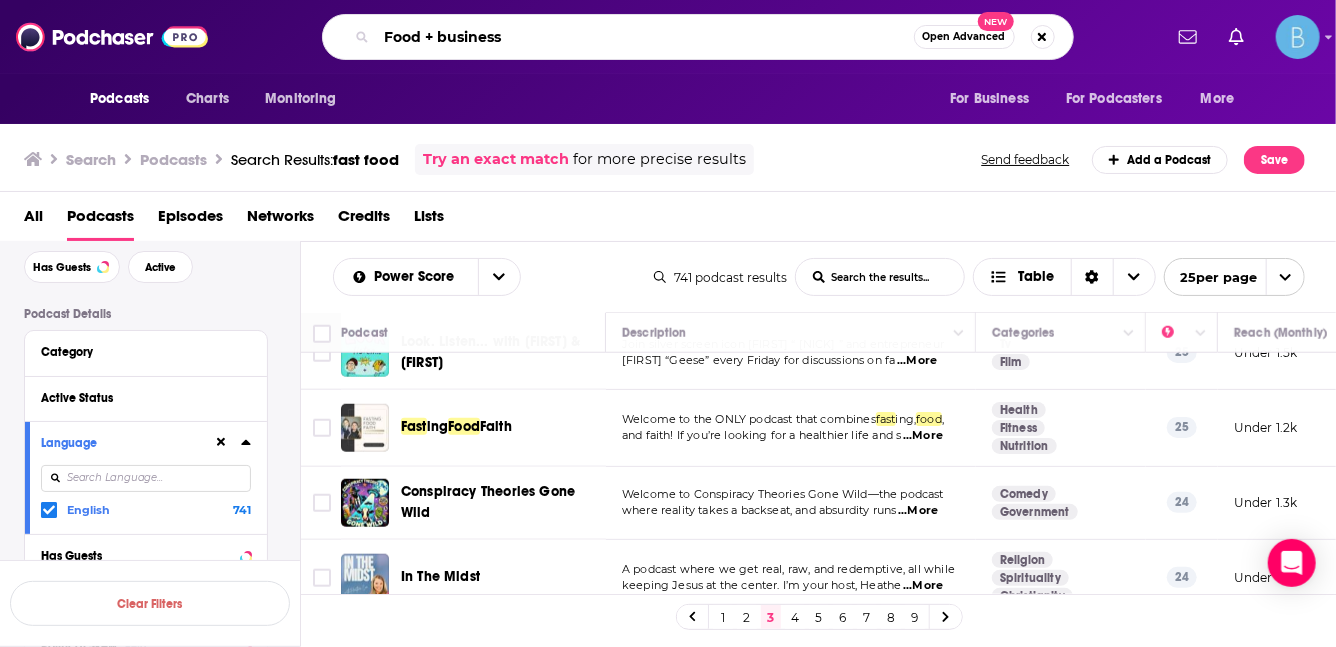 type on "Food + business" 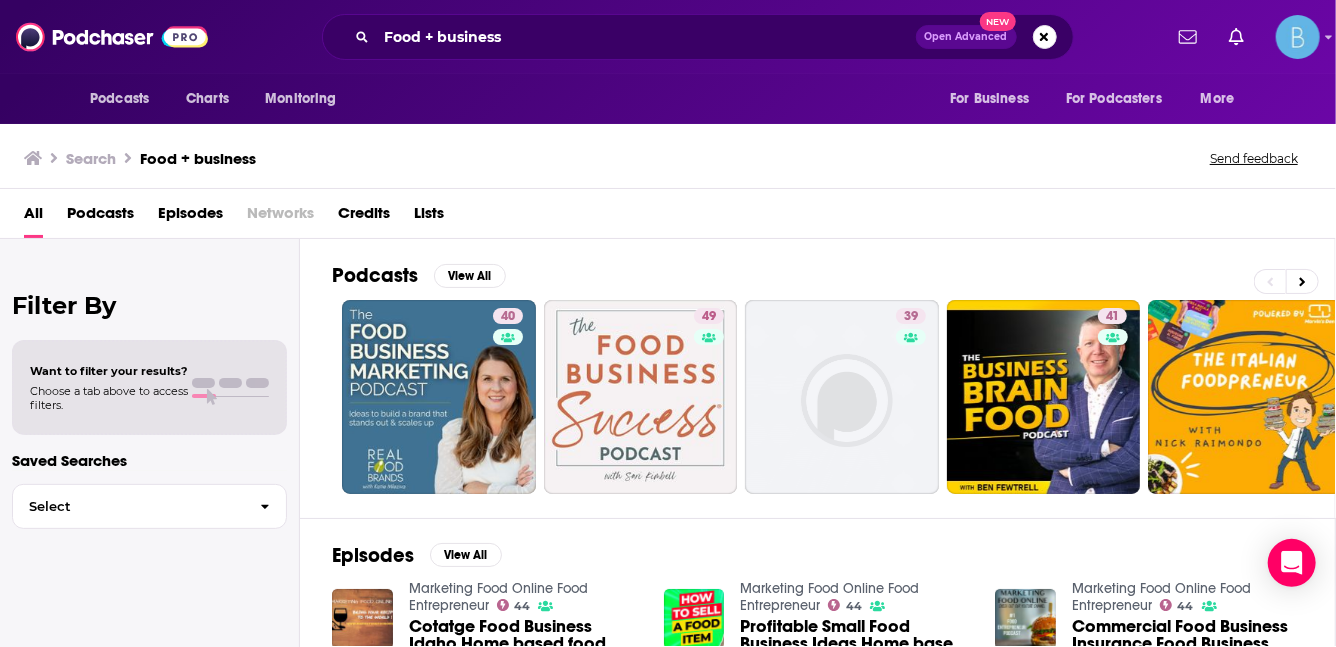 click on "Podcasts" at bounding box center (100, 217) 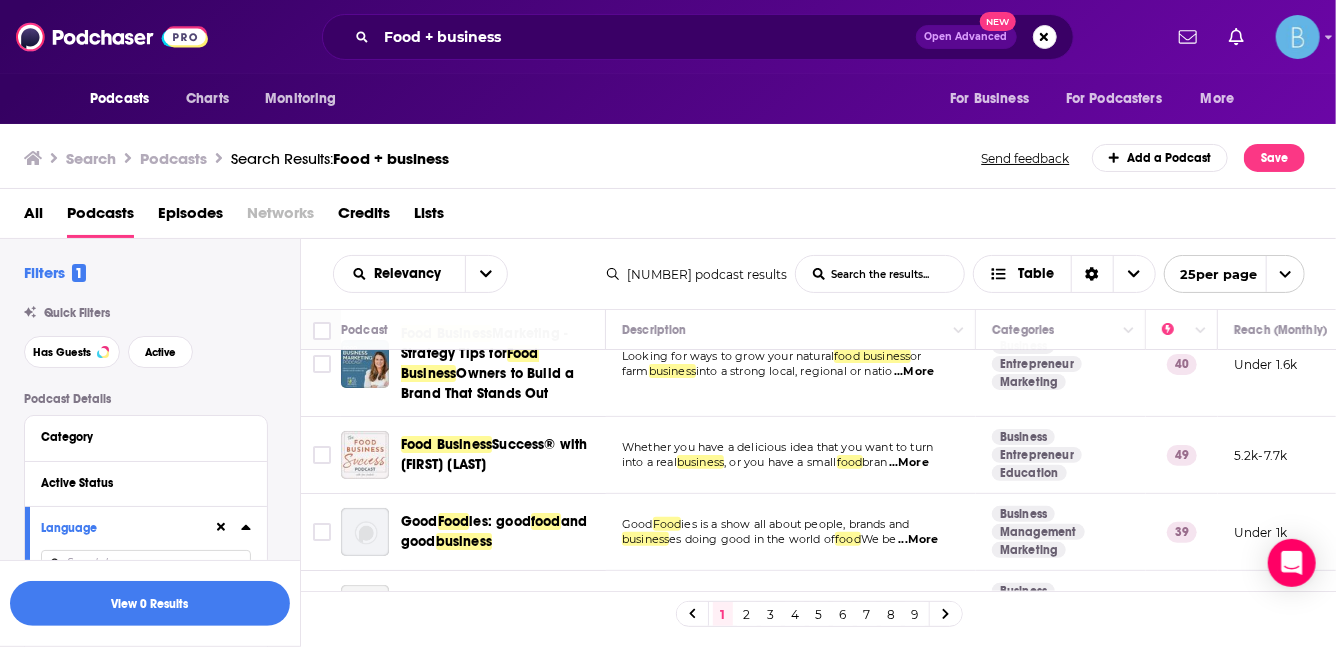 scroll, scrollTop: 39, scrollLeft: 0, axis: vertical 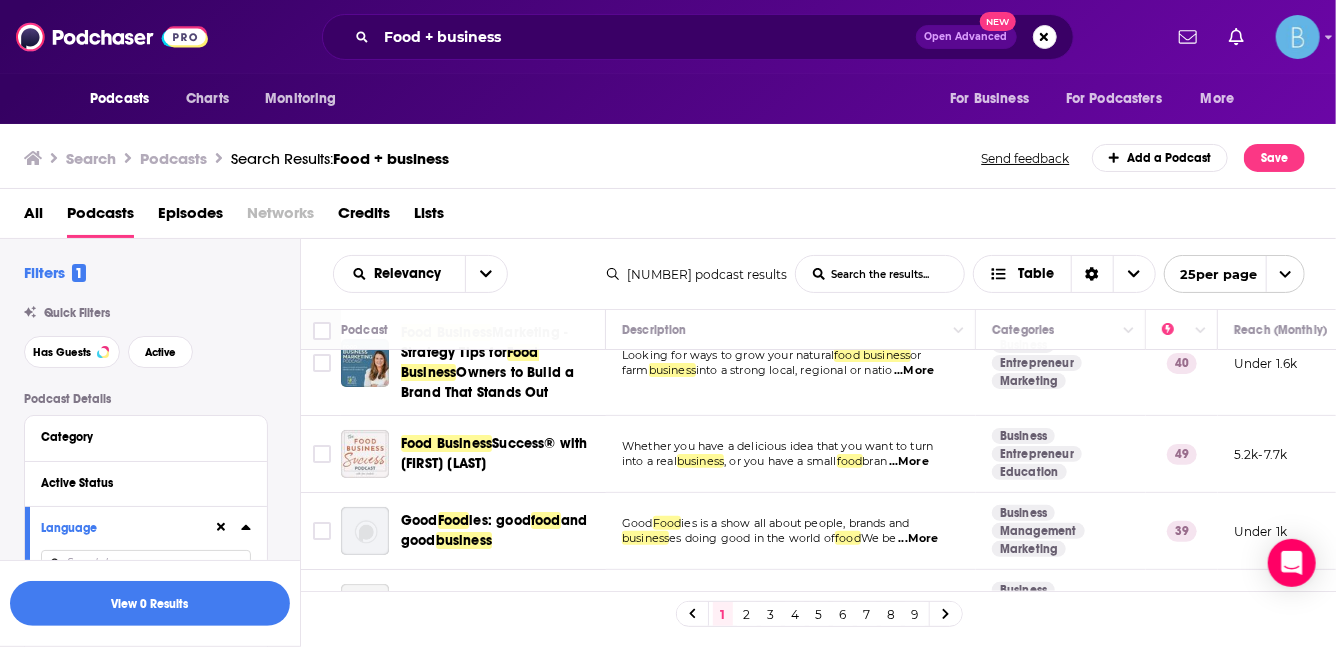 click on "All Podcasts Episodes Networks Credits Lists" at bounding box center (672, 217) 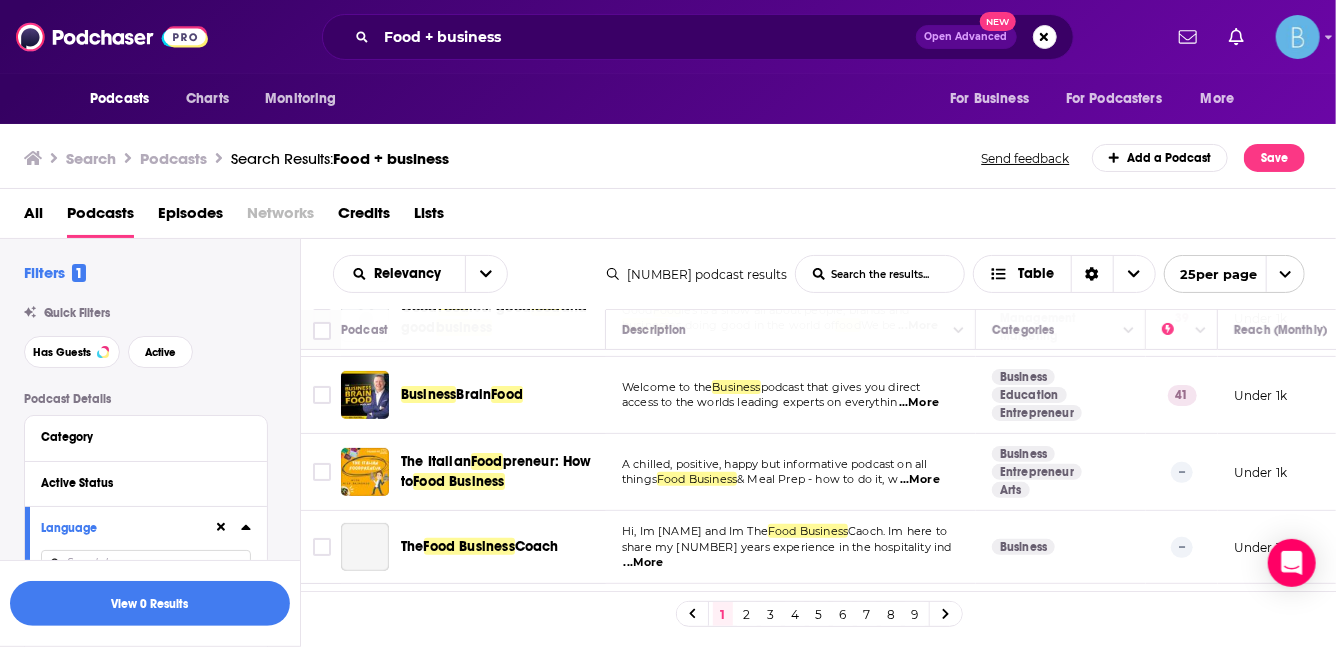 scroll, scrollTop: 254, scrollLeft: 0, axis: vertical 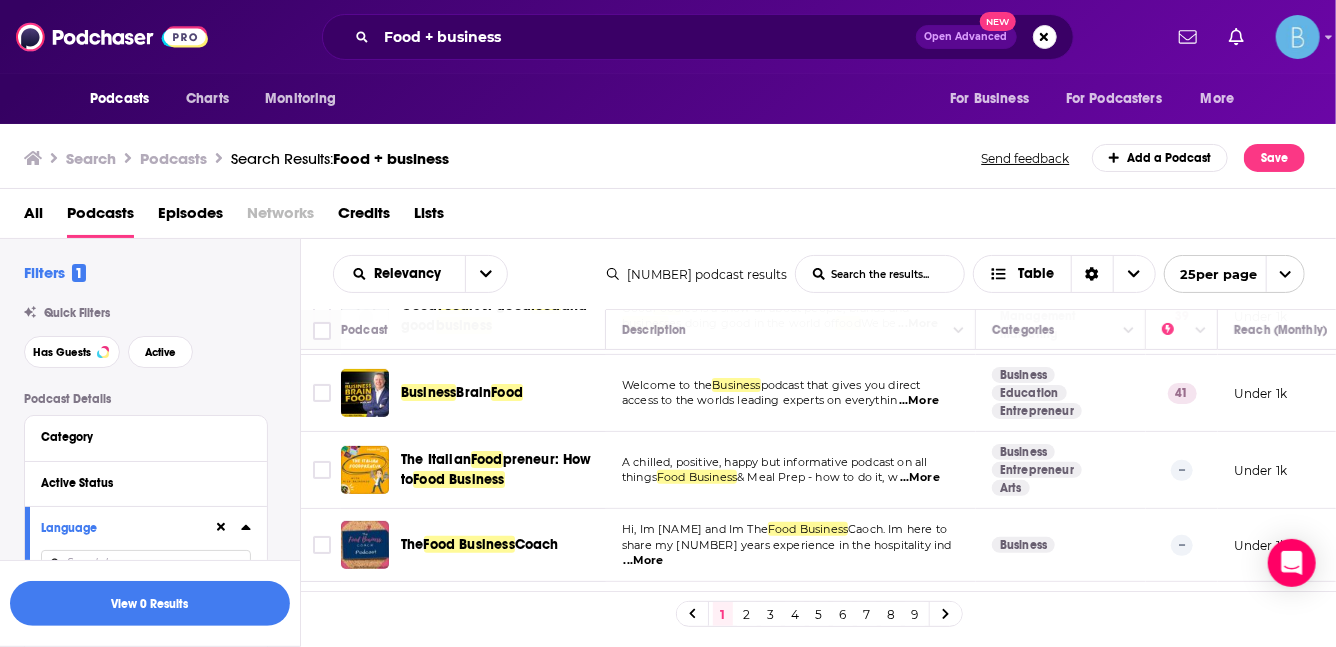 click on "...More" at bounding box center [919, 401] 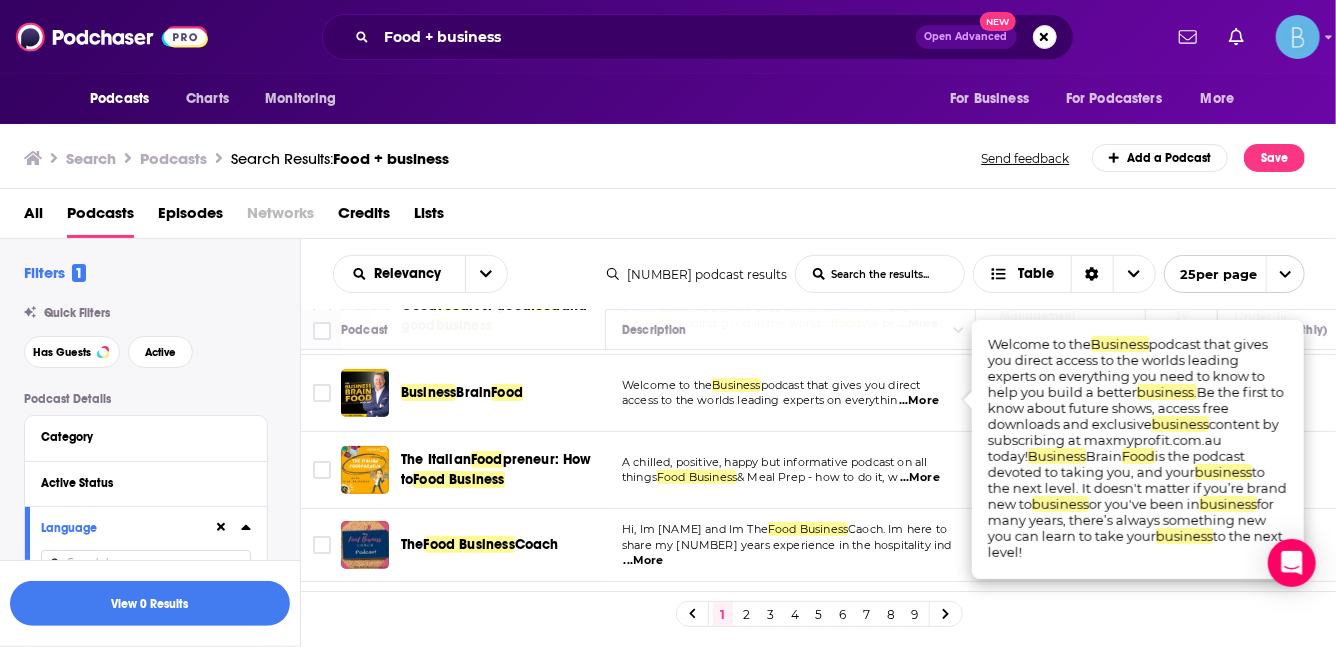 click on "All Podcasts Episodes Networks Credits Lists" at bounding box center [672, 217] 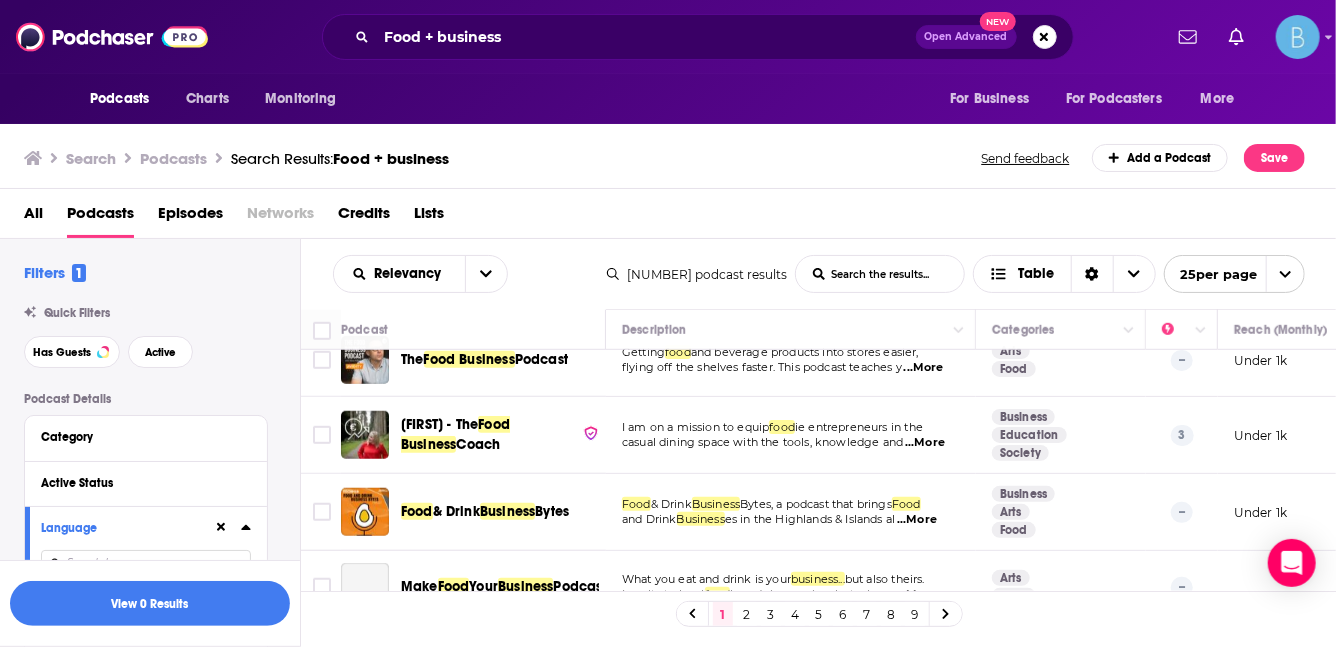 scroll, scrollTop: 939, scrollLeft: 0, axis: vertical 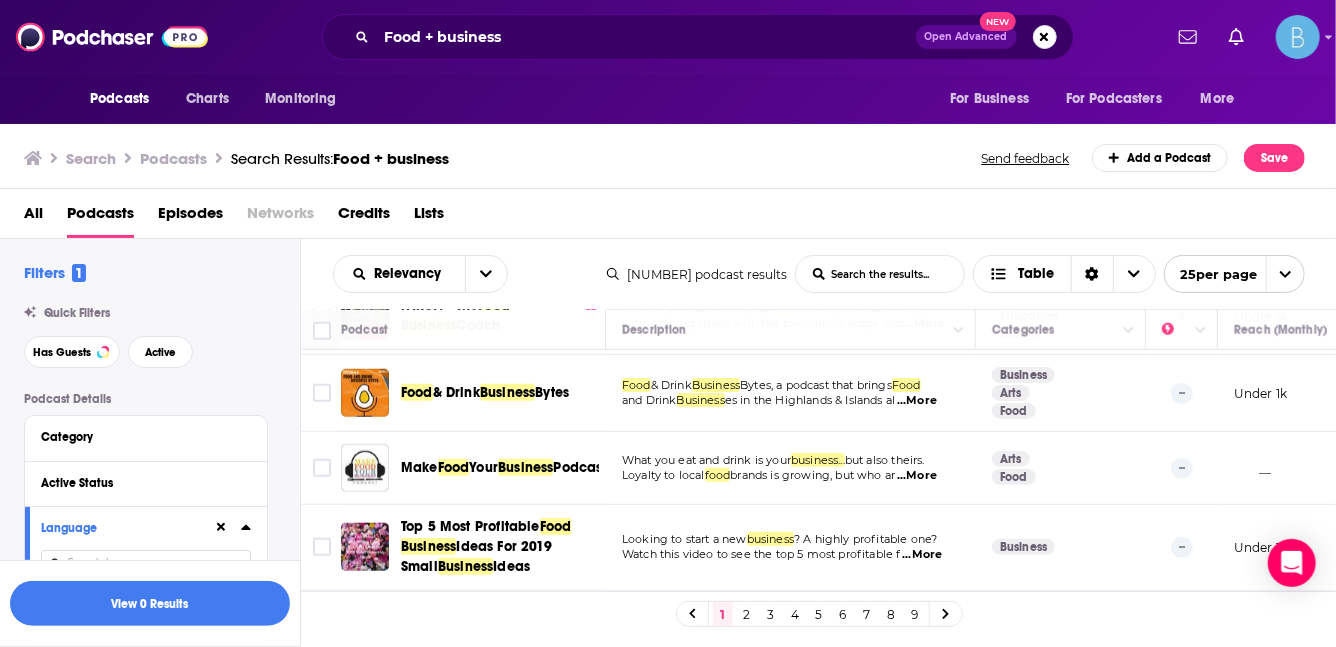 click on "Bytes, a podcast that brings" at bounding box center [816, 385] 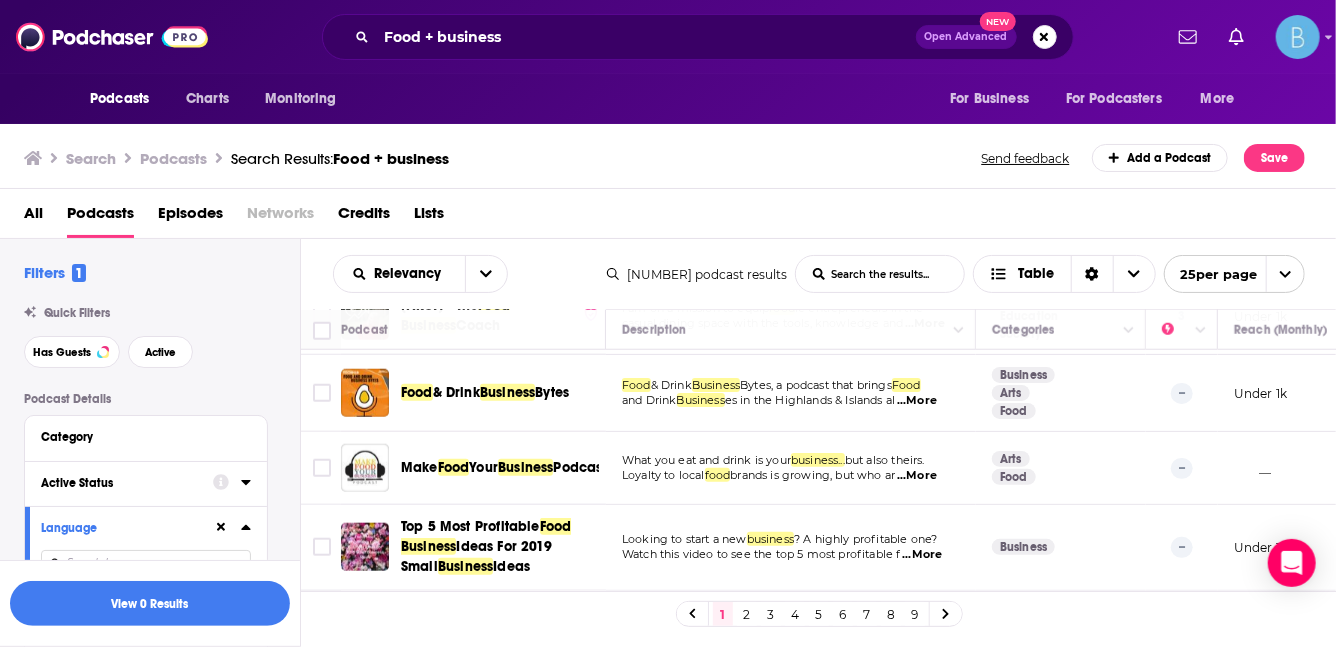 scroll, scrollTop: 3, scrollLeft: 0, axis: vertical 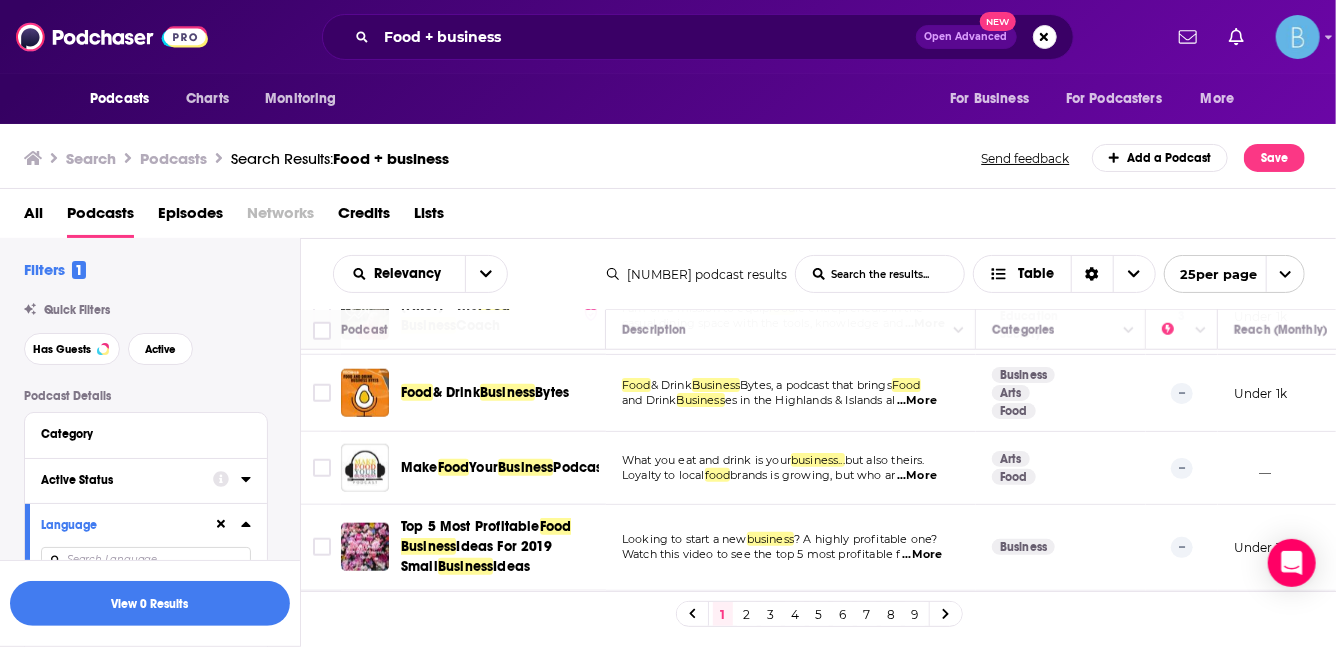 click 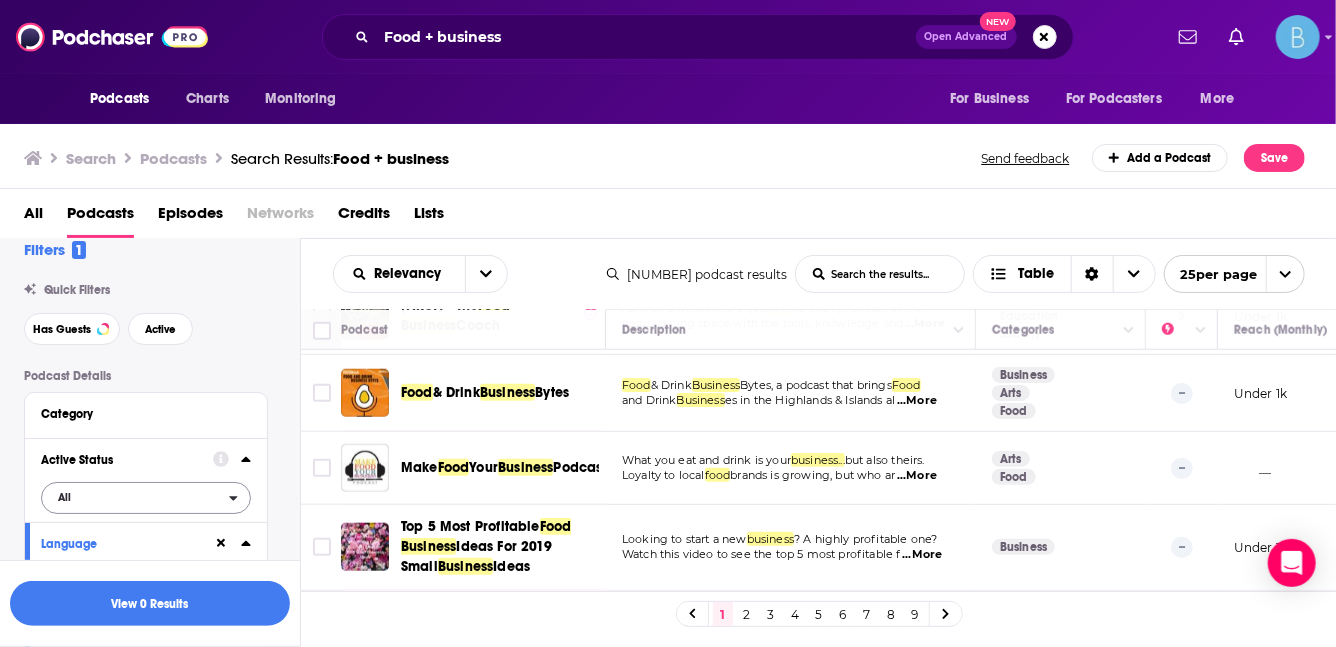 scroll, scrollTop: 24, scrollLeft: 0, axis: vertical 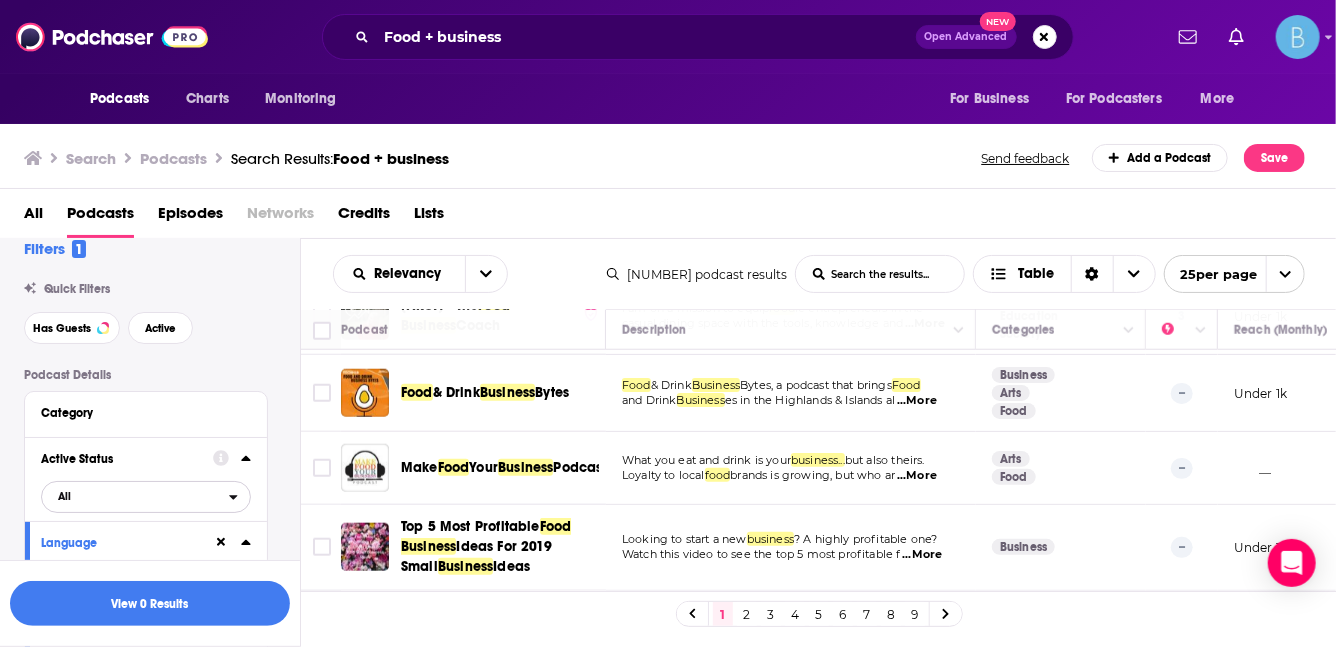 click on "All" at bounding box center [135, 496] 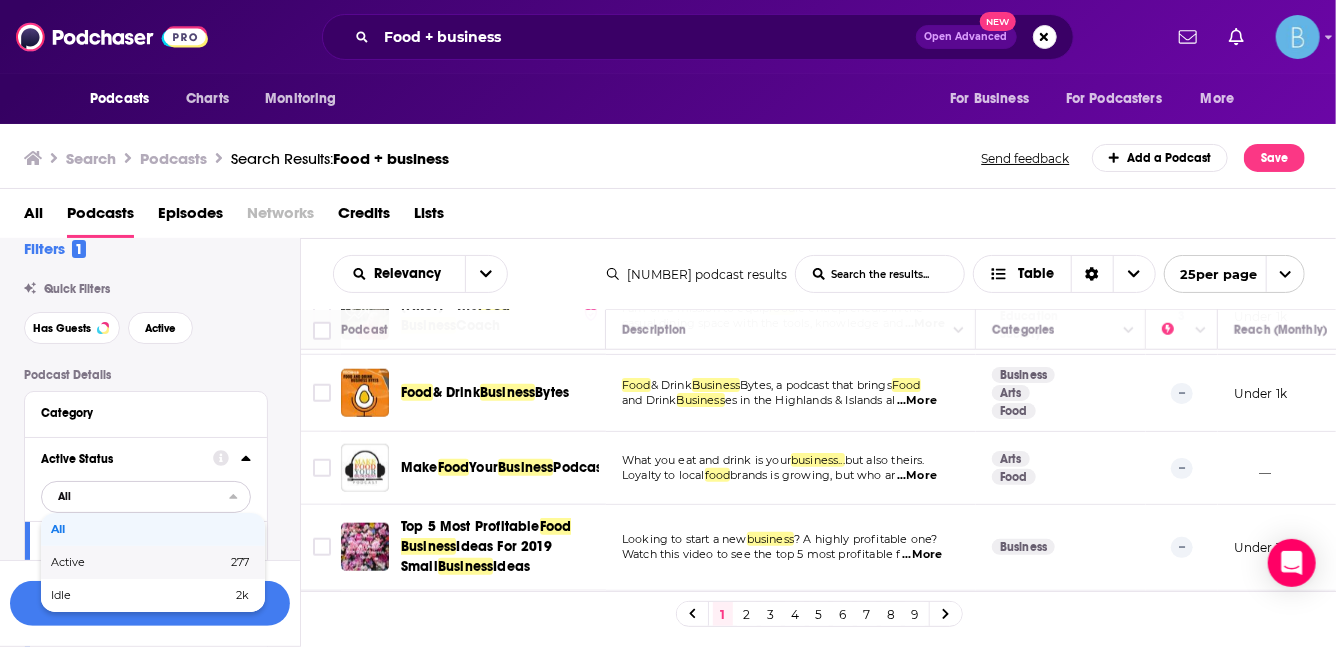 click on "Active" at bounding box center (103, 562) 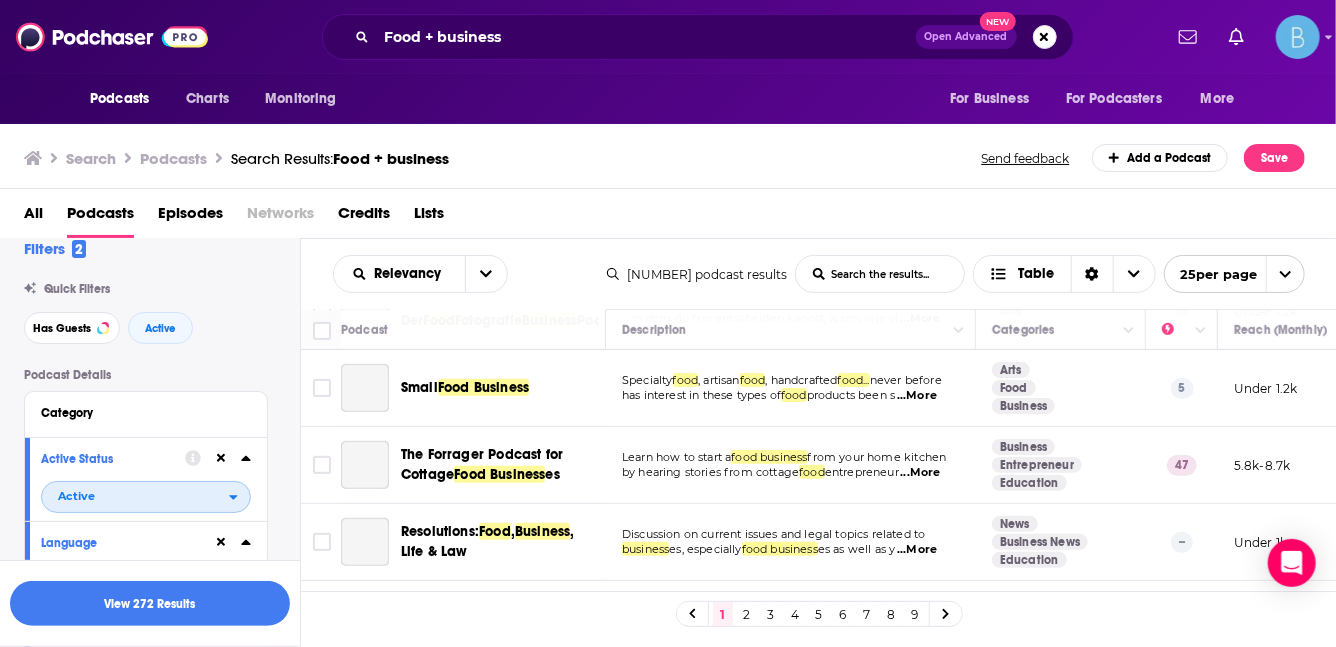 scroll, scrollTop: 0, scrollLeft: 0, axis: both 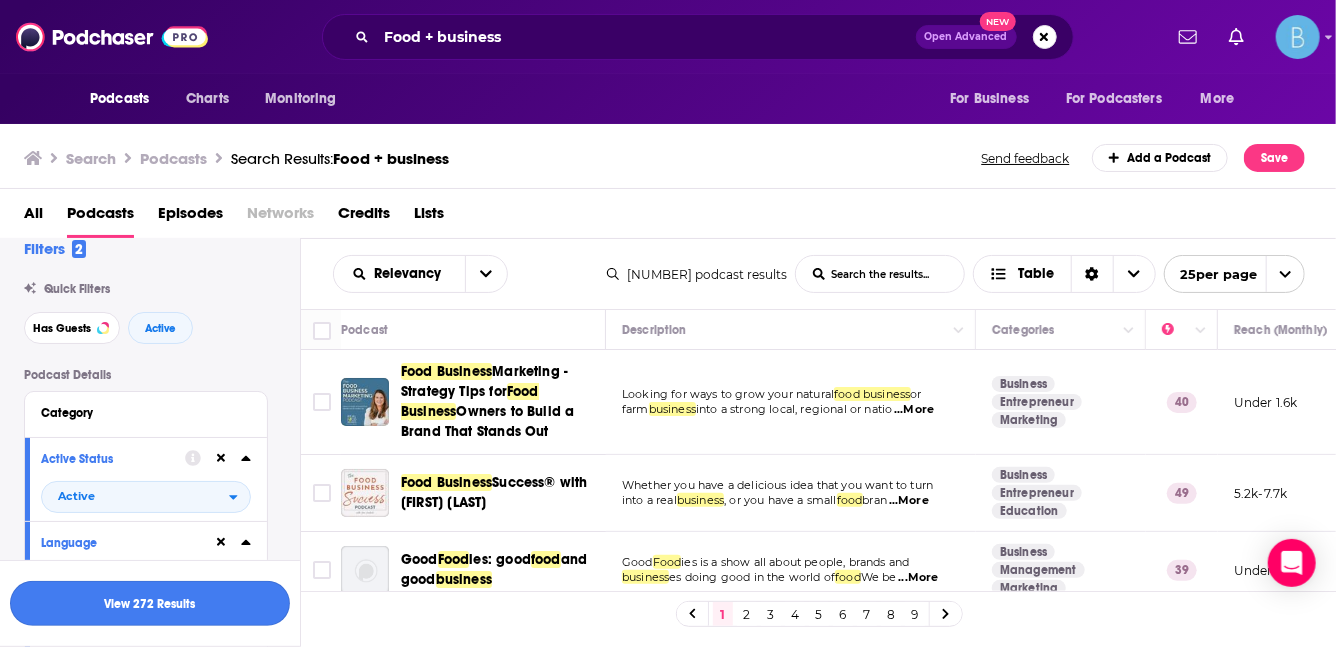 click on "View 272 Results" at bounding box center [150, 603] 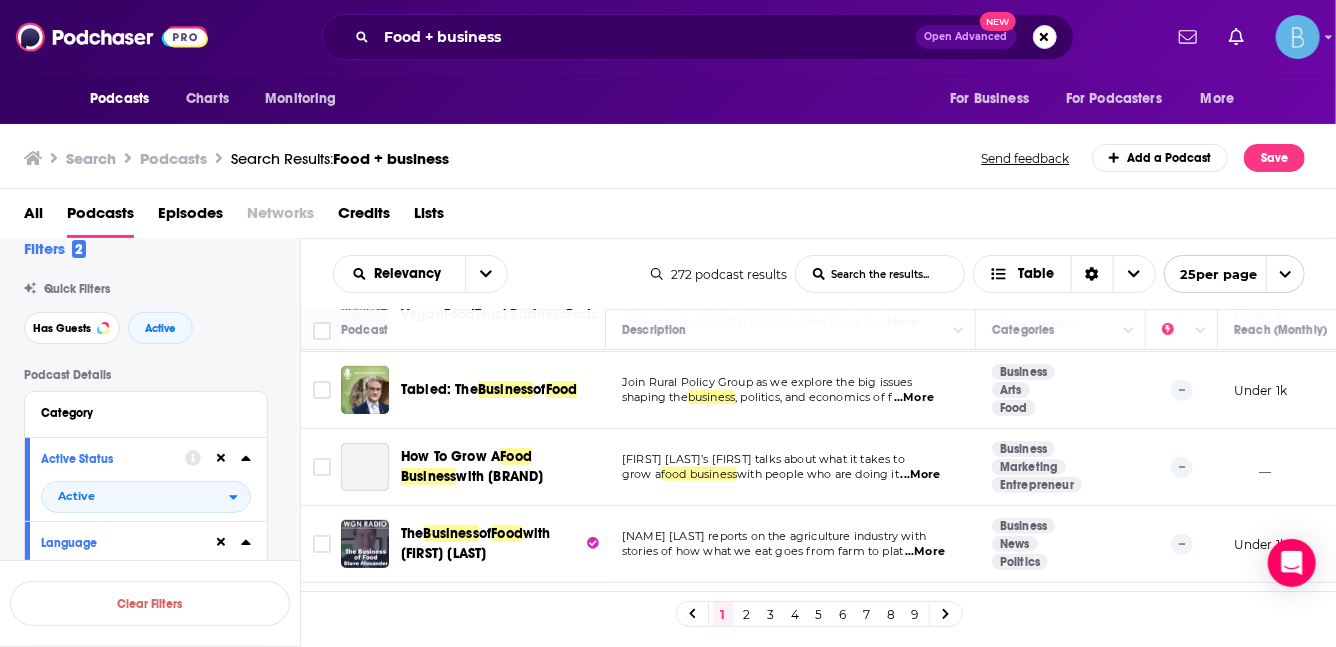 scroll, scrollTop: 330, scrollLeft: 0, axis: vertical 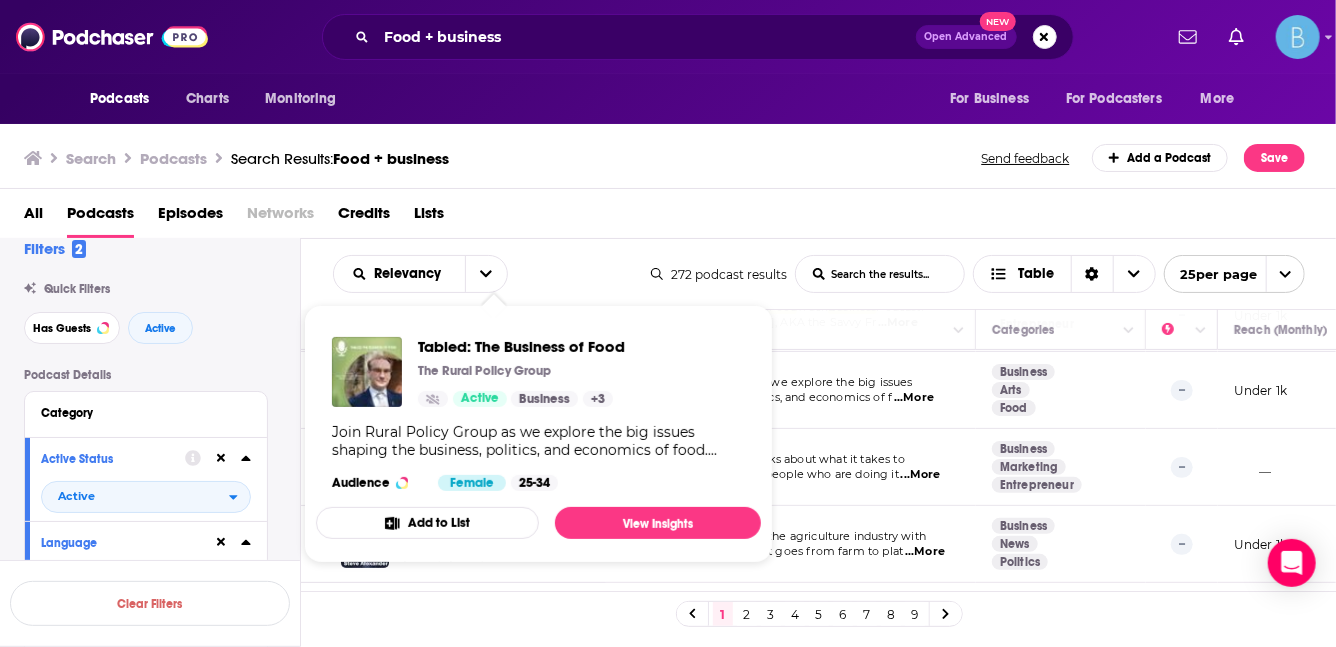 click on "Join Rural Policy Group as we explore the big issues shaping the  business , politics, and economics of f  ...More" at bounding box center [791, 390] 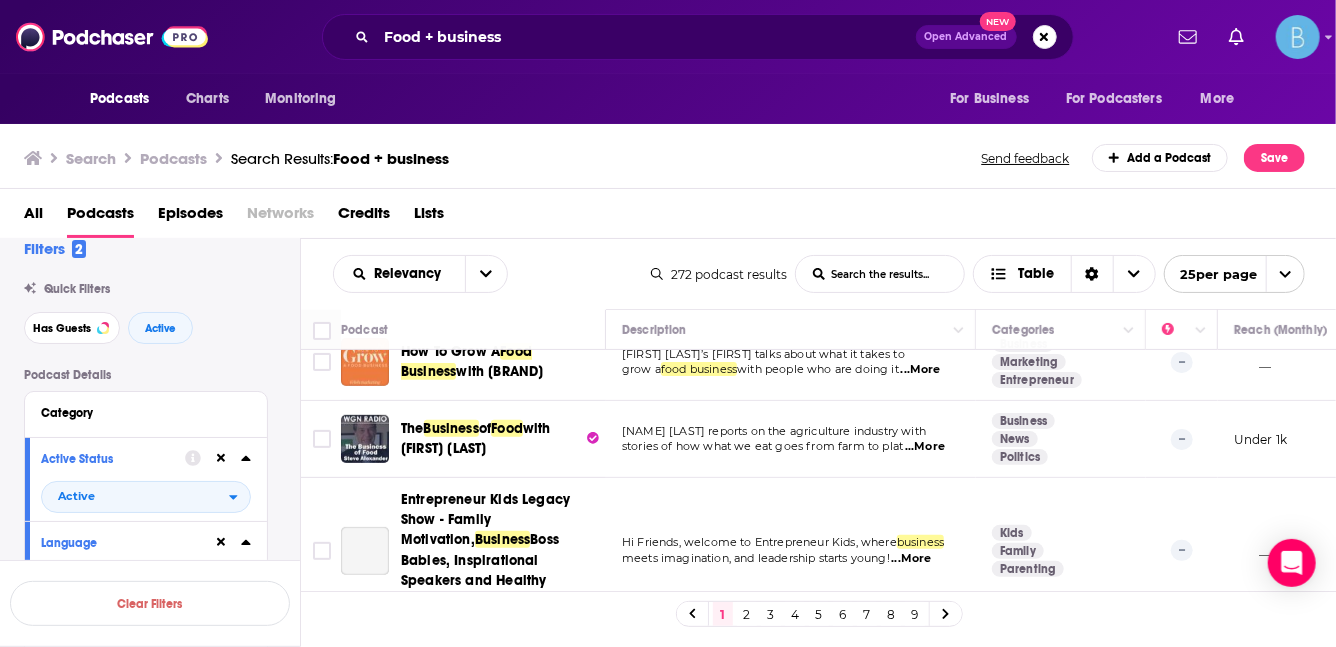 scroll, scrollTop: 448, scrollLeft: 0, axis: vertical 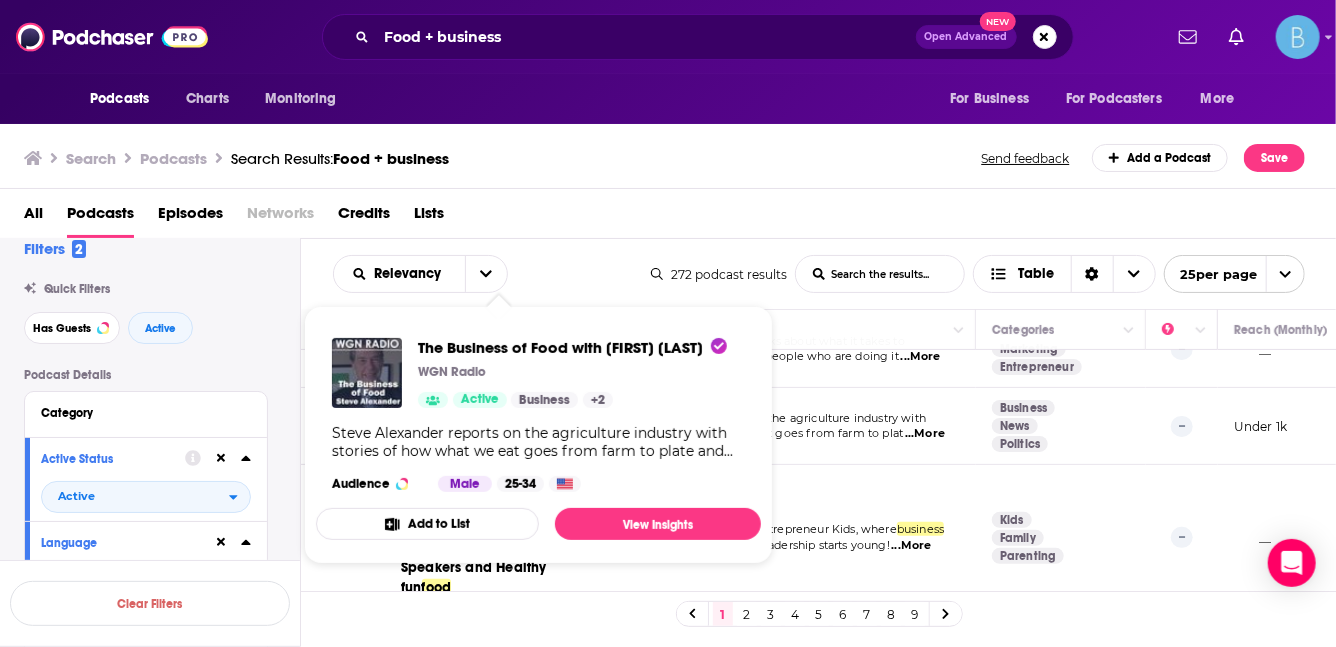 click on "Steve Alexander reports on the agriculture industry with" at bounding box center (774, 418) 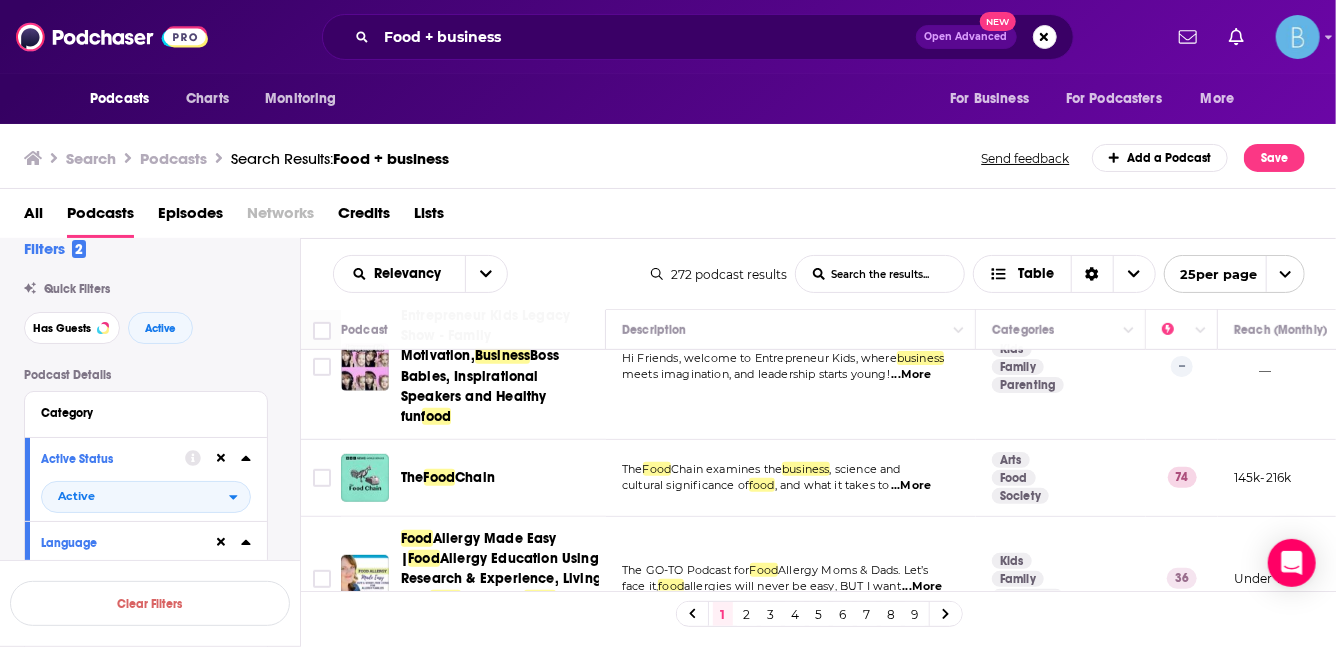 scroll, scrollTop: 620, scrollLeft: 0, axis: vertical 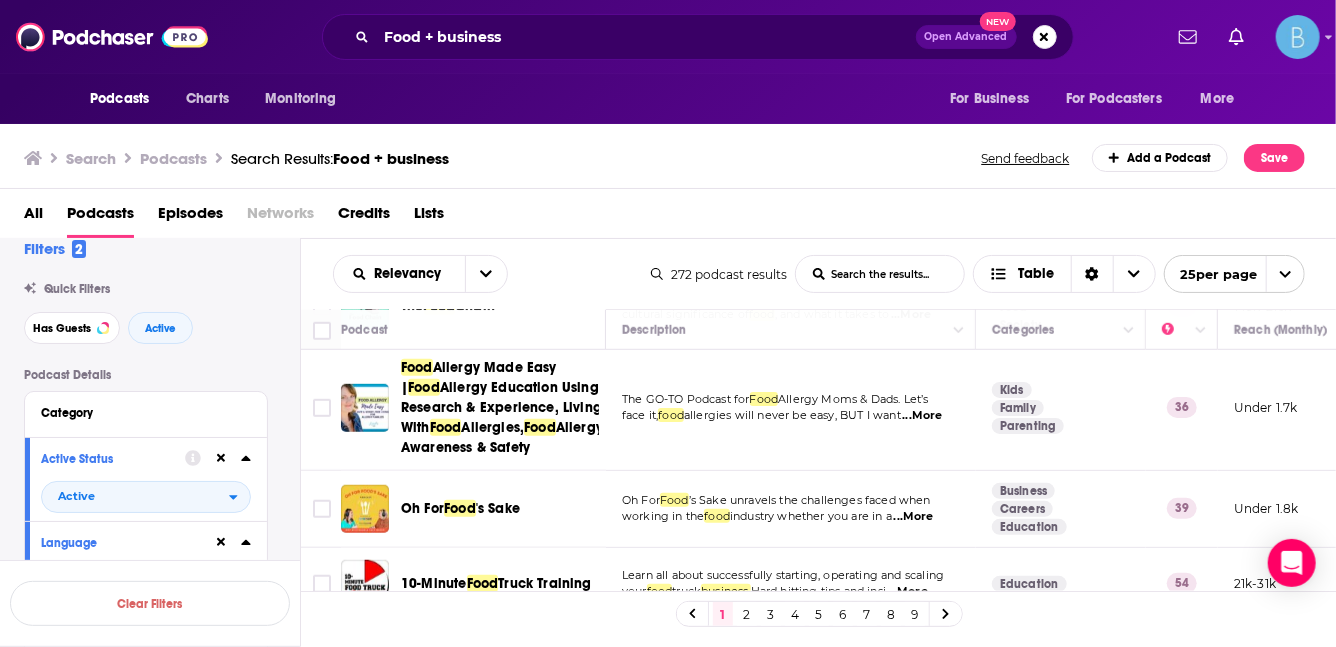 click on "All Podcasts Episodes Networks Credits Lists" at bounding box center (672, 217) 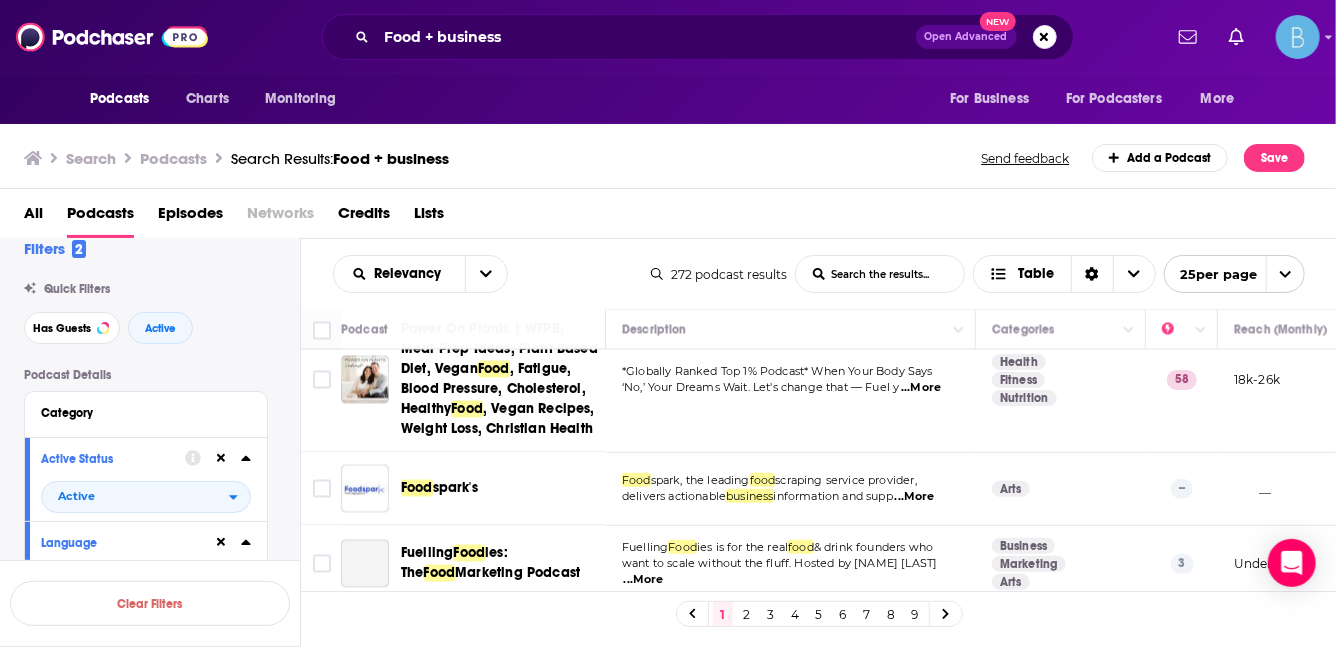 scroll, scrollTop: 1874, scrollLeft: 0, axis: vertical 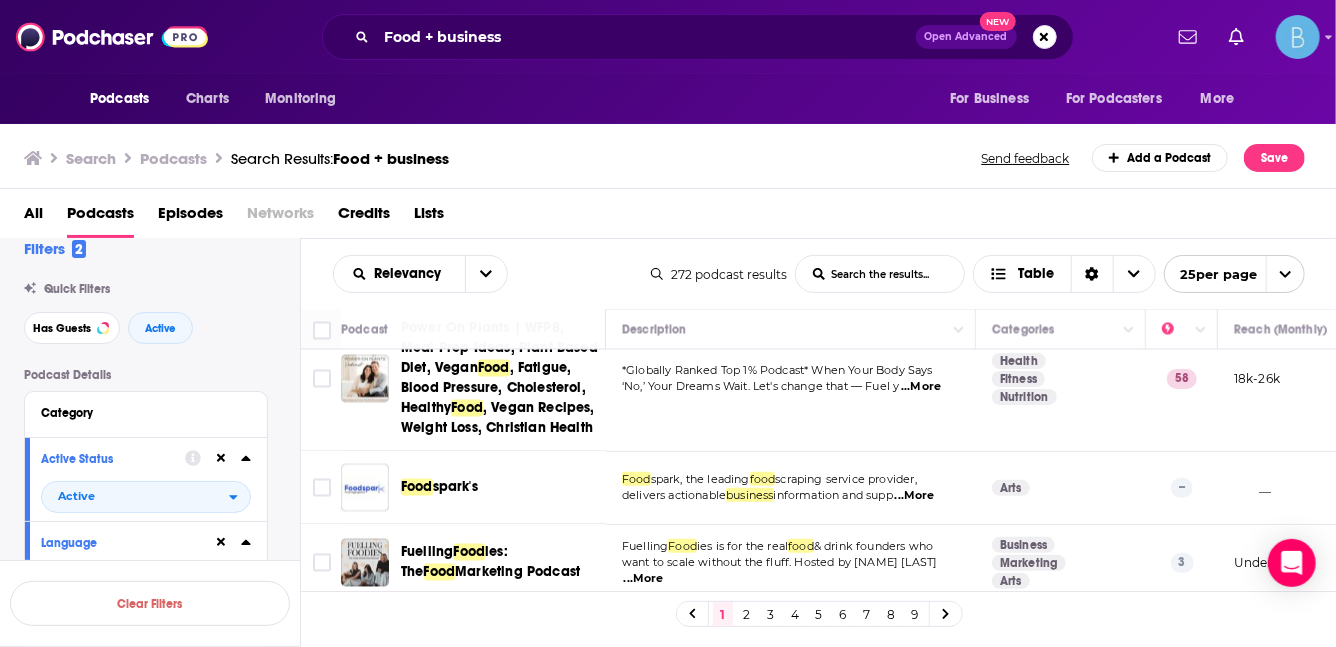 click on "2" at bounding box center [747, 614] 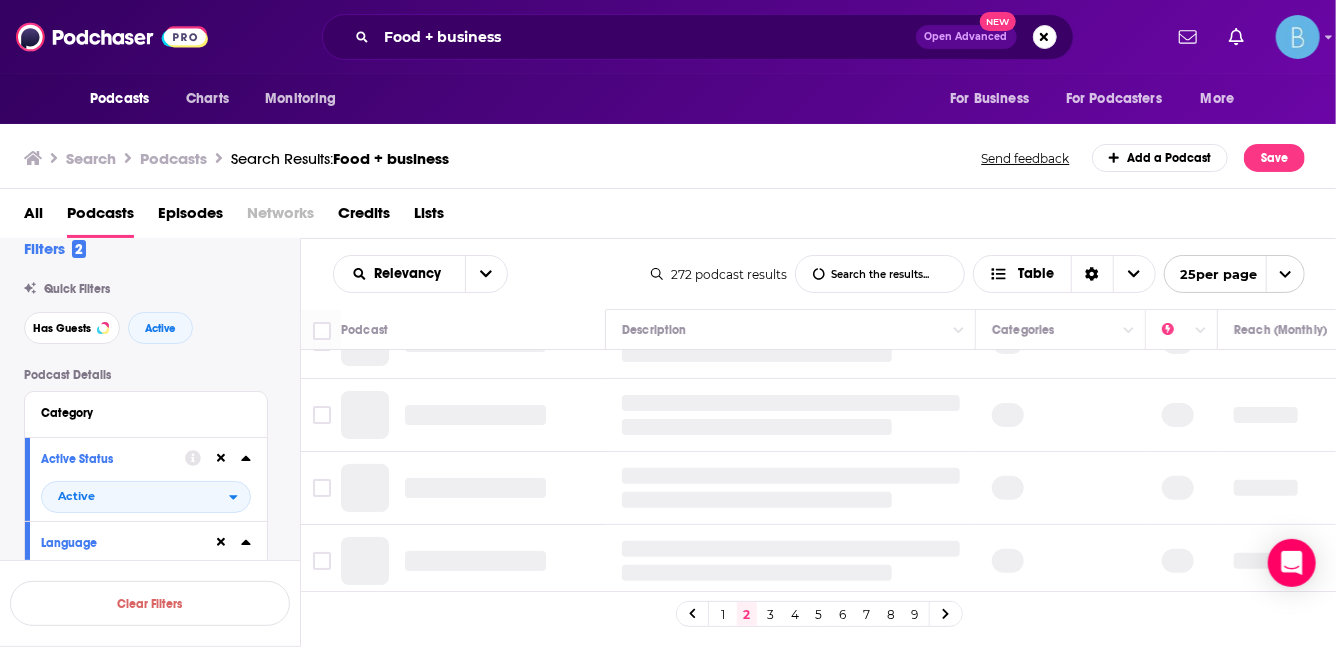scroll, scrollTop: 0, scrollLeft: 0, axis: both 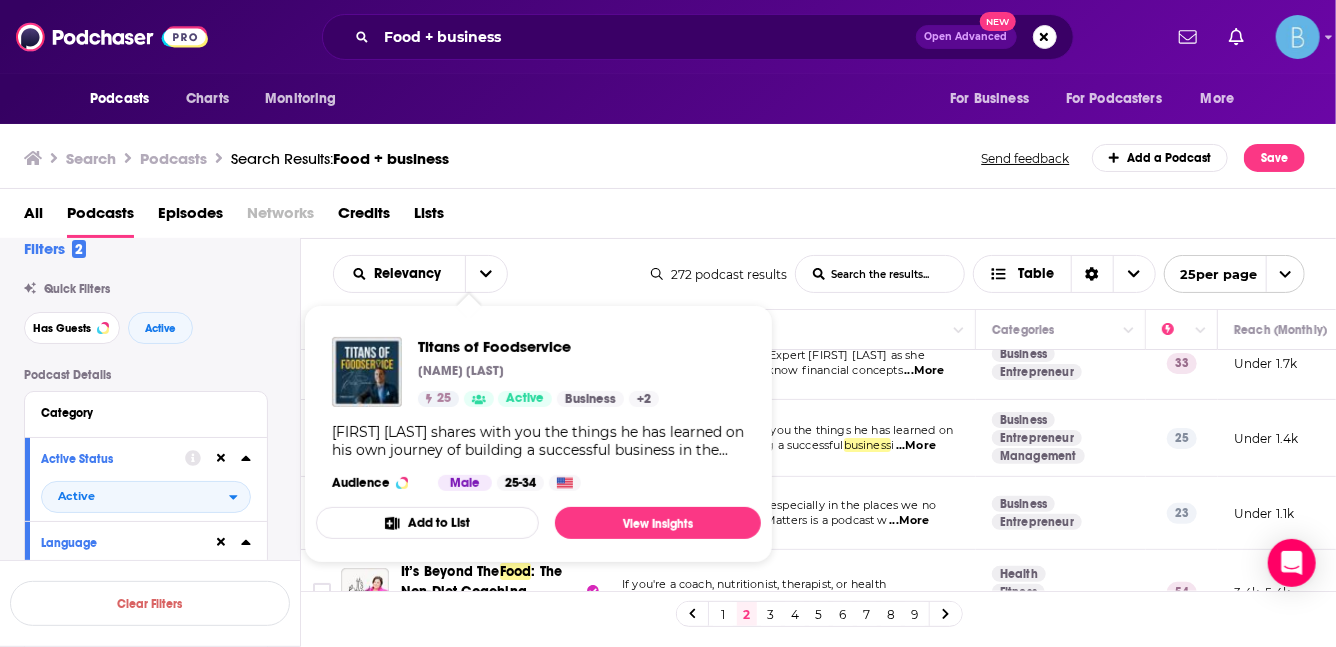 click on "Search Podcasts Search Results:   Food + business Send feedback Add a Podcast Save" at bounding box center [668, 154] 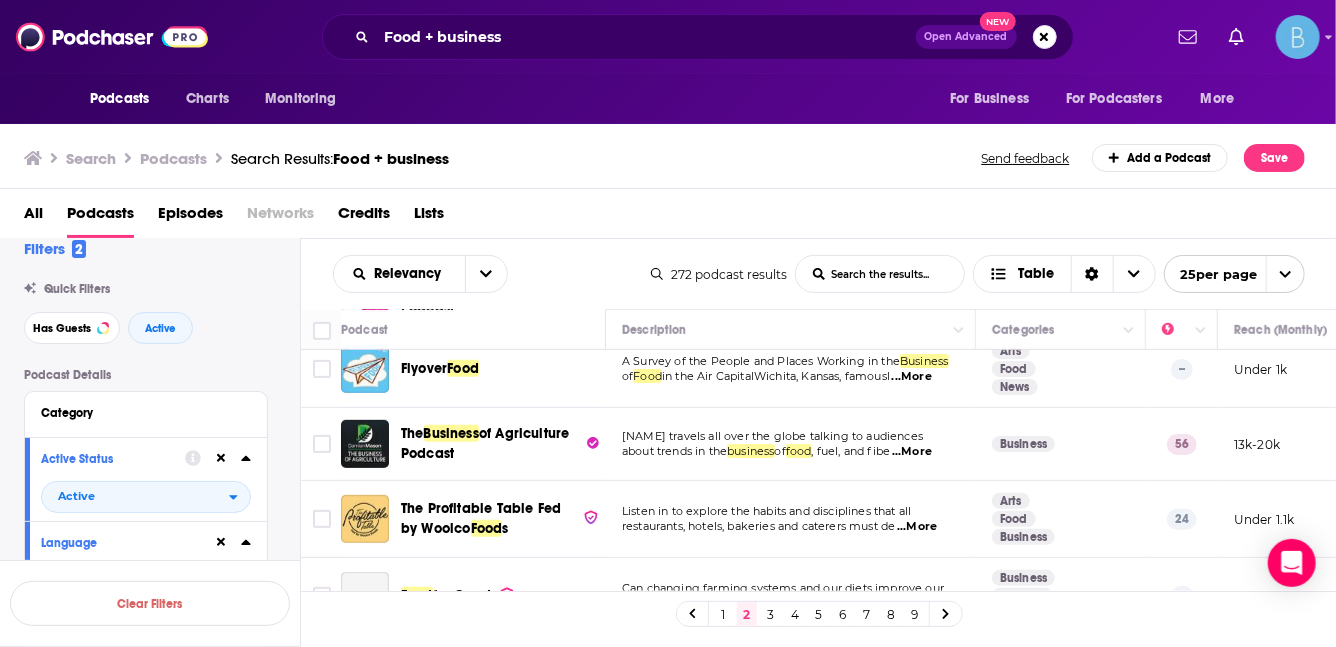 scroll, scrollTop: 515, scrollLeft: 0, axis: vertical 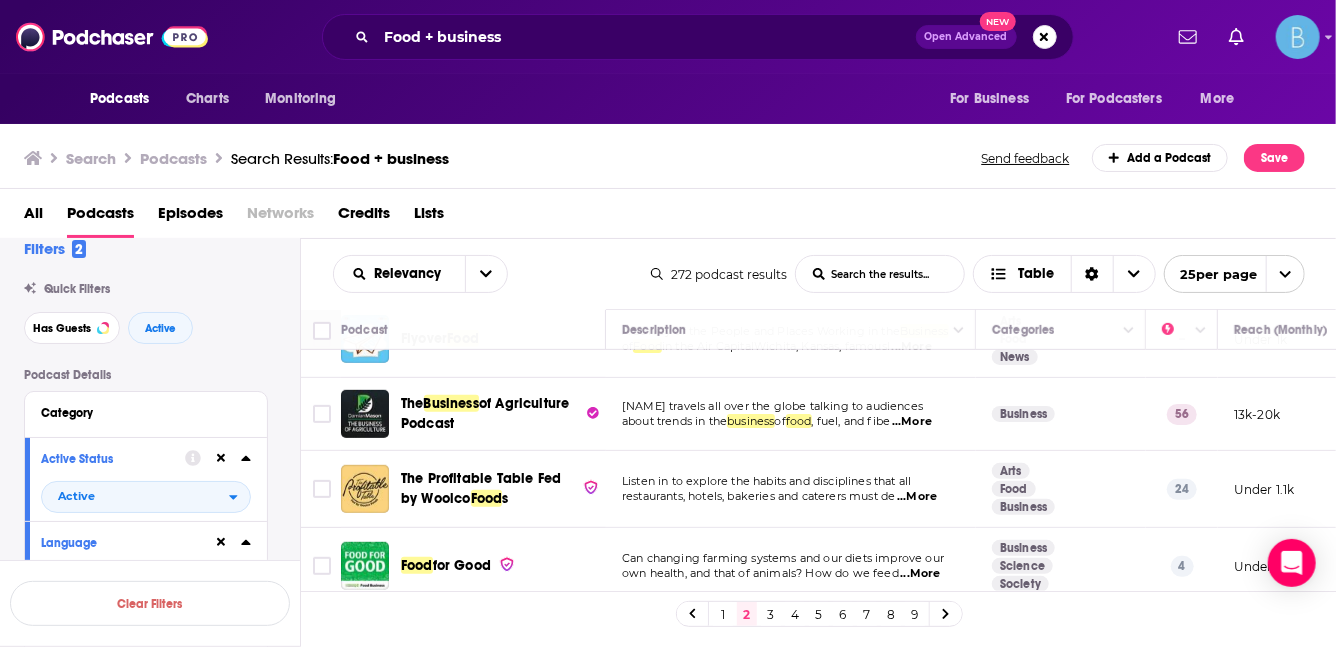click on "All Podcasts Episodes Networks Credits Lists" at bounding box center (668, 214) 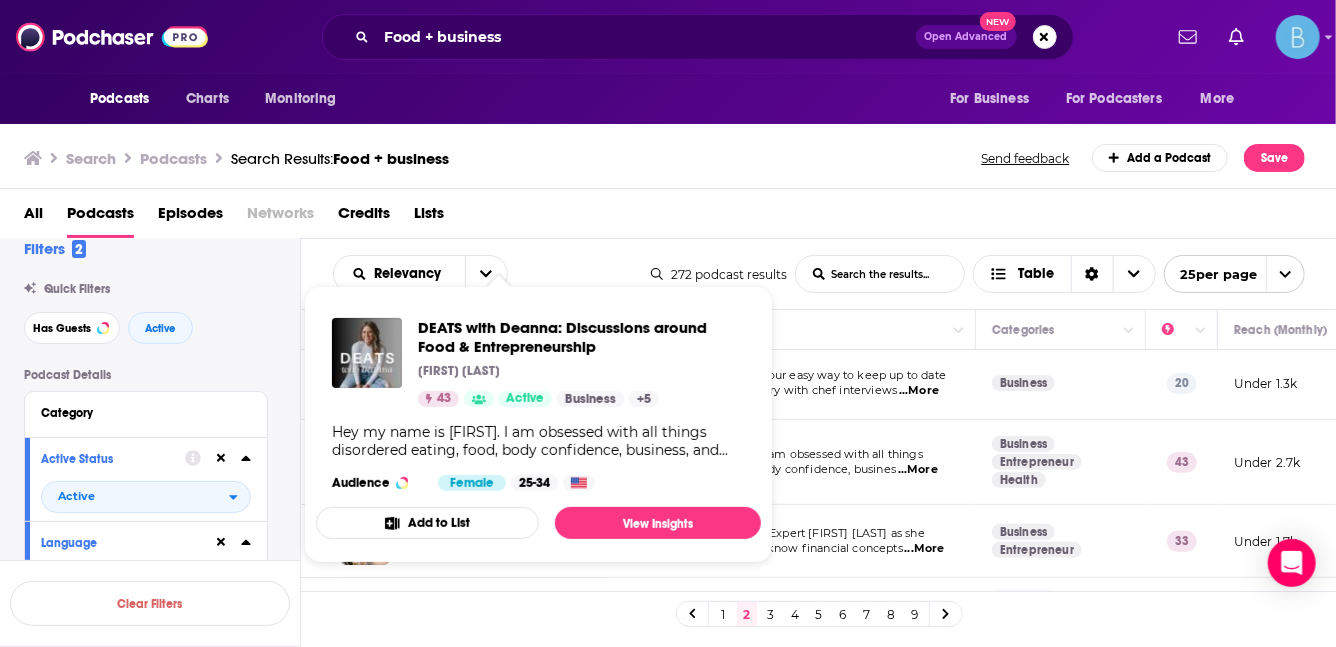 scroll, scrollTop: 0, scrollLeft: 0, axis: both 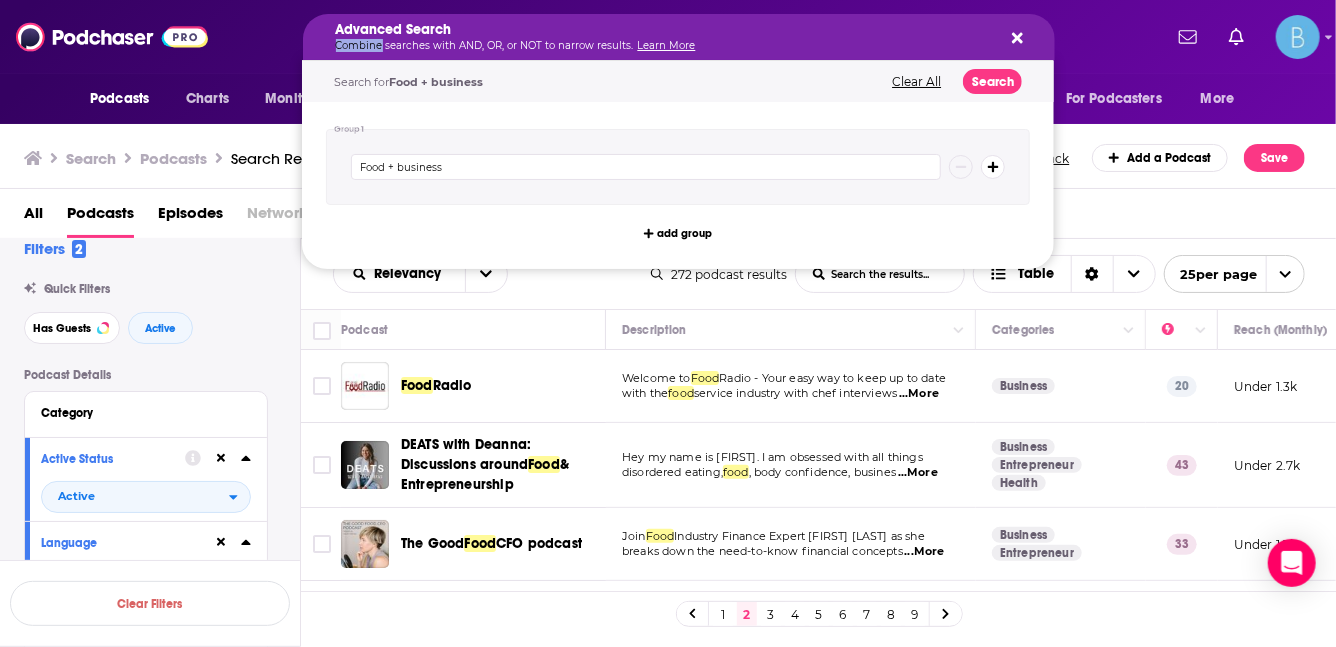 click on "Advanced Search Combine searches with AND, OR, or NOT to narrow results. Learn More" at bounding box center (663, 37) 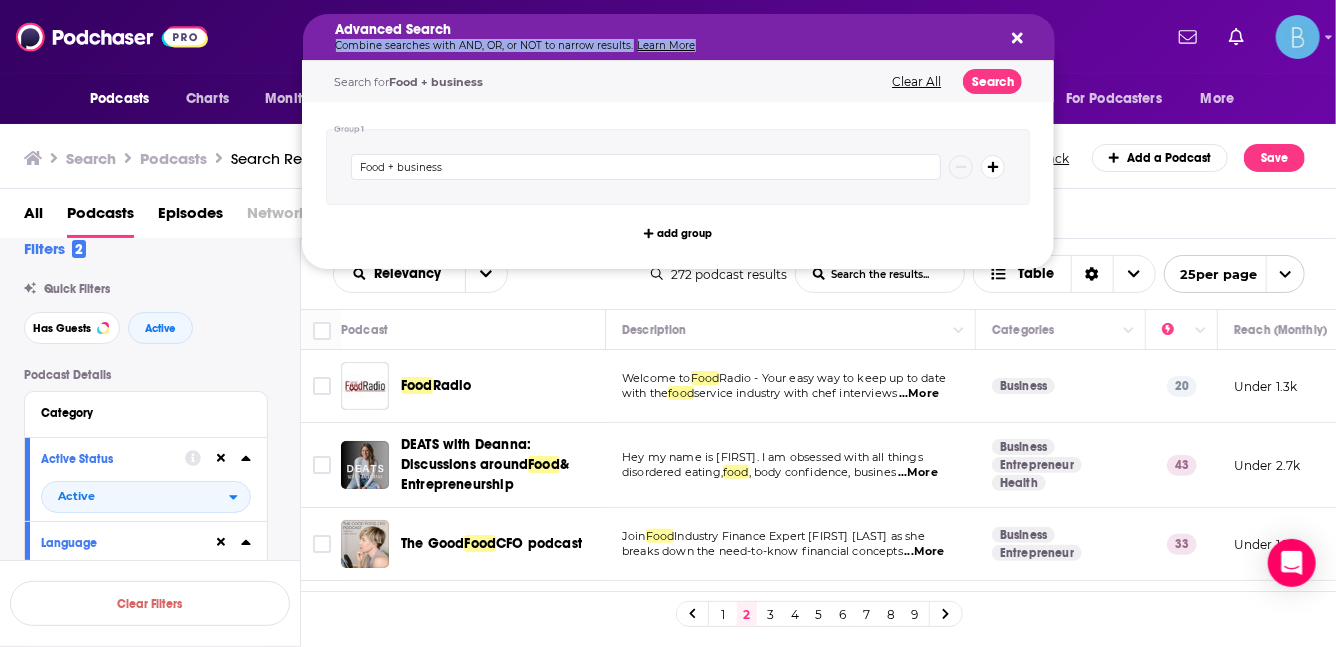 click on "Advanced Search Combine searches with AND, OR, or NOT to narrow results. Learn More" at bounding box center (663, 37) 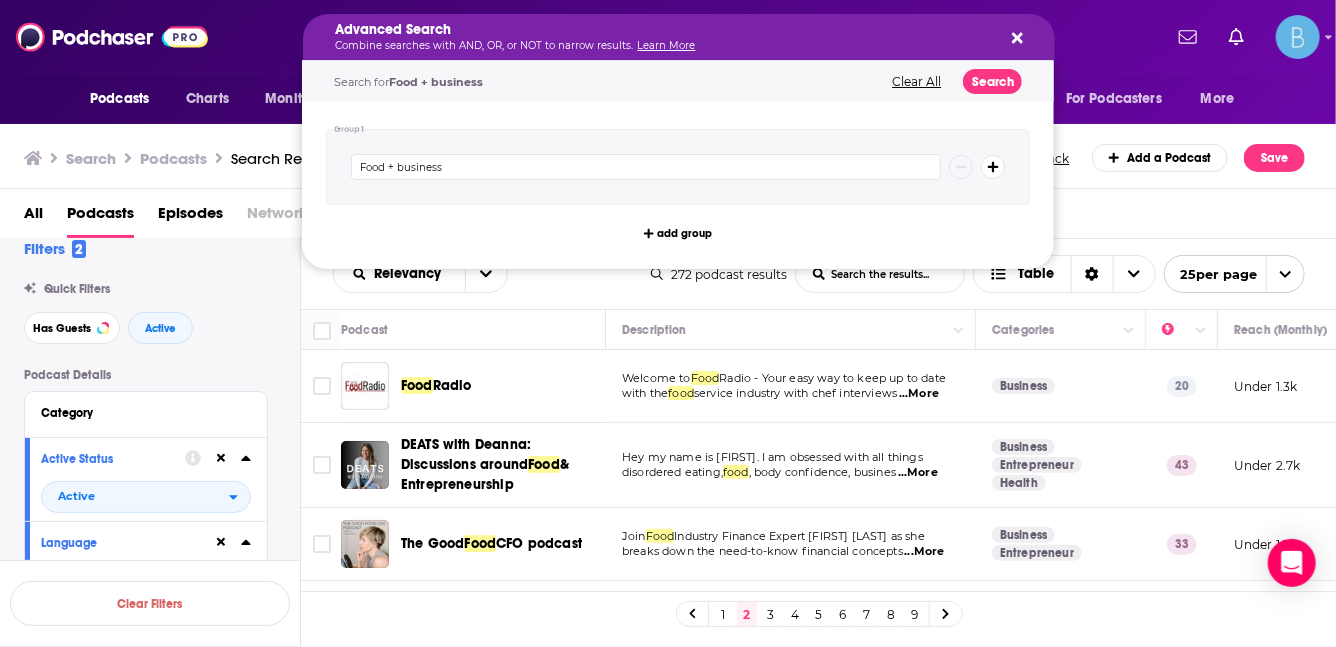 click on "Learn More" at bounding box center [667, 45] 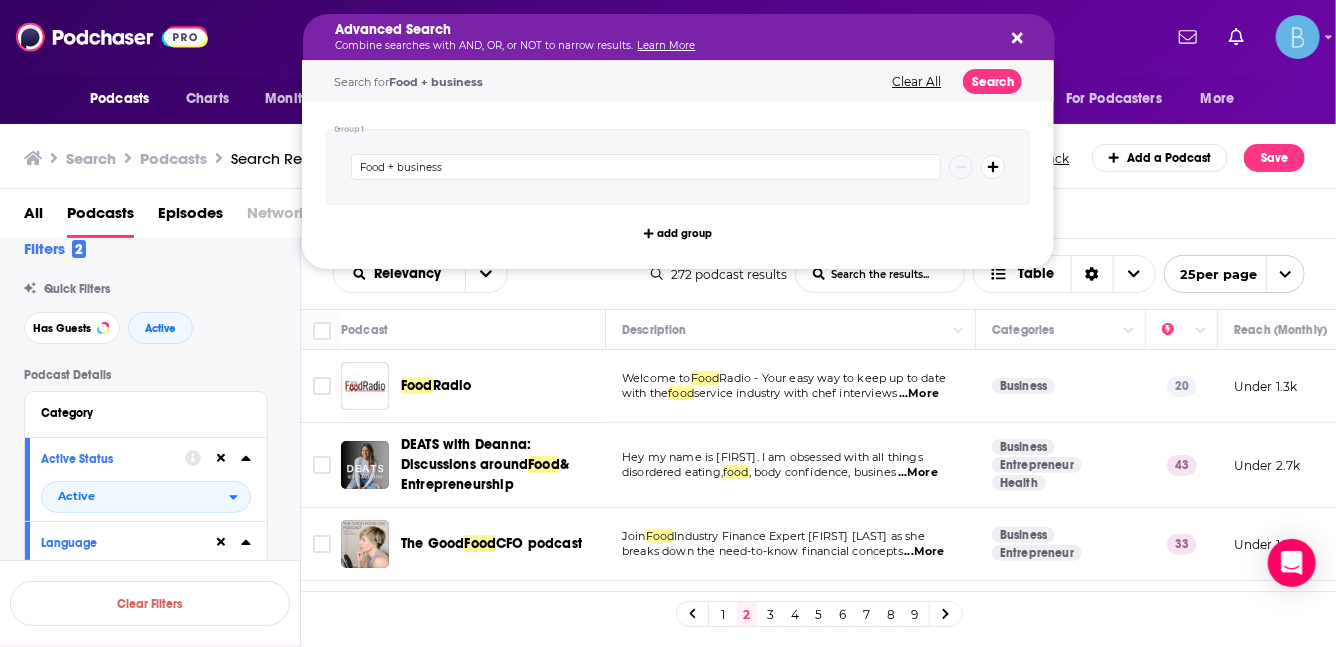 click 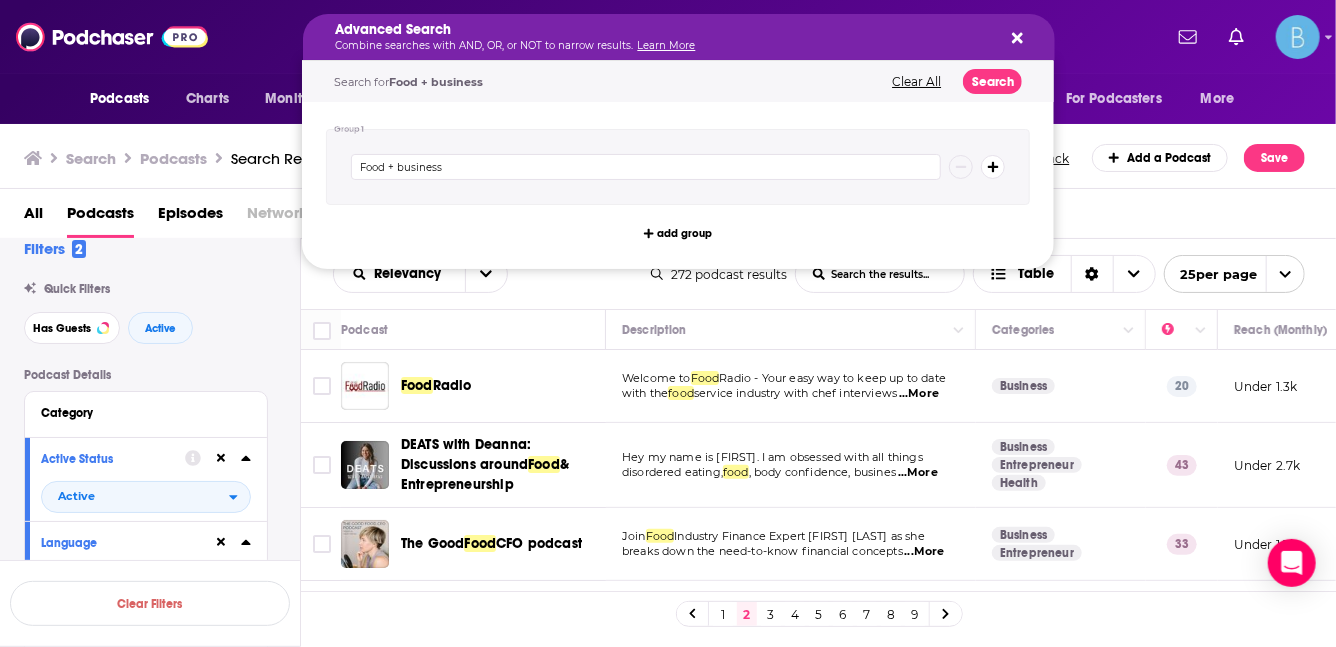 click on "Clear All" at bounding box center (916, 82) 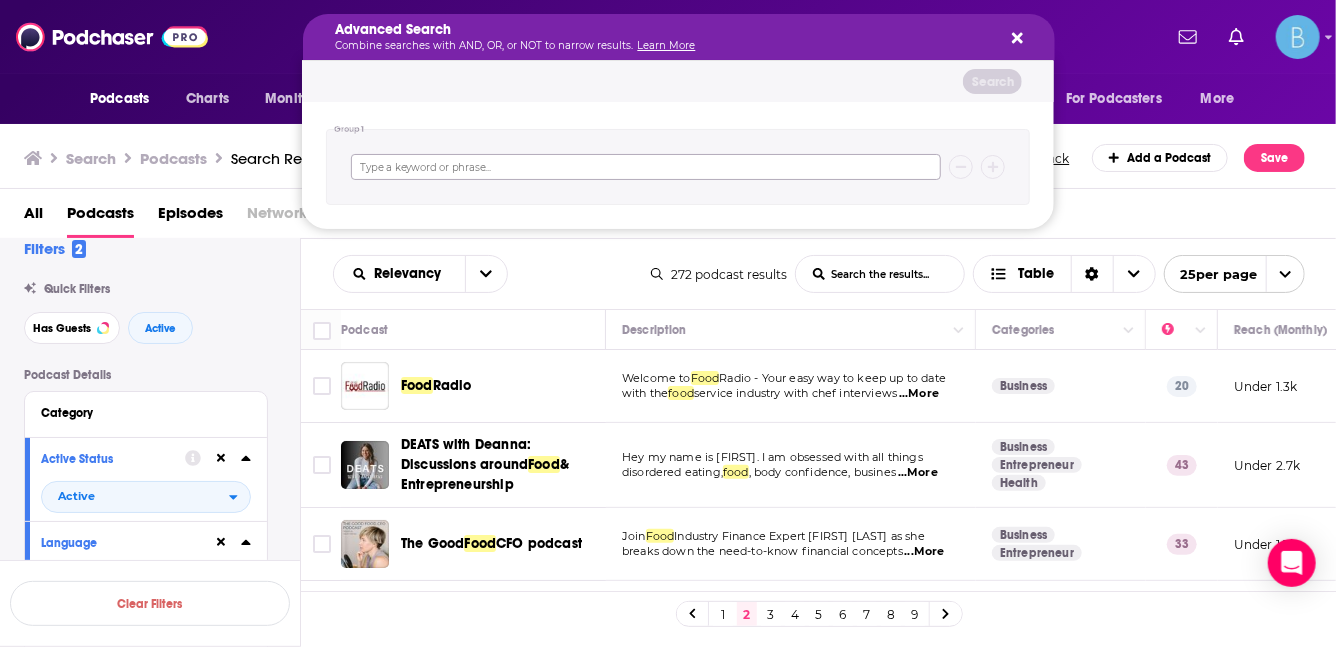 click at bounding box center [646, 167] 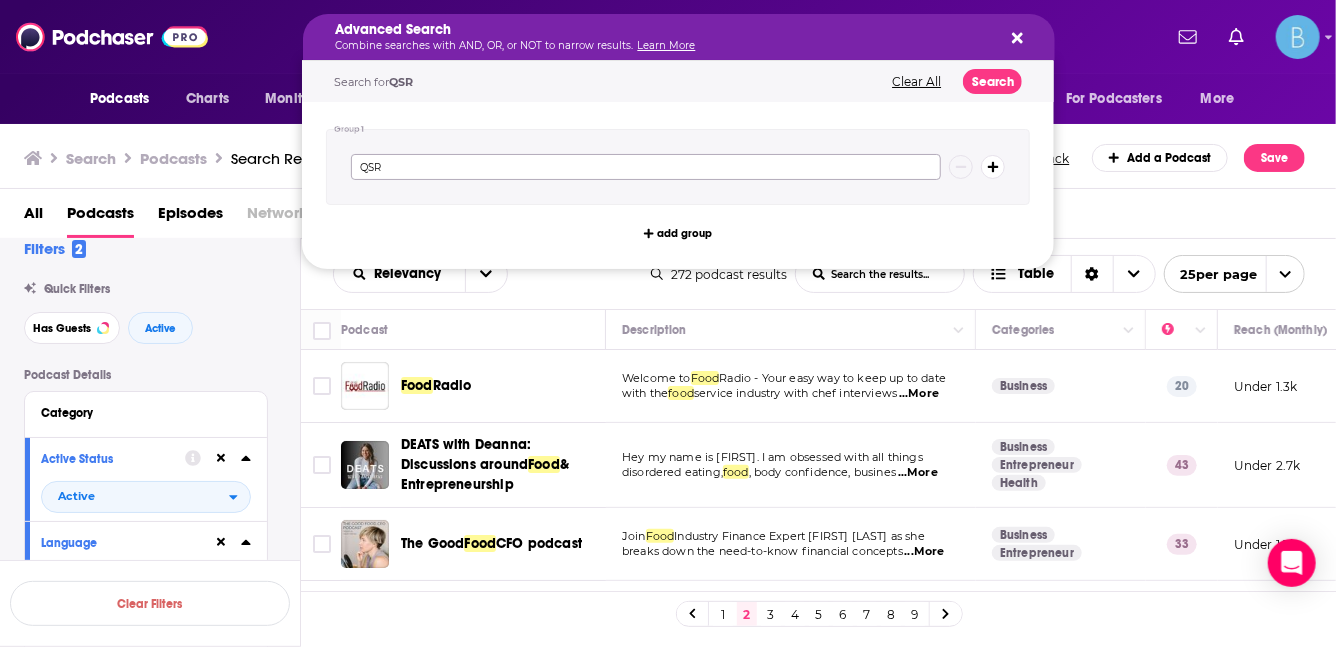 type on "QSR" 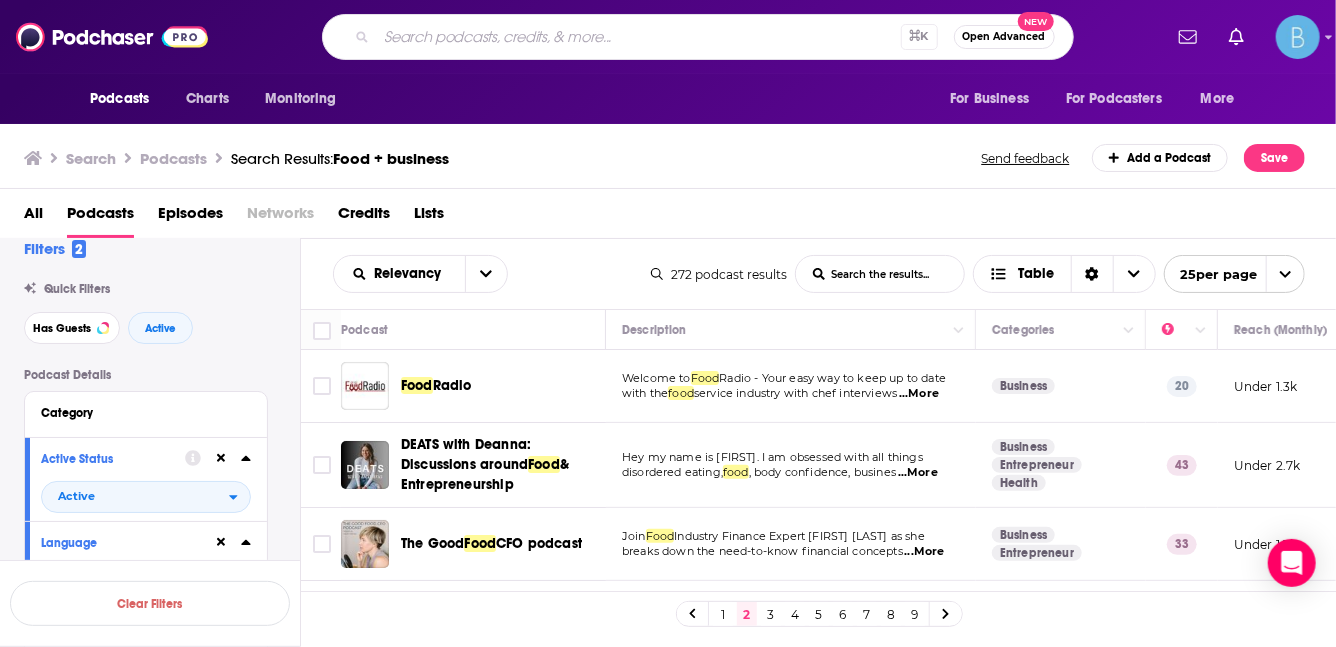 click on "⌘  K Open Advanced New" at bounding box center (697, 37) 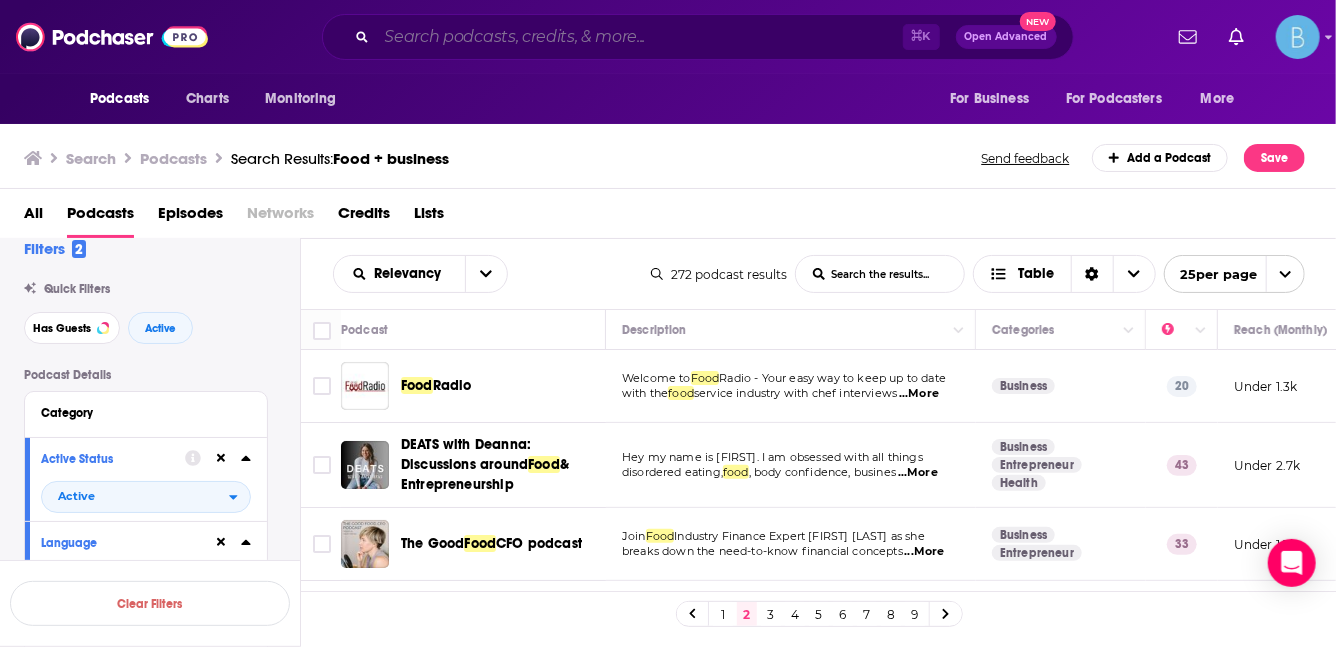 click at bounding box center [640, 37] 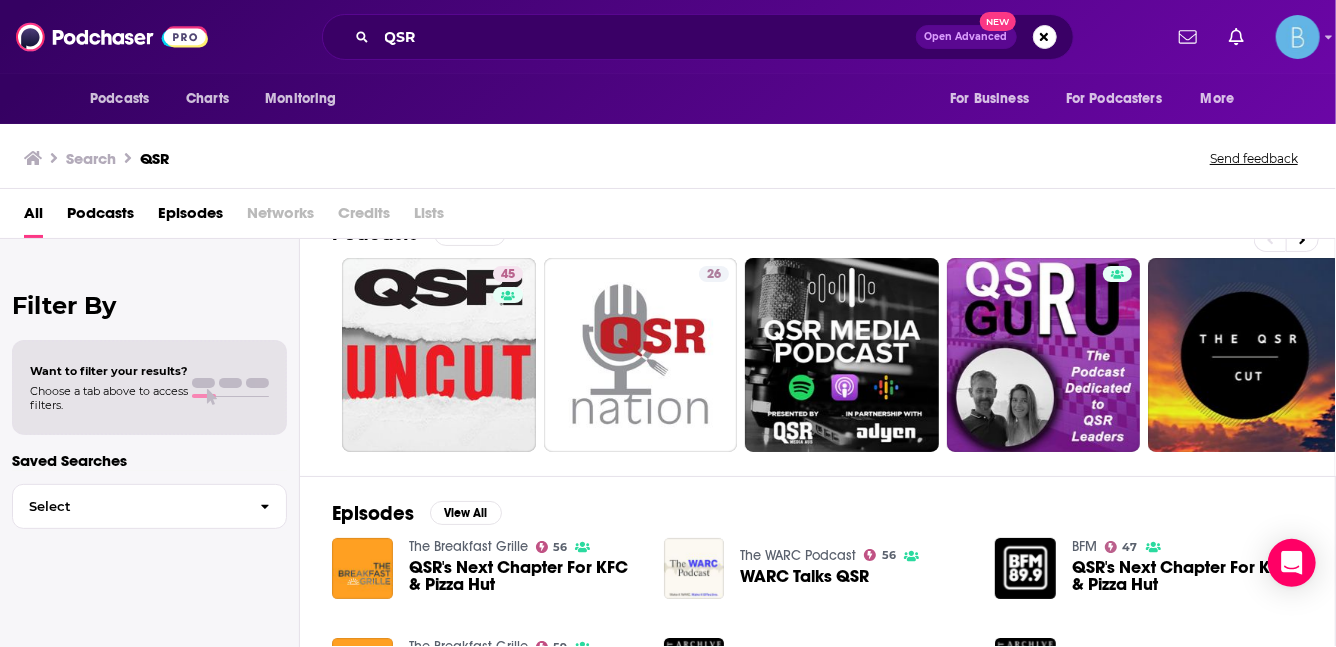 scroll, scrollTop: 0, scrollLeft: 0, axis: both 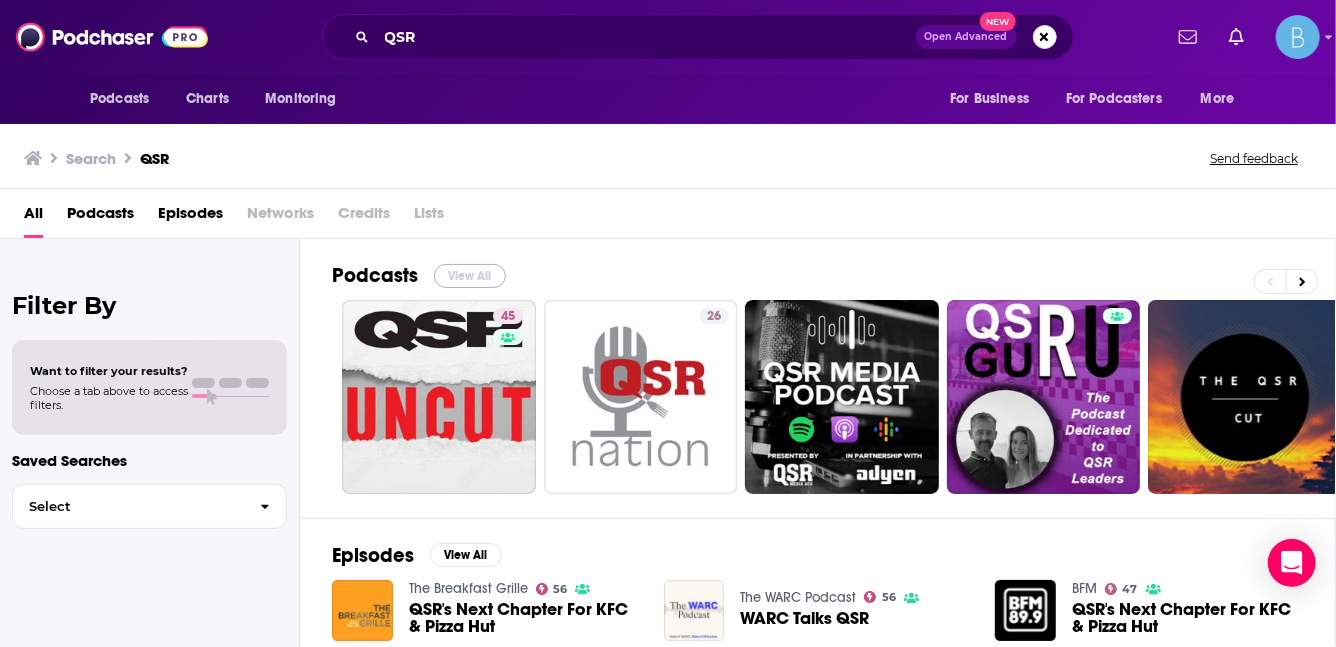 click on "View All" at bounding box center [470, 276] 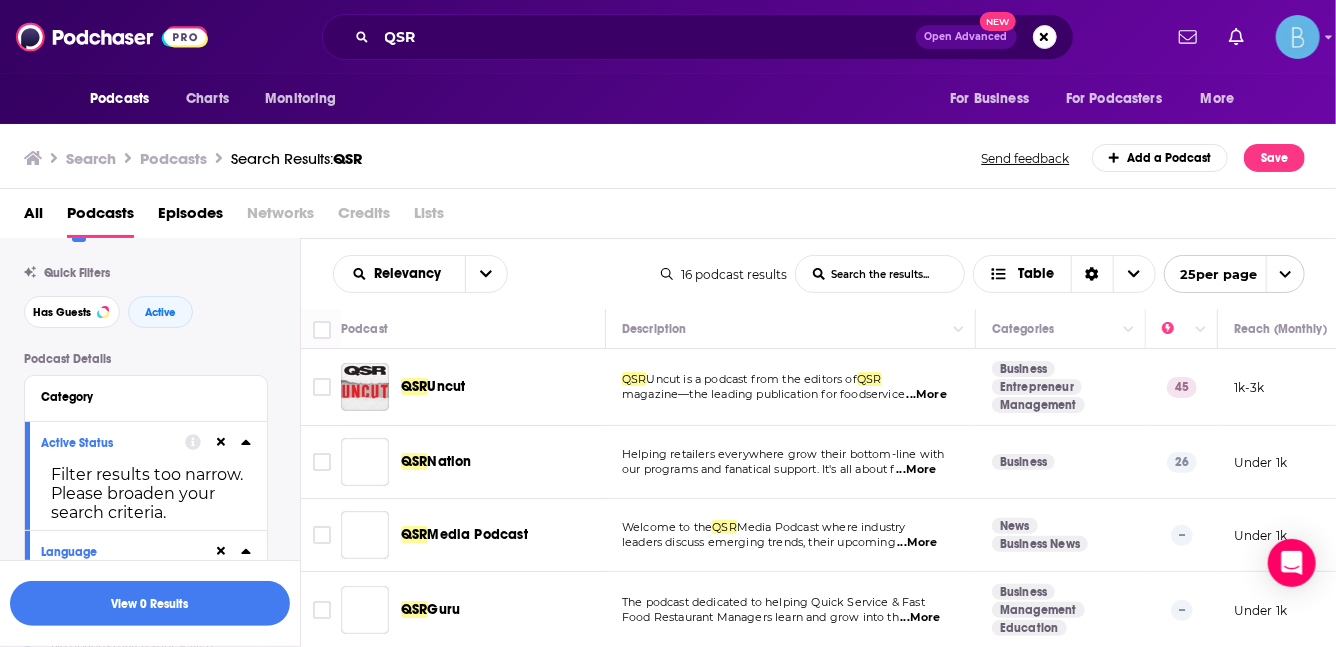 scroll, scrollTop: 42, scrollLeft: 0, axis: vertical 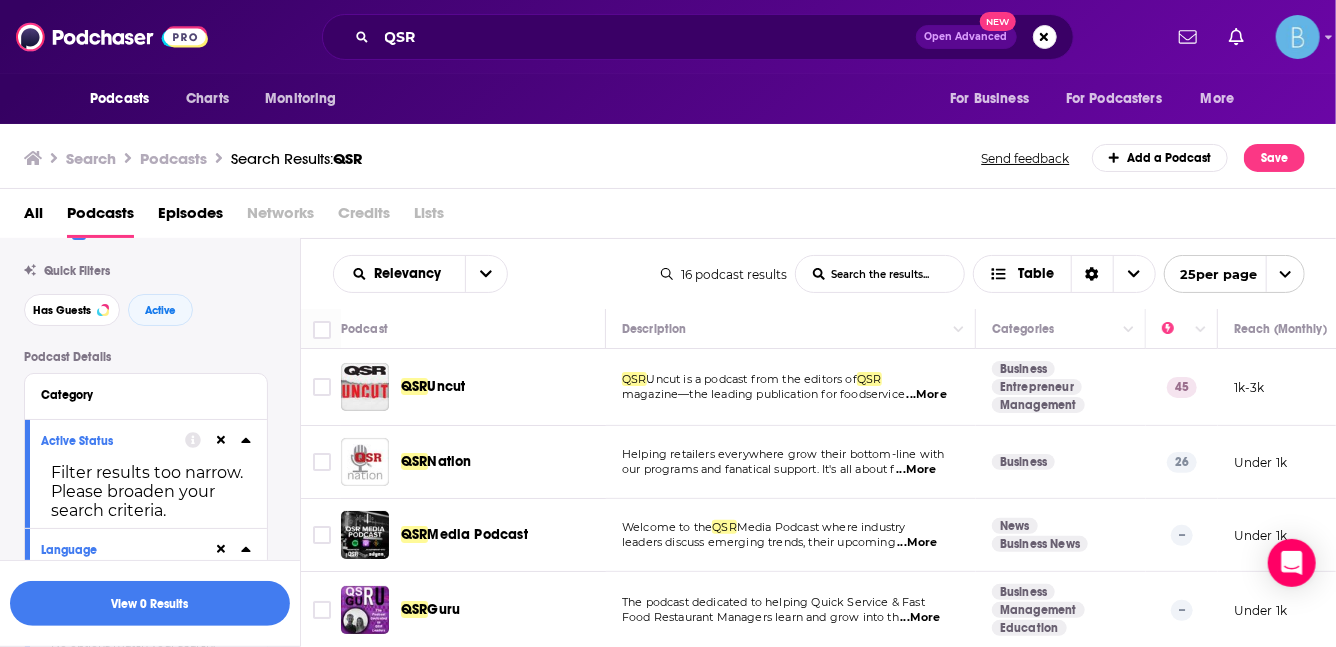 click 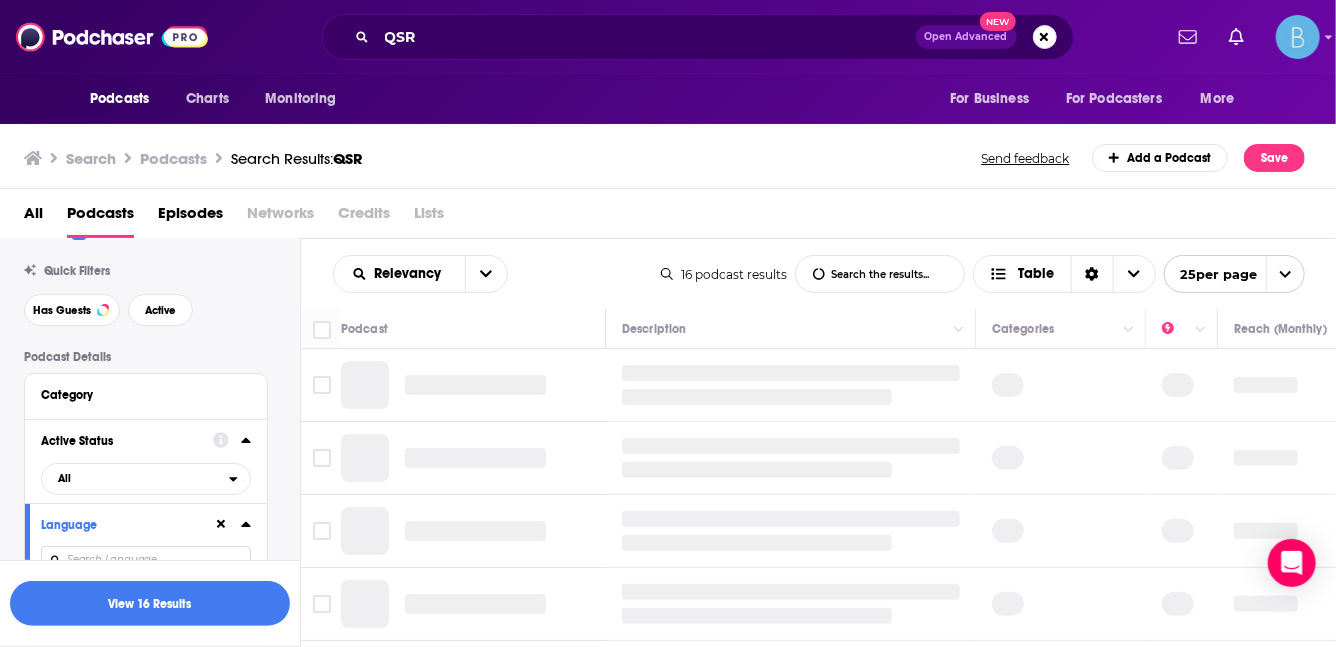 click at bounding box center (232, 524) 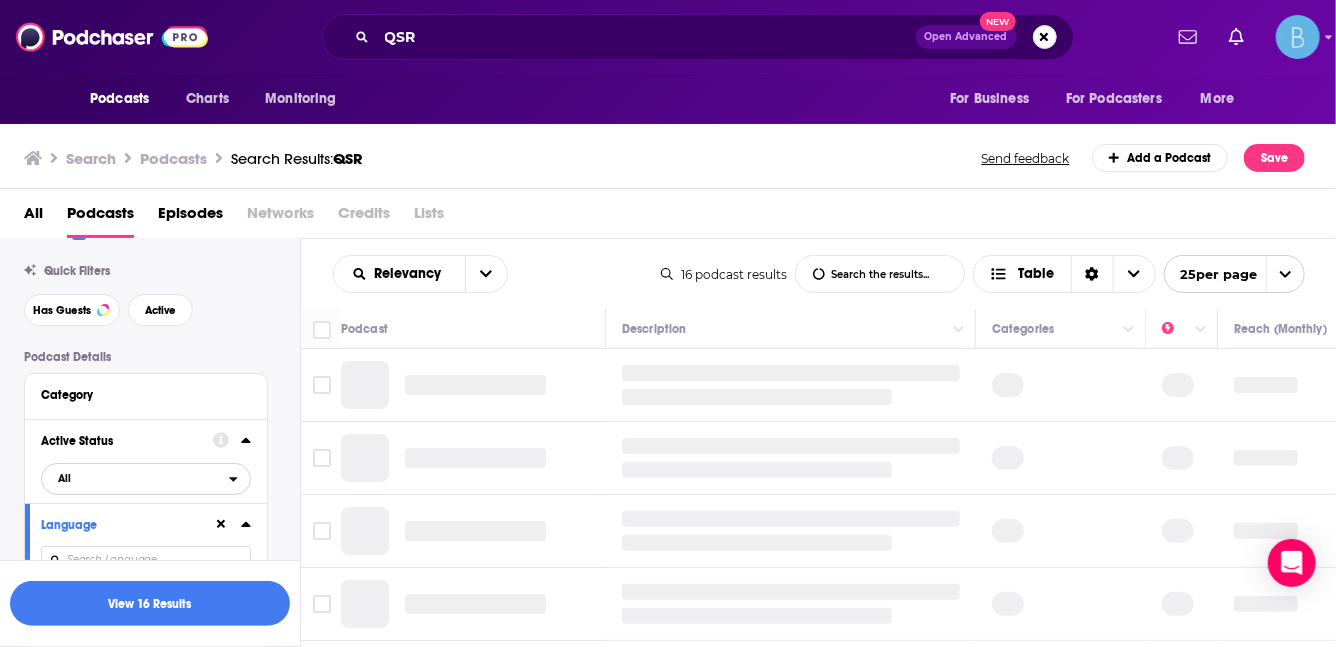 click on "All" at bounding box center [135, 478] 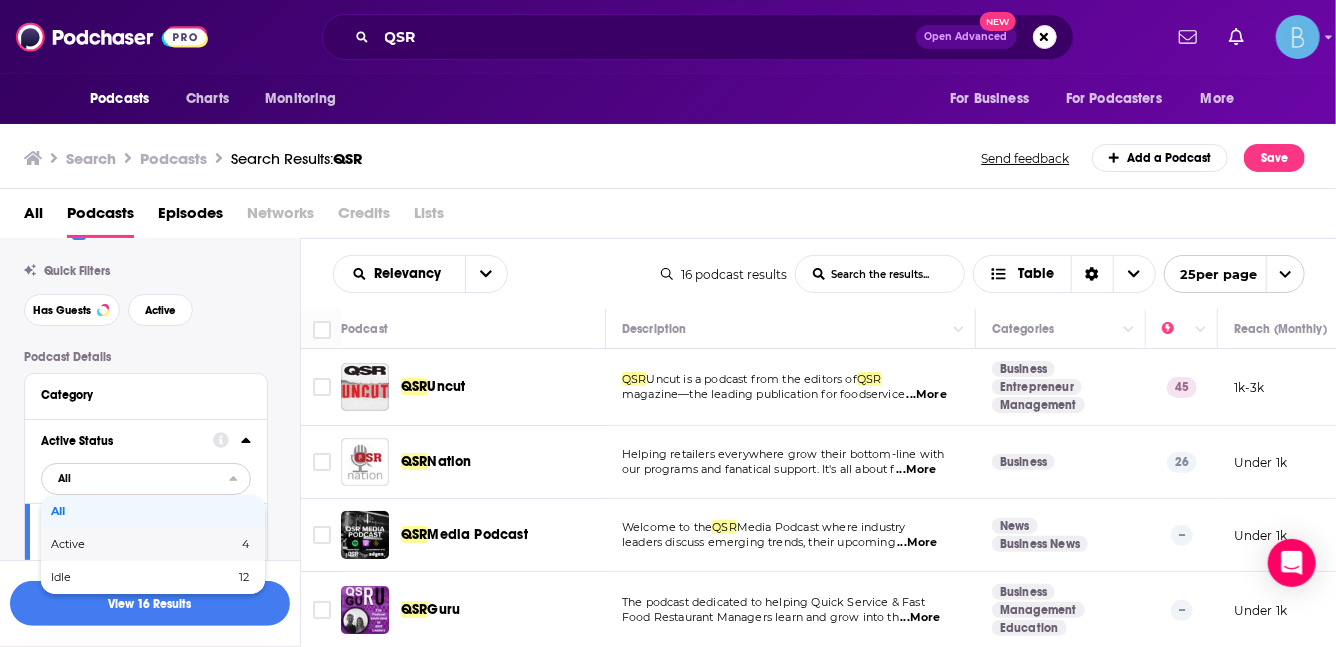click on "Active 4" at bounding box center (153, 544) 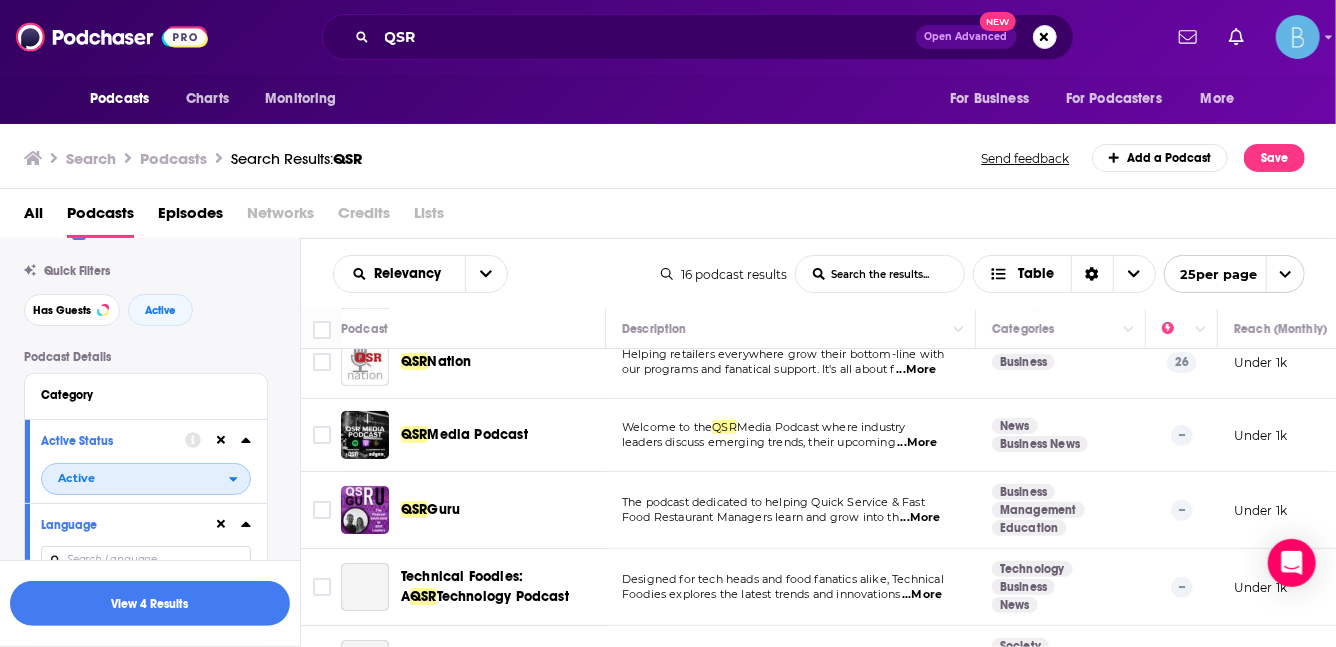 scroll, scrollTop: 186, scrollLeft: 0, axis: vertical 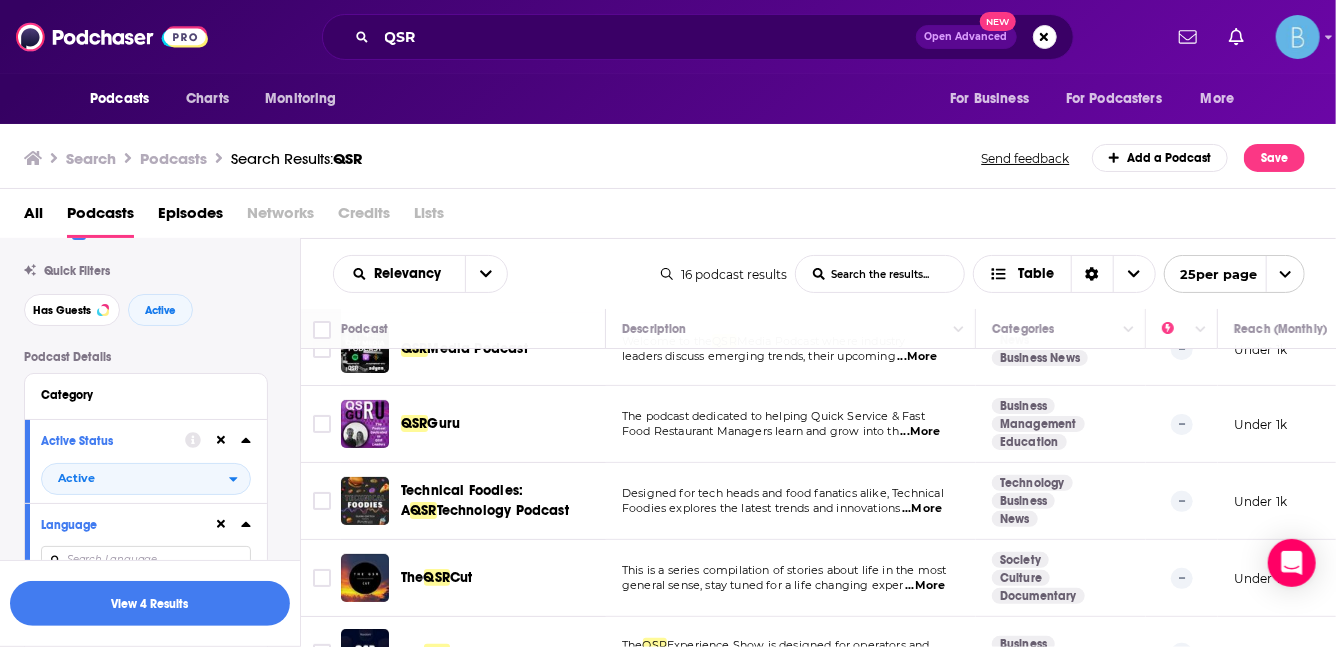 click on "All Podcasts Episodes Networks Credits Lists" at bounding box center [672, 217] 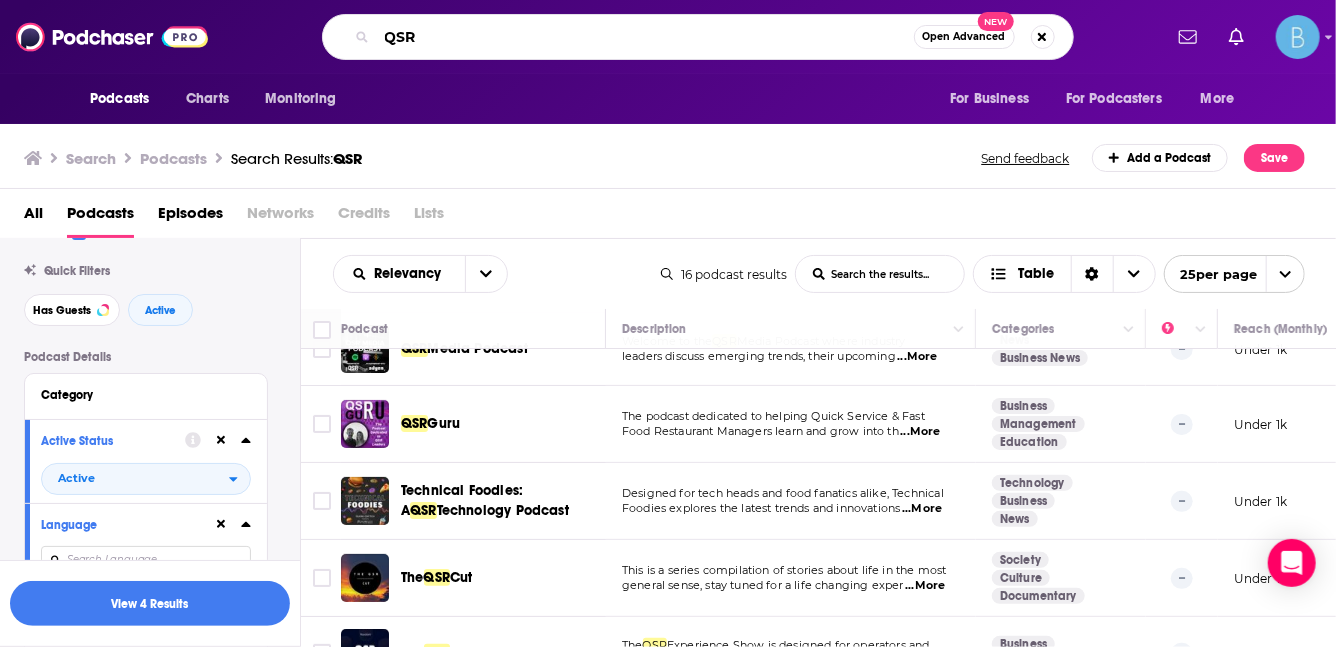click on "QSR" at bounding box center (645, 37) 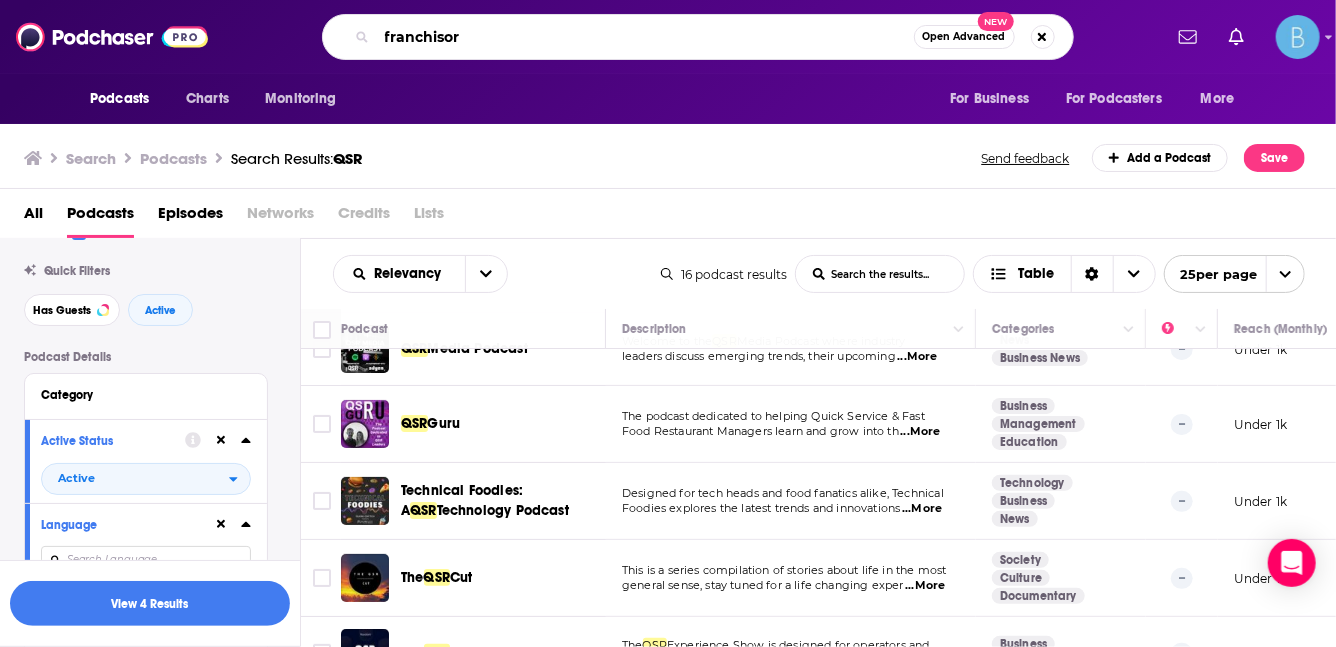 type on "franchisor" 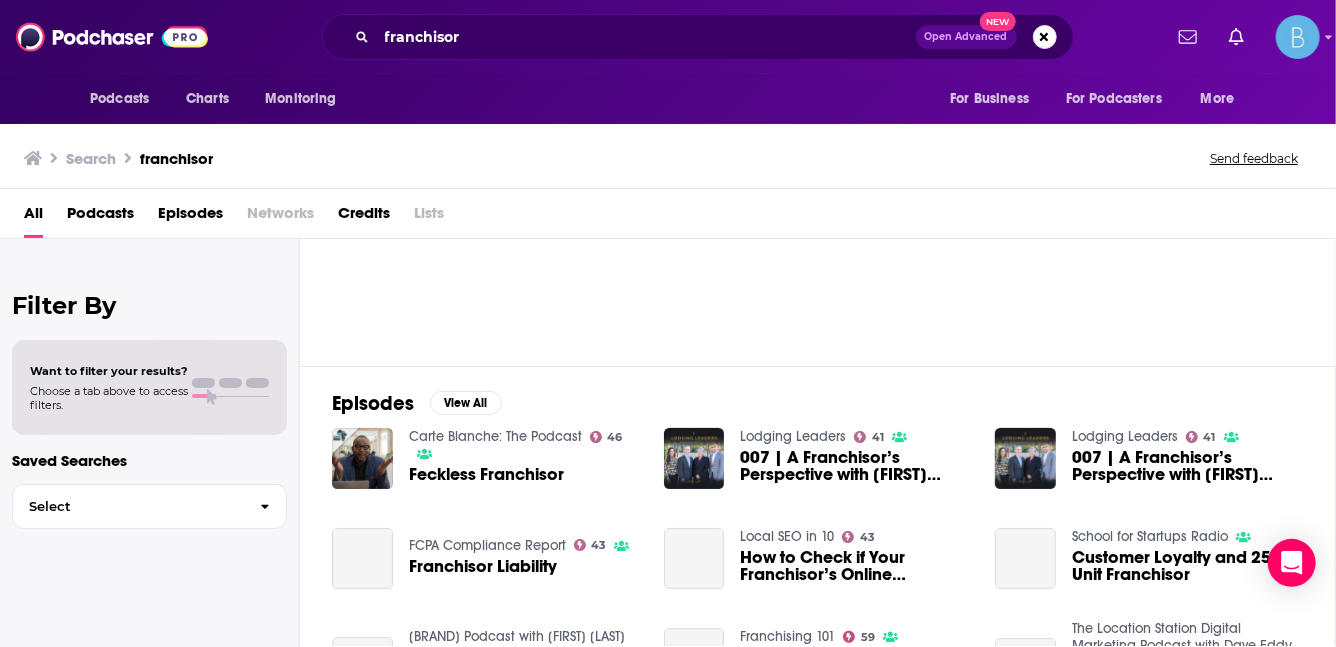 scroll, scrollTop: 153, scrollLeft: 0, axis: vertical 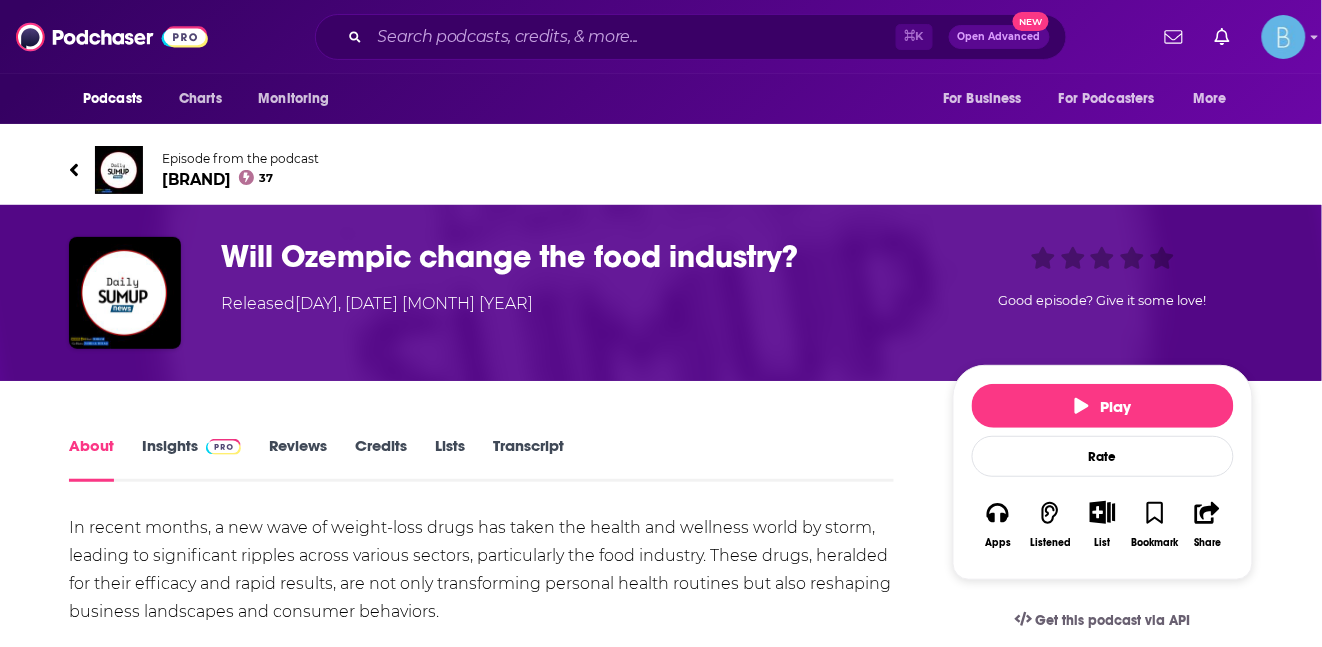 click on "Insights" at bounding box center (191, 459) 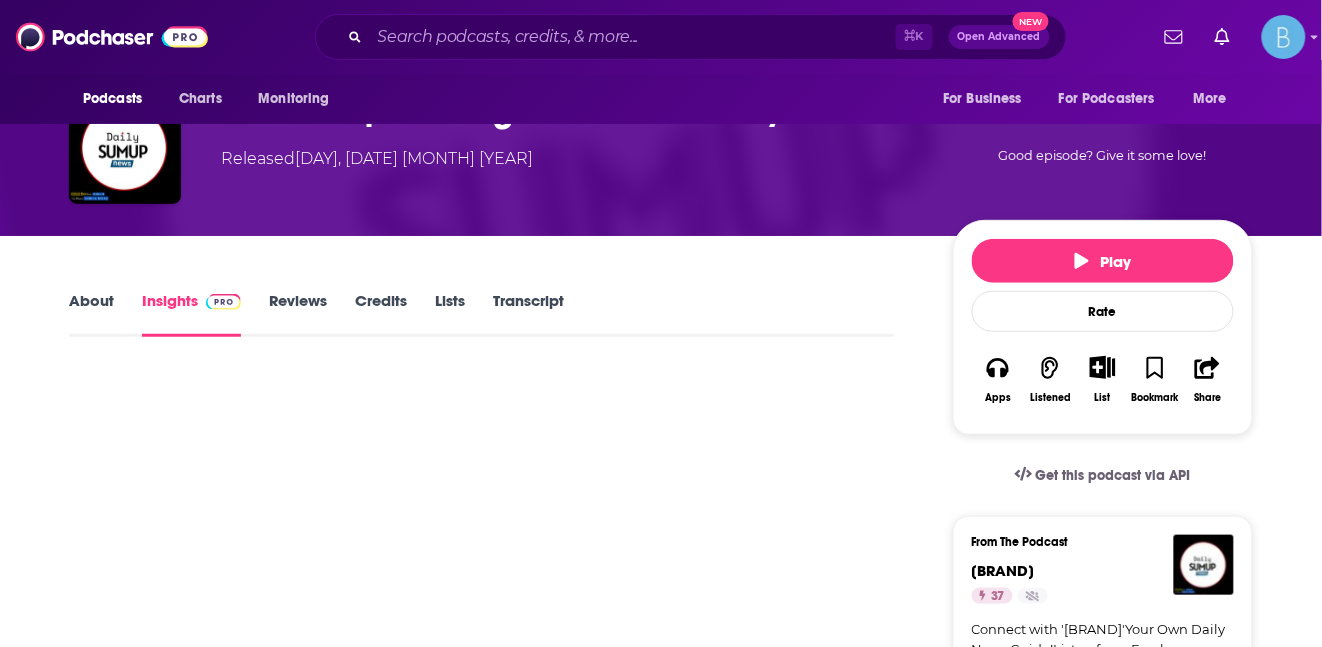 scroll, scrollTop: 0, scrollLeft: 0, axis: both 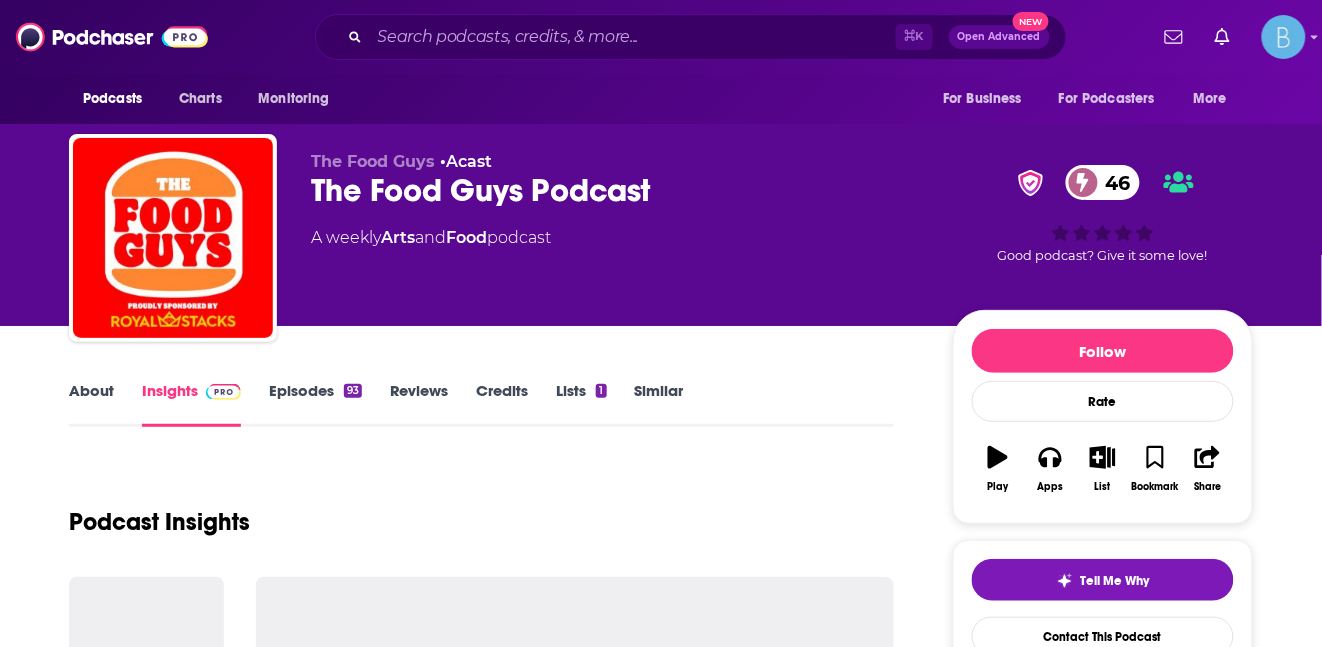 click on "Episodes 93" at bounding box center [315, 404] 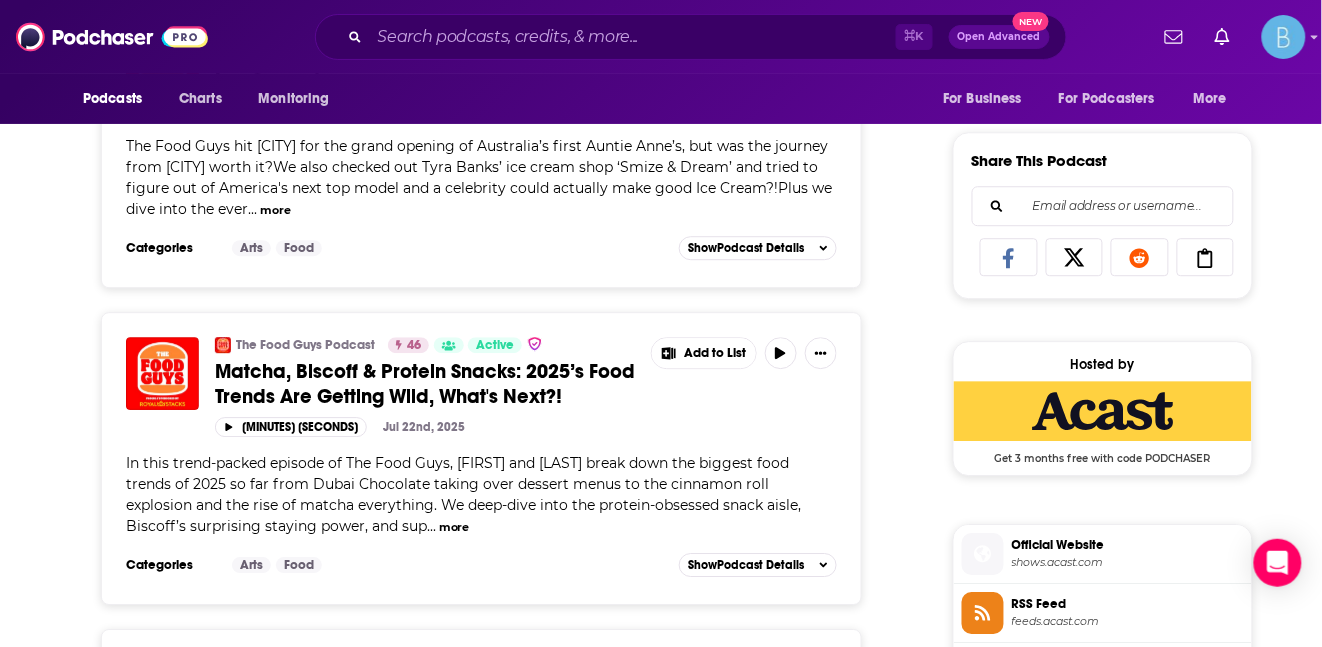 scroll, scrollTop: 1201, scrollLeft: 0, axis: vertical 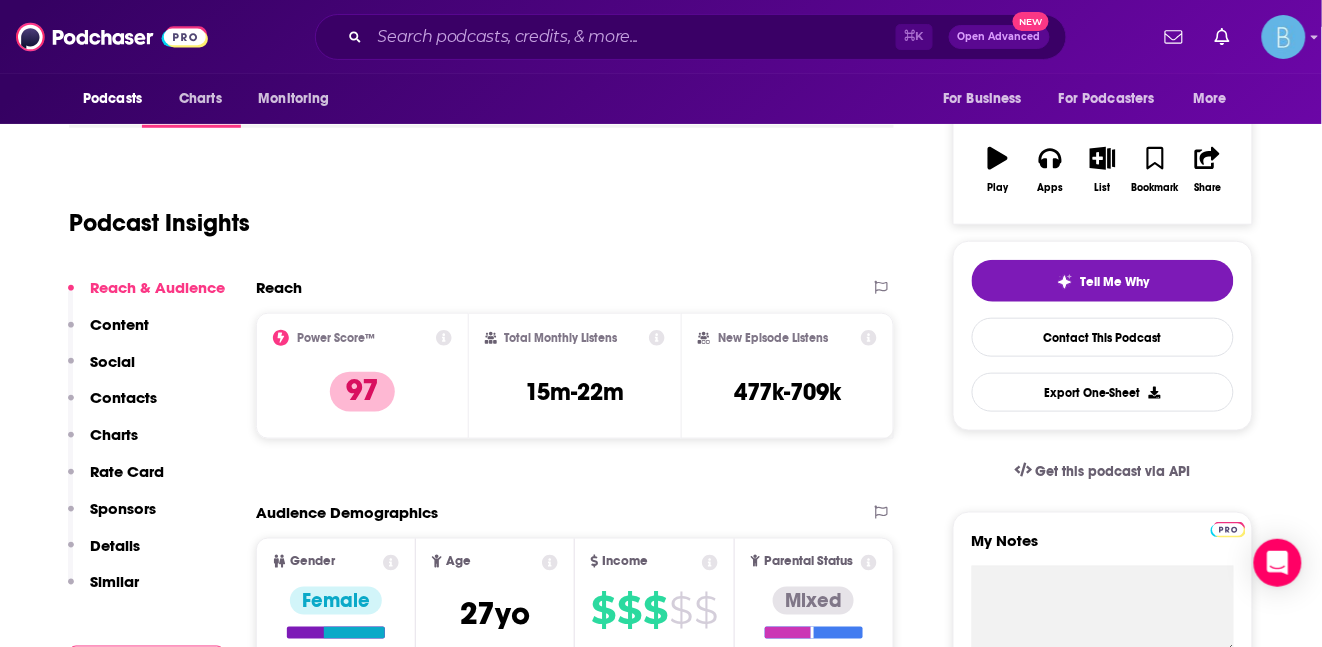 click on "Content" at bounding box center [119, 324] 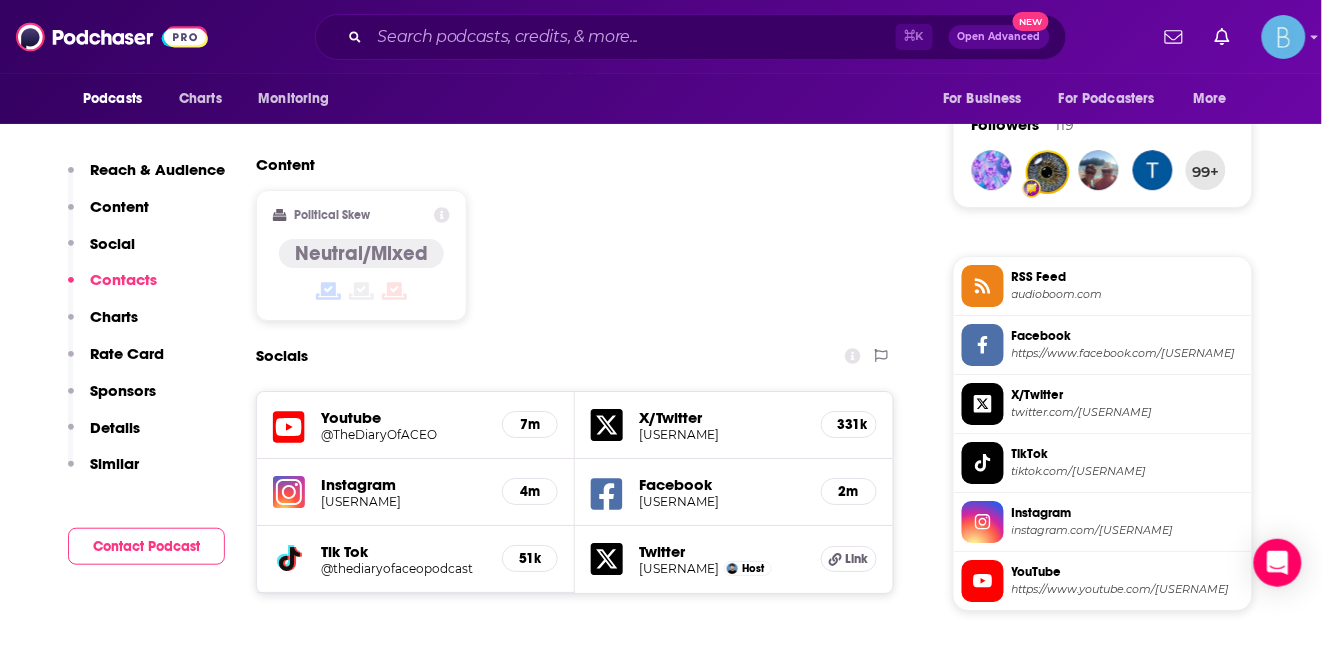 scroll, scrollTop: 1940, scrollLeft: 0, axis: vertical 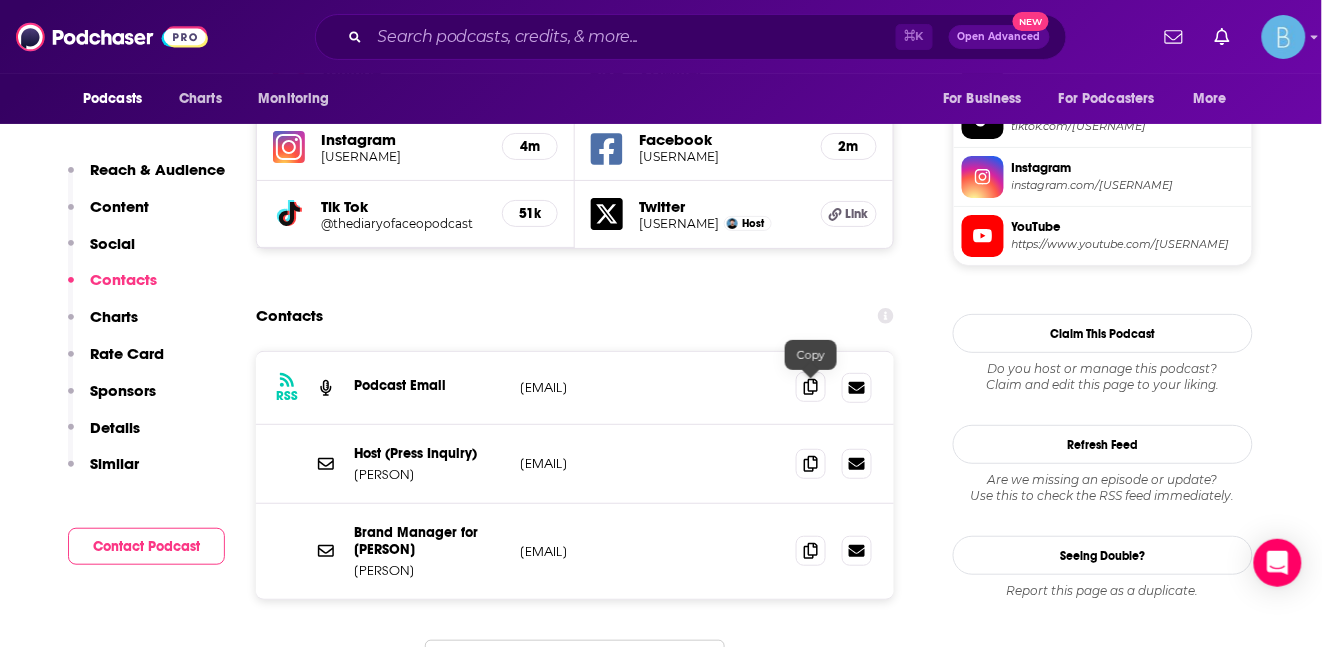 click at bounding box center (811, 387) 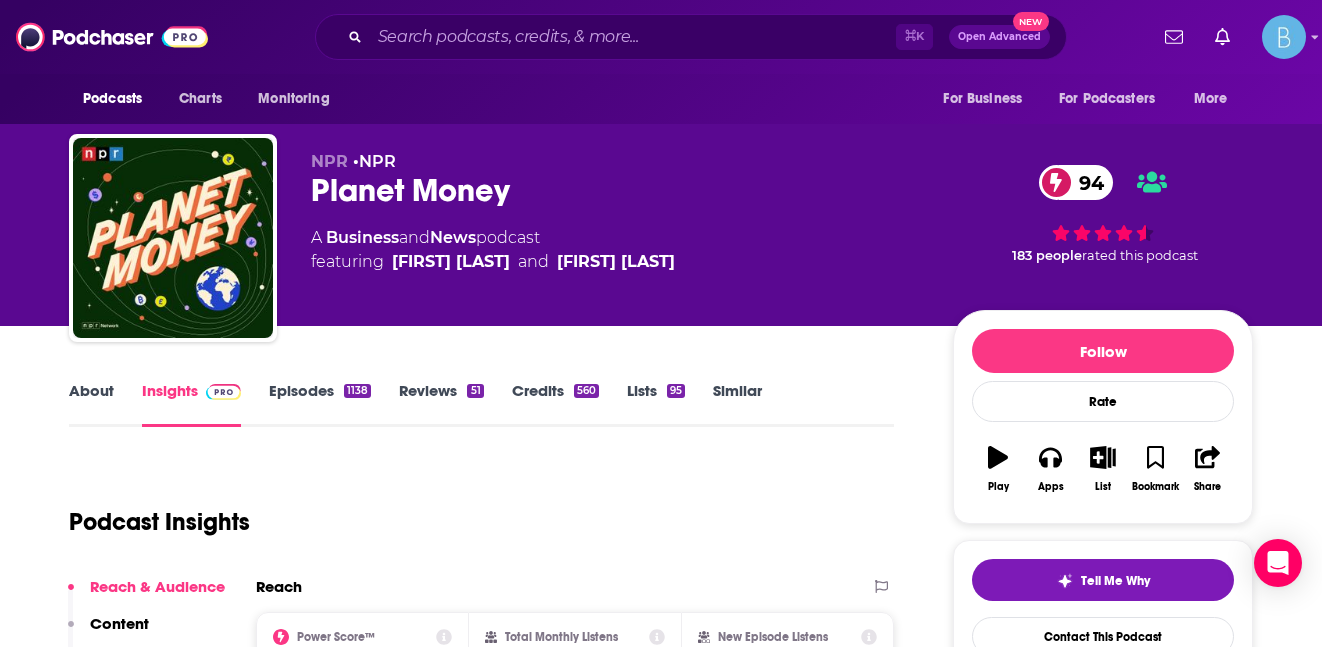 scroll, scrollTop: 0, scrollLeft: 0, axis: both 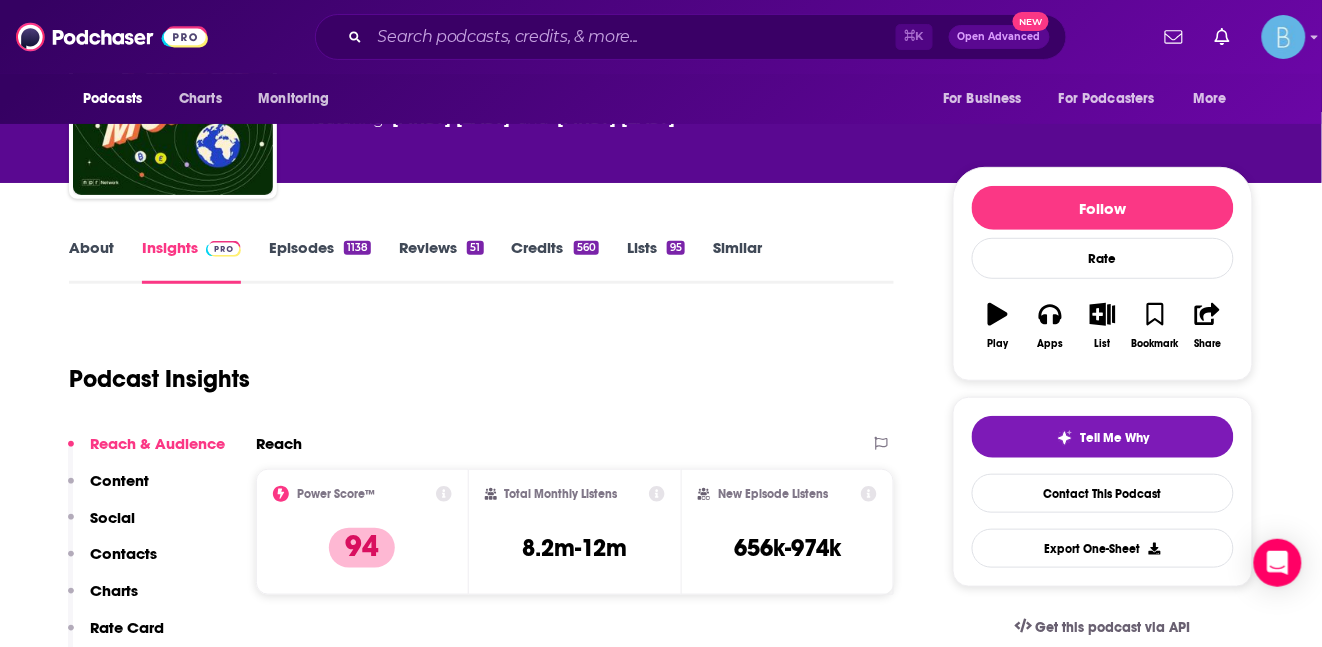 click on "Episodes 1138" at bounding box center [320, 261] 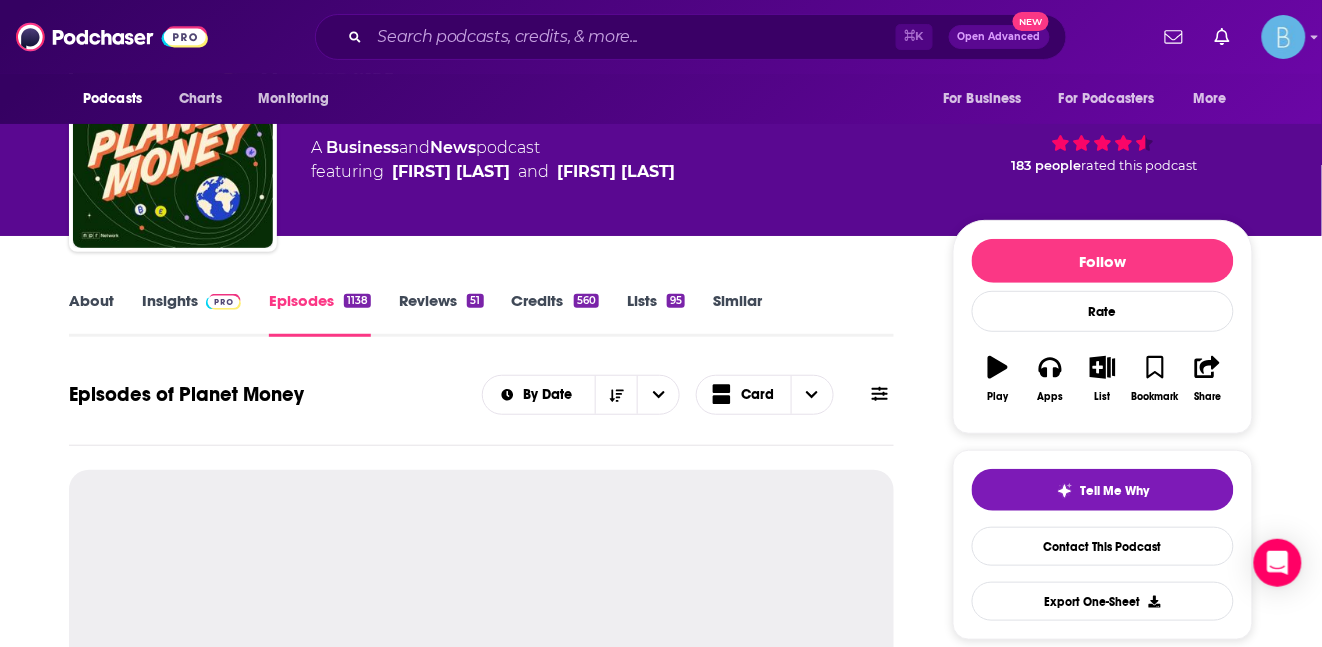 scroll, scrollTop: 196, scrollLeft: 0, axis: vertical 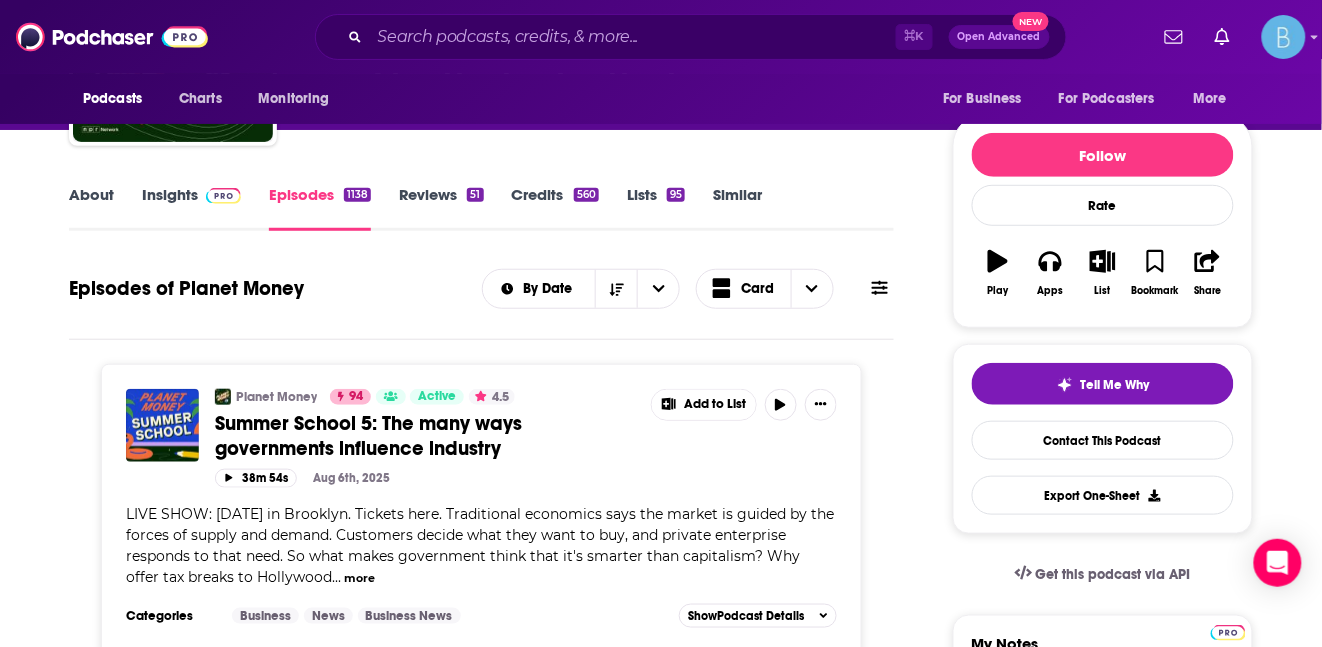 click at bounding box center [223, 194] 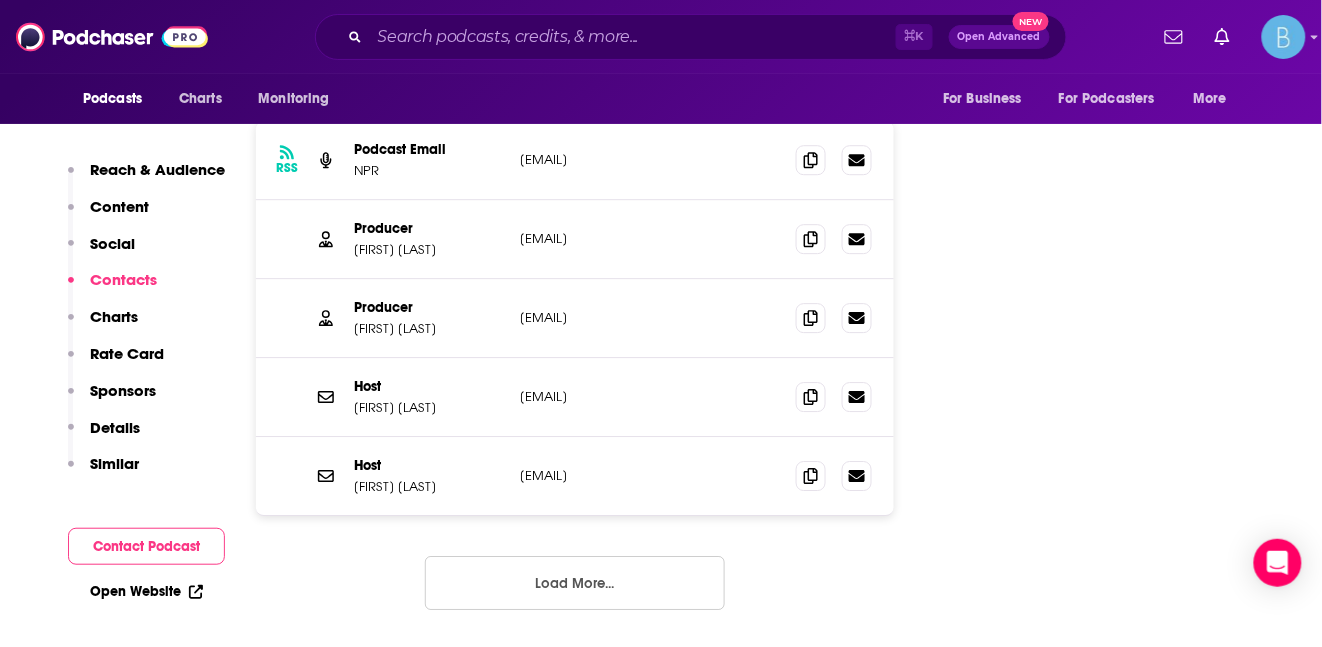 scroll, scrollTop: 3083, scrollLeft: 0, axis: vertical 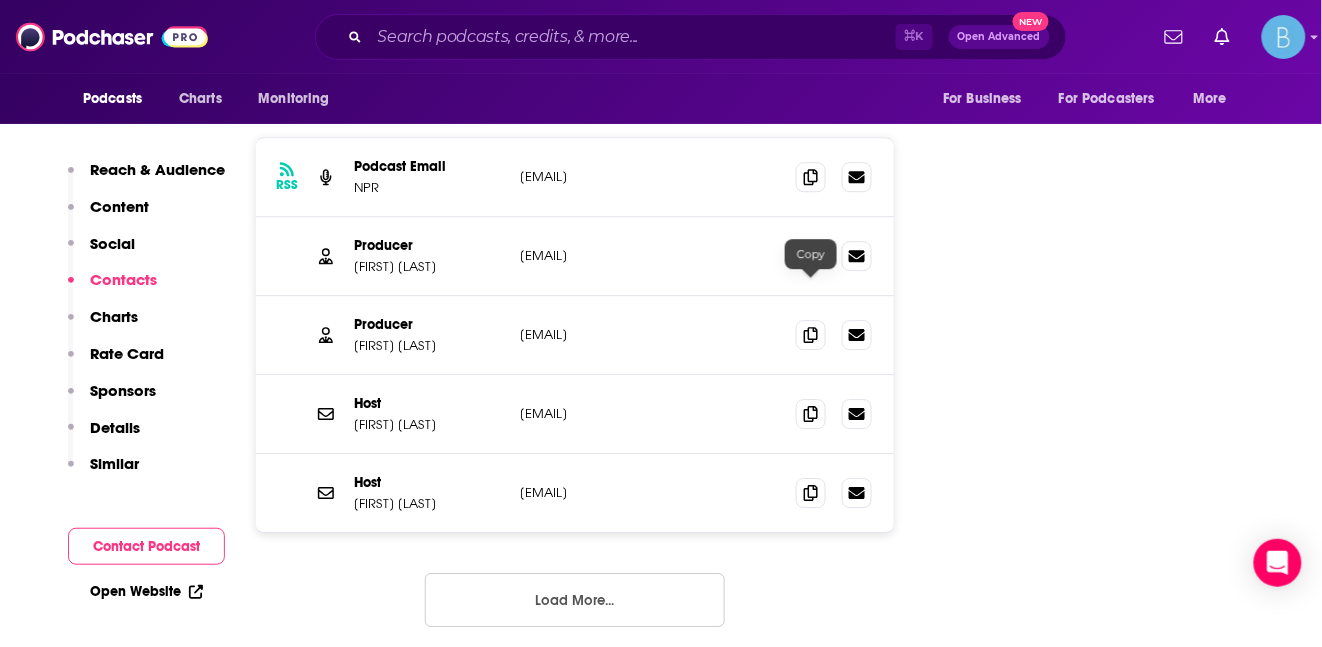 click 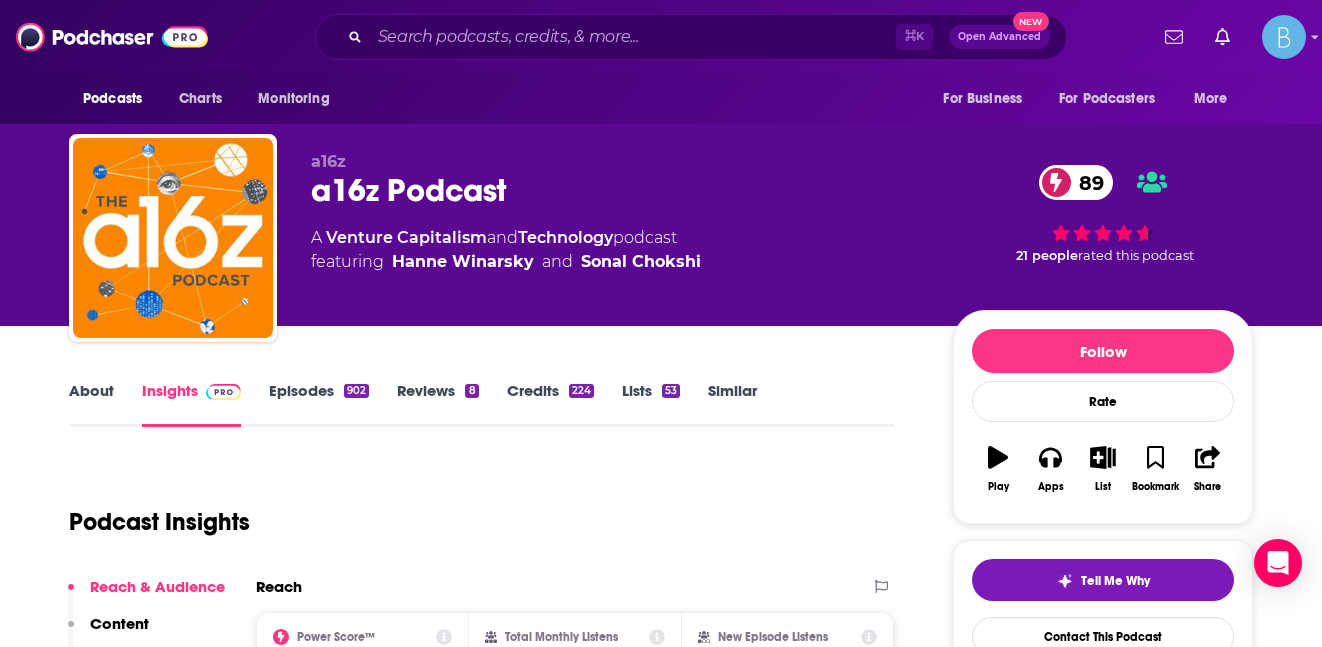 scroll, scrollTop: 0, scrollLeft: 0, axis: both 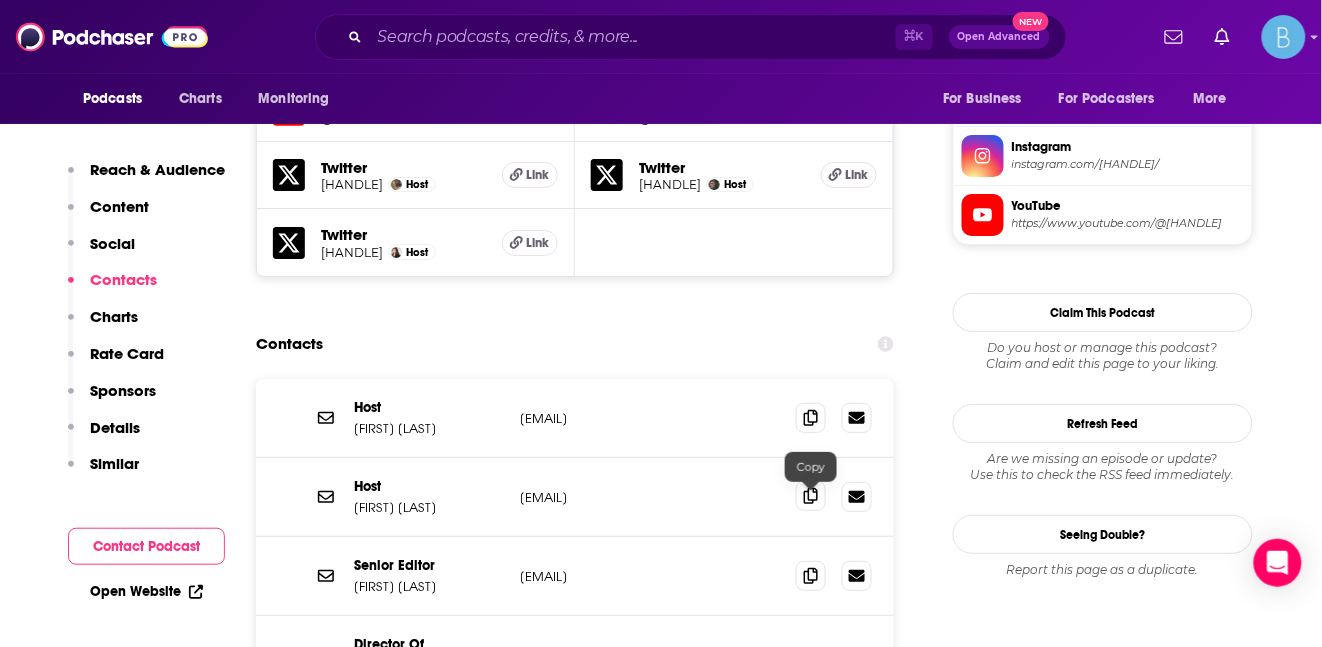 click 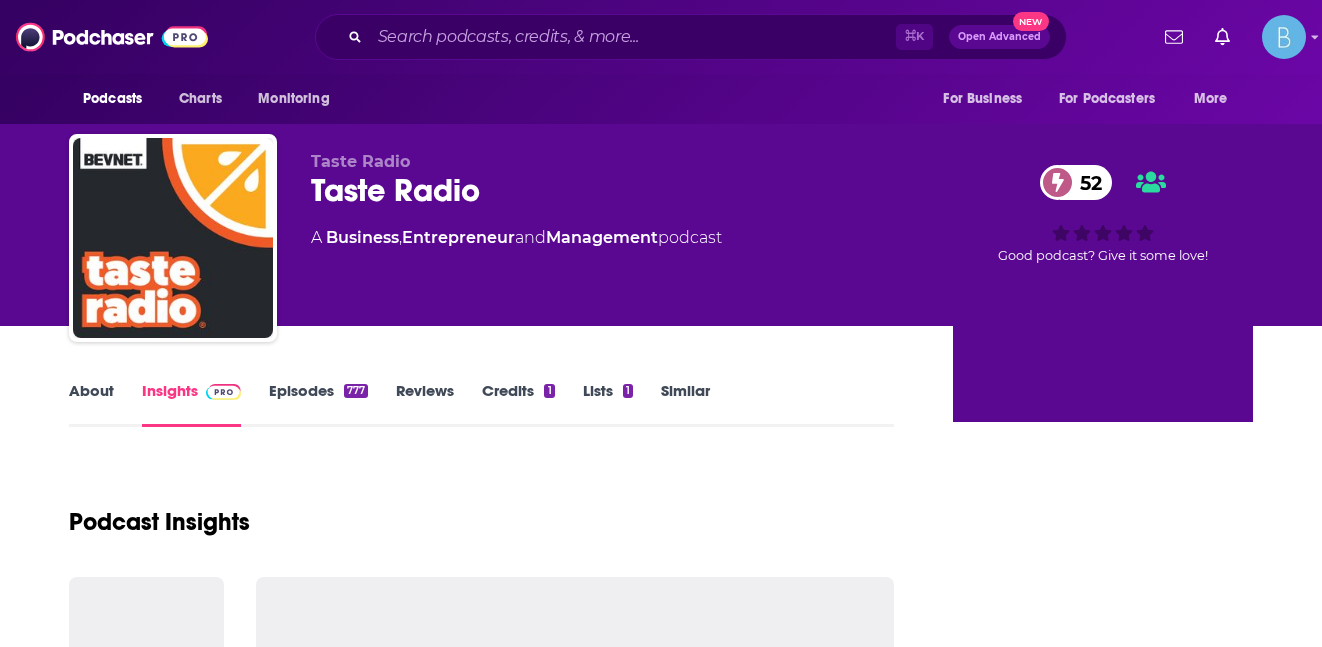 scroll, scrollTop: 0, scrollLeft: 0, axis: both 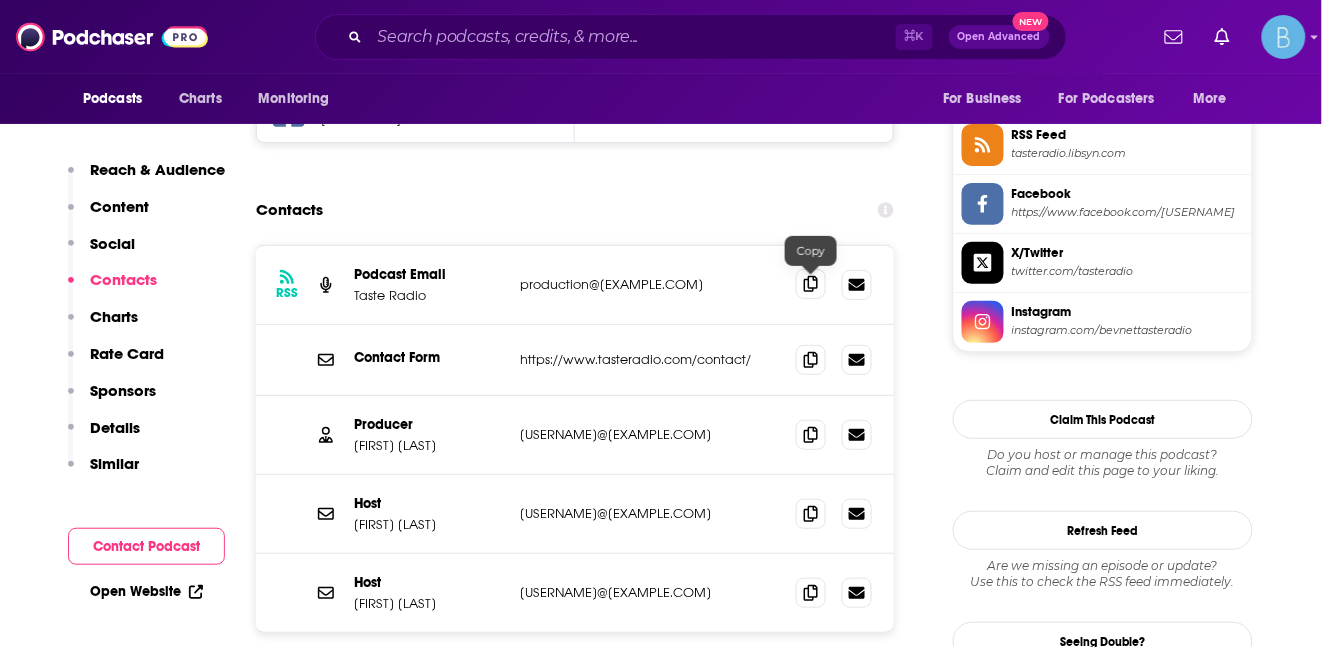 click 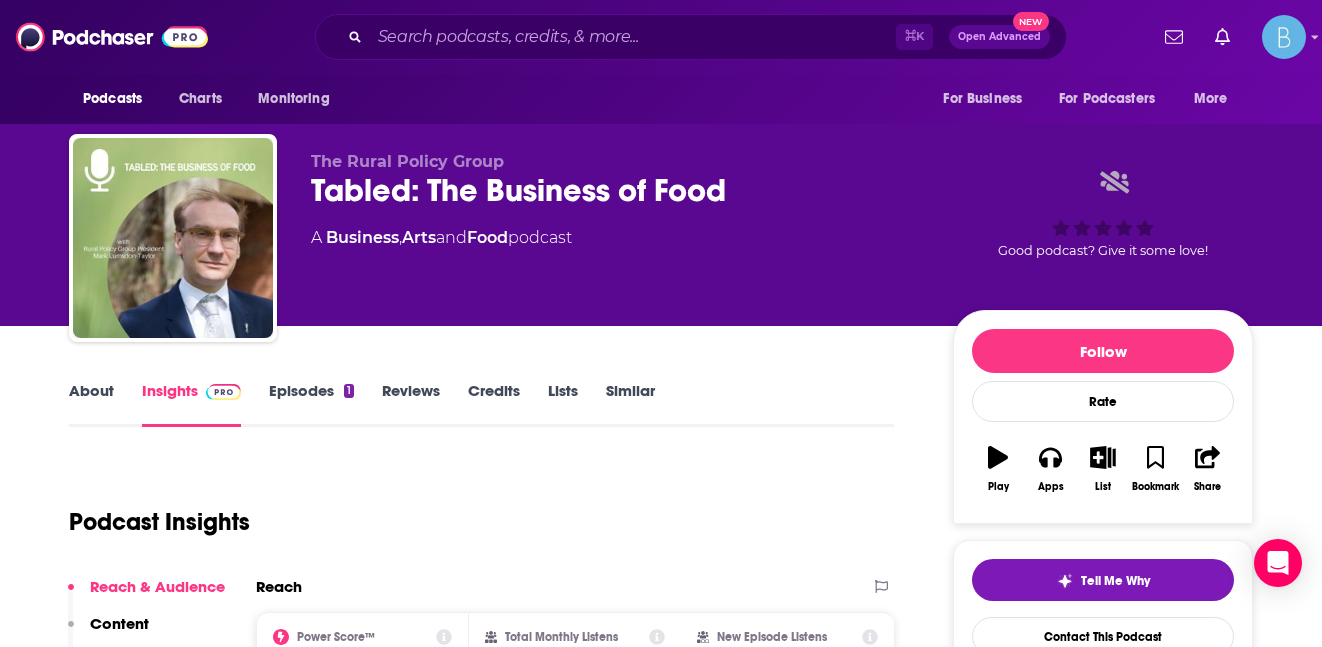 scroll, scrollTop: 0, scrollLeft: 0, axis: both 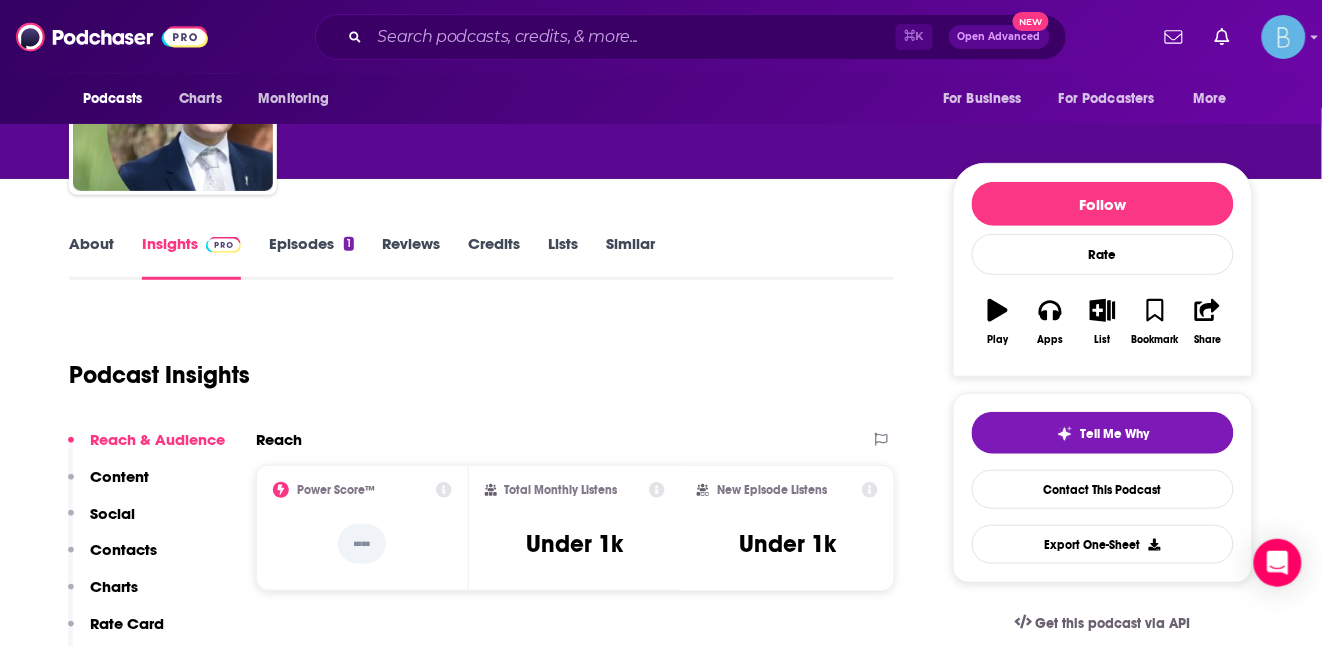 click on "About" at bounding box center (91, 257) 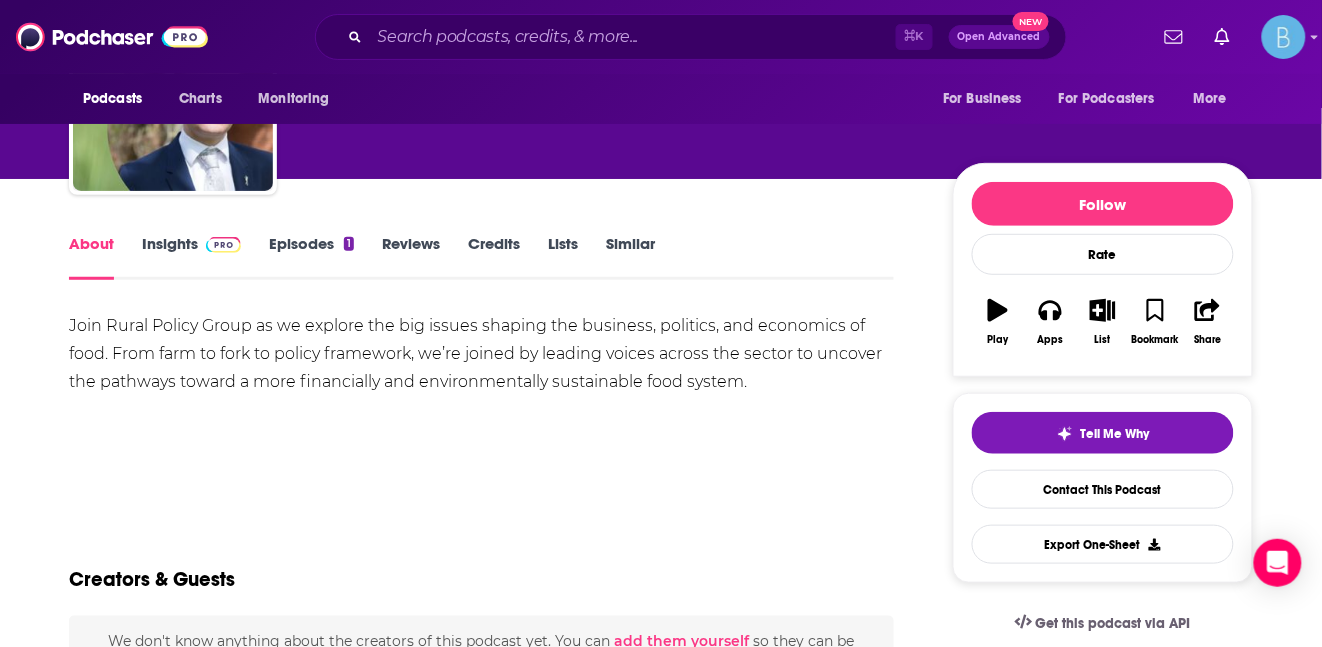 scroll, scrollTop: 0, scrollLeft: 0, axis: both 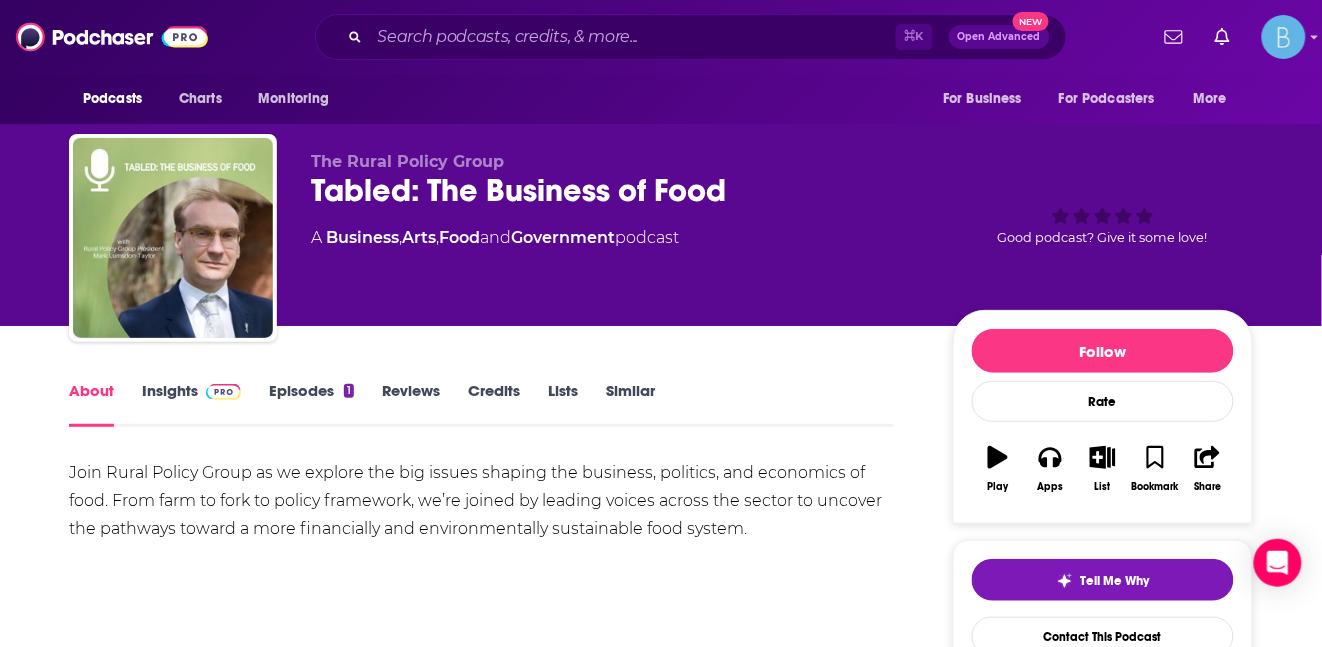 click on "Insights" at bounding box center [191, 404] 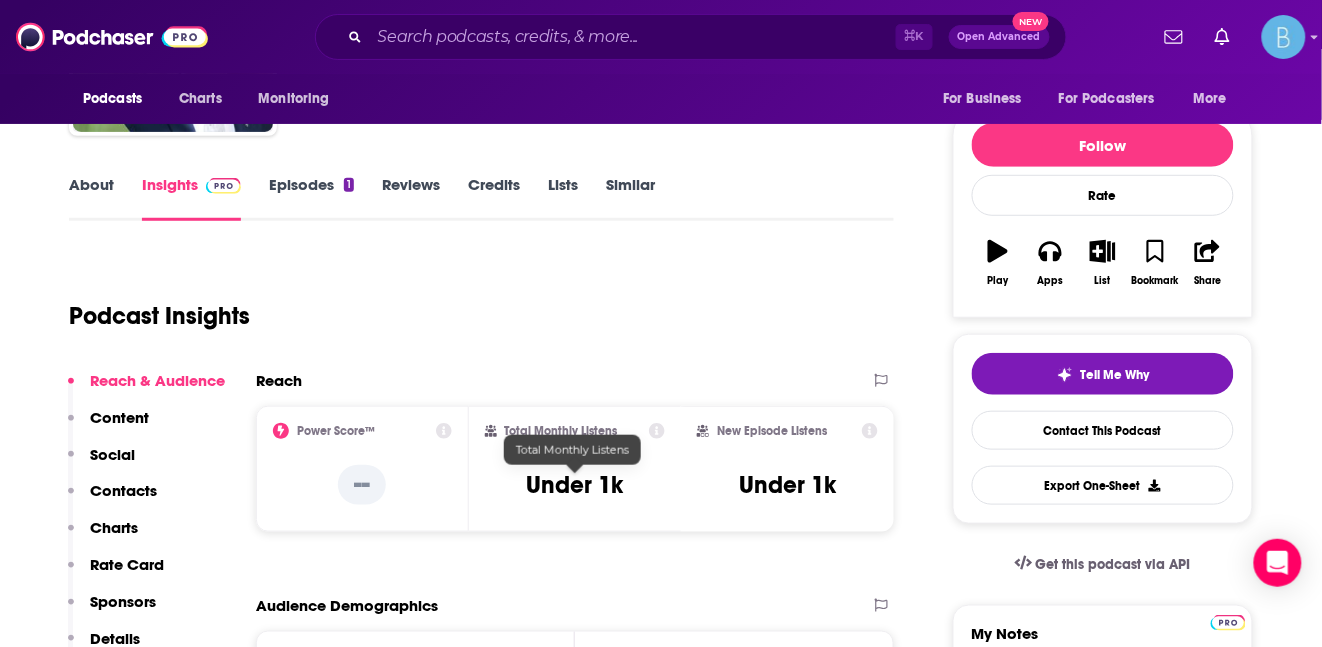 scroll, scrollTop: 458, scrollLeft: 0, axis: vertical 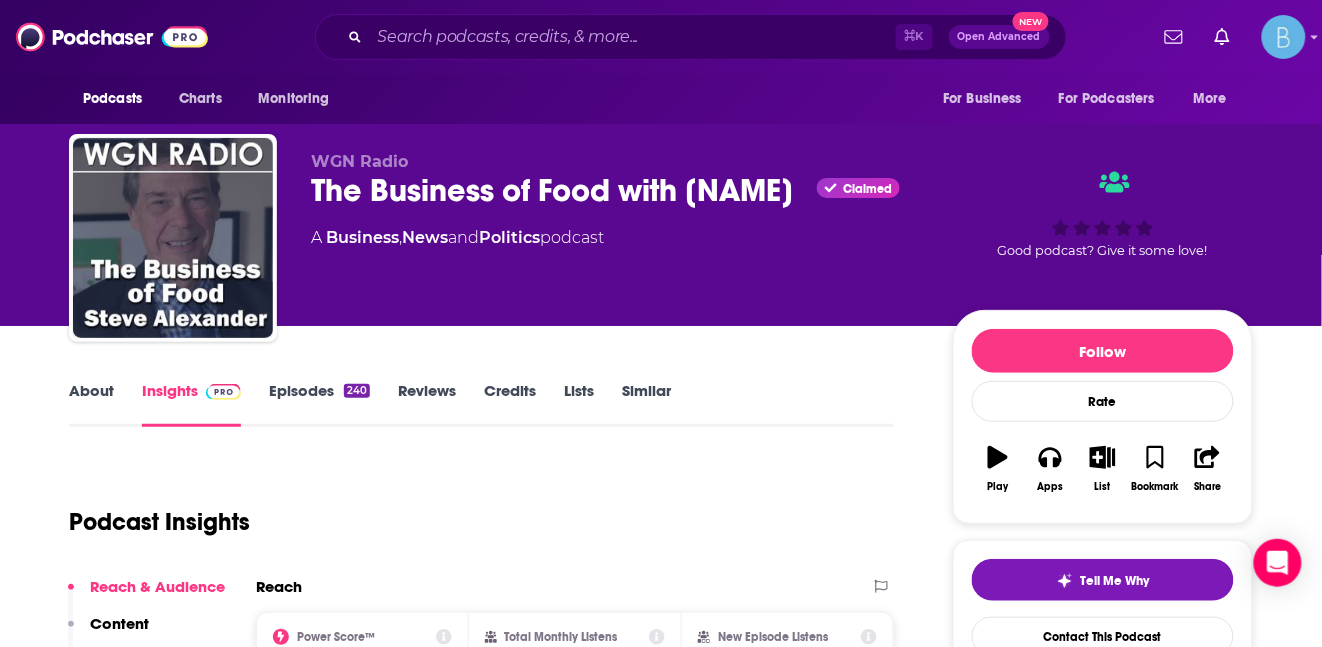 click on "About" at bounding box center [91, 404] 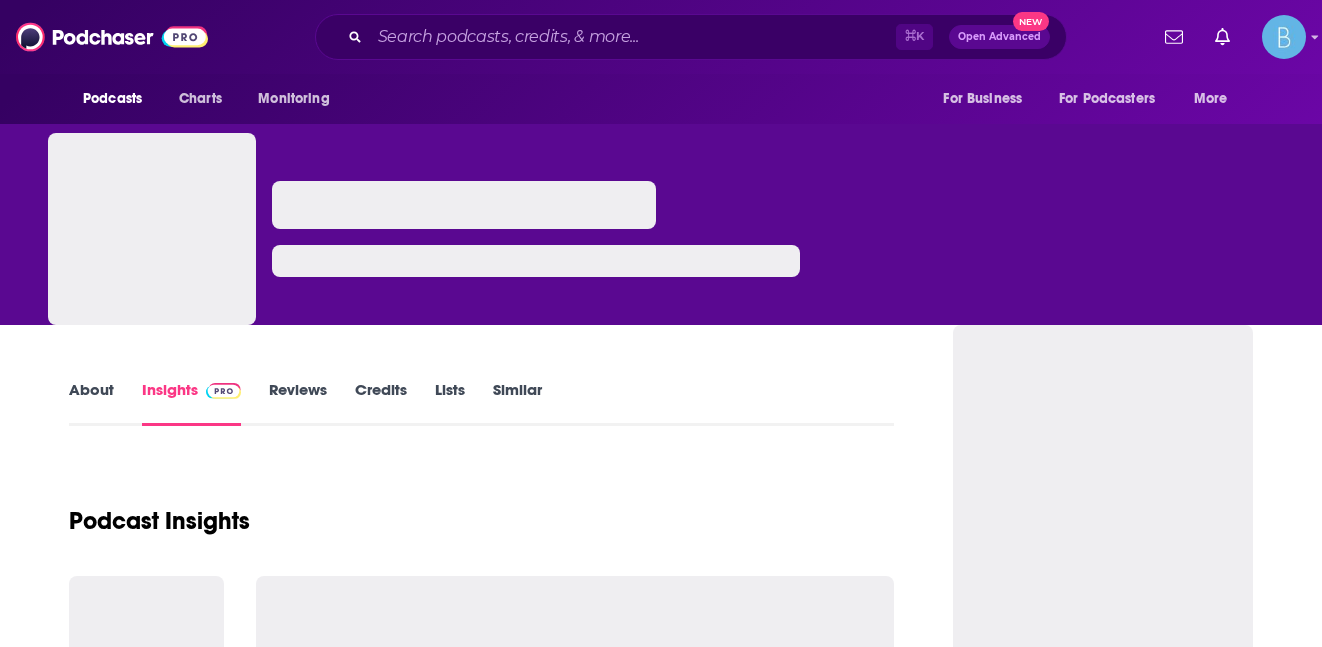 scroll, scrollTop: 0, scrollLeft: 0, axis: both 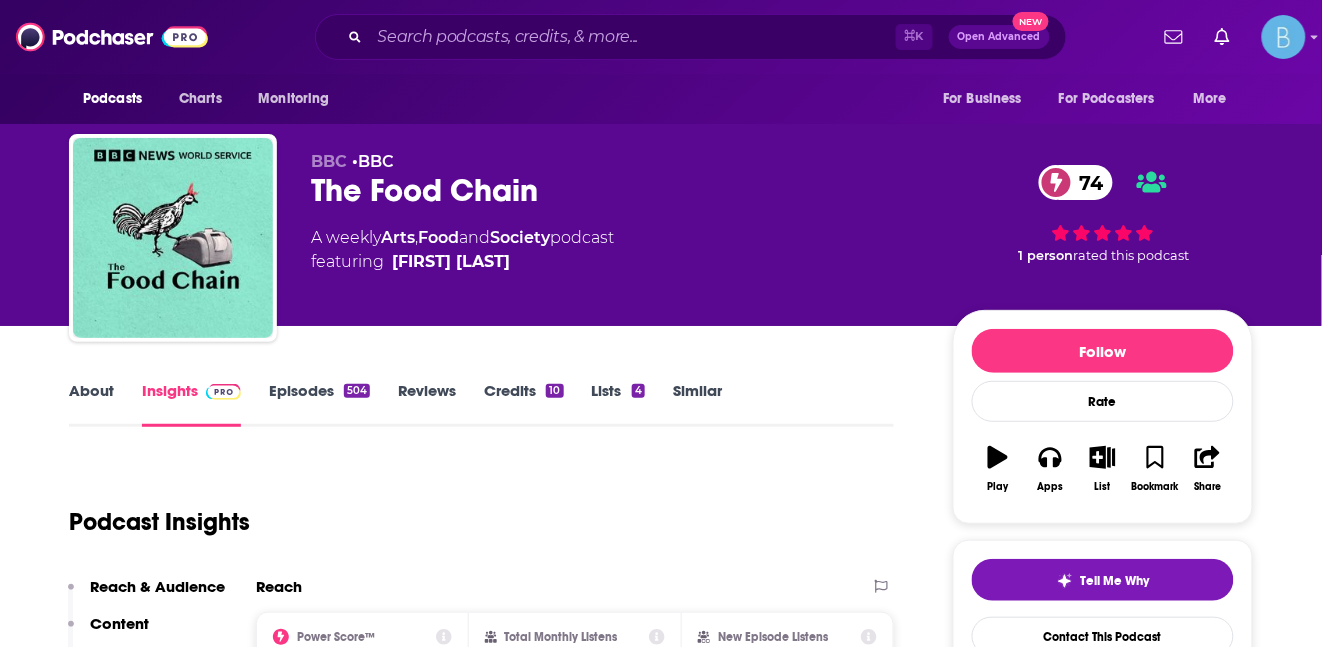 click on "About" at bounding box center [91, 404] 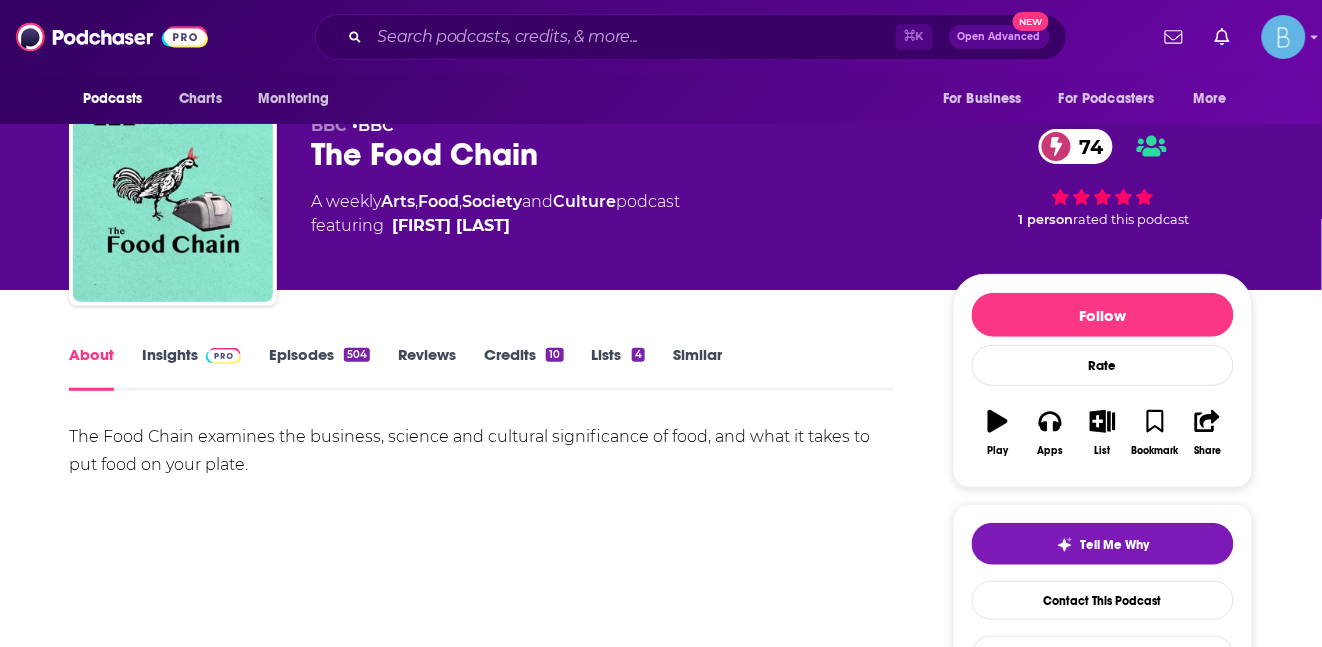 scroll, scrollTop: 80, scrollLeft: 0, axis: vertical 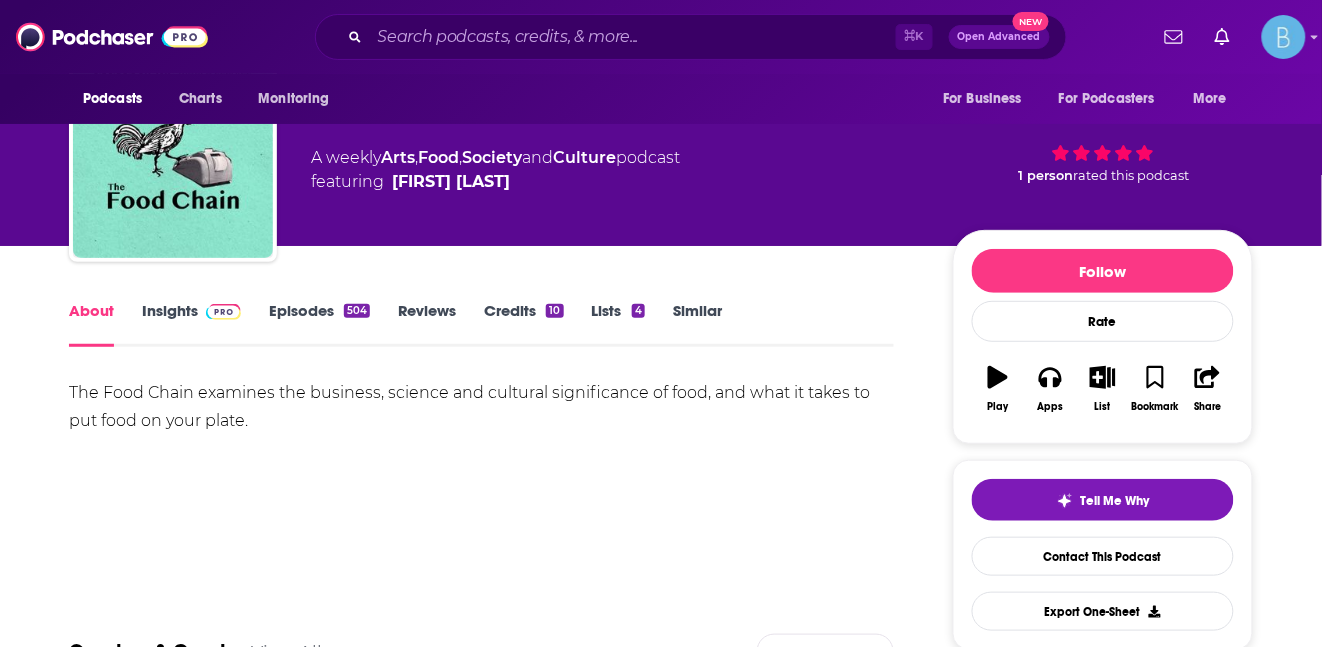 click on "Episodes 504" at bounding box center [319, 324] 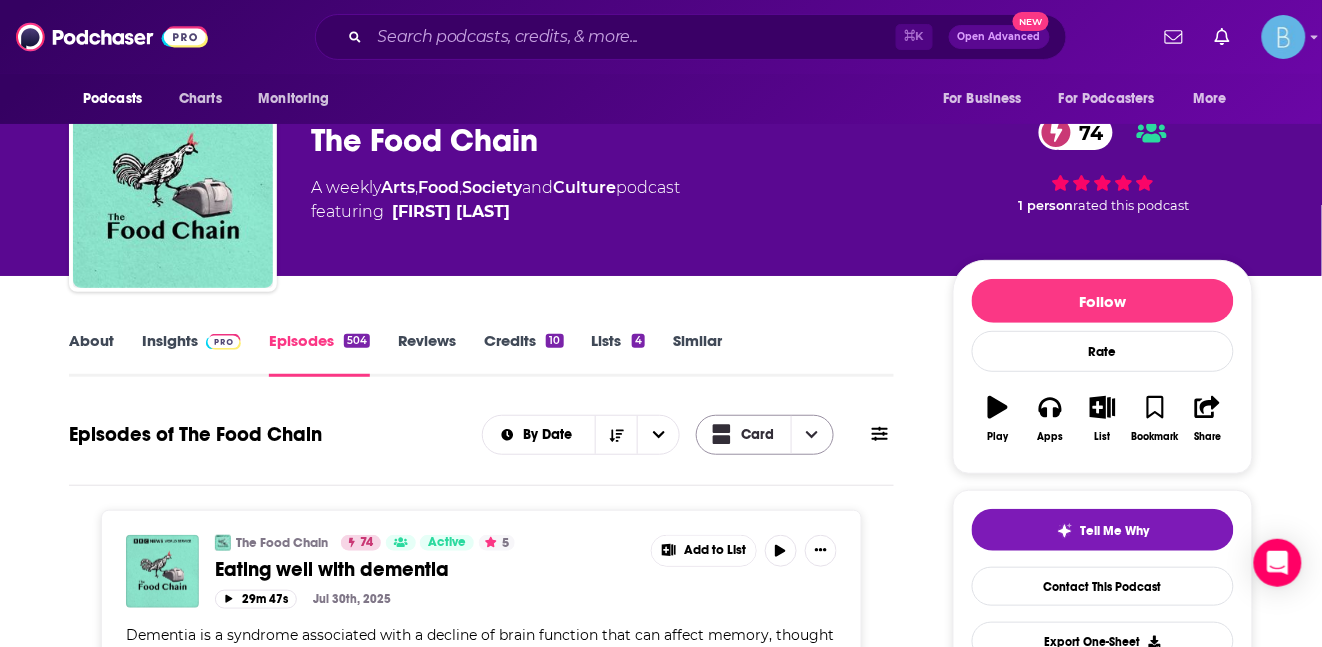 scroll, scrollTop: 35, scrollLeft: 0, axis: vertical 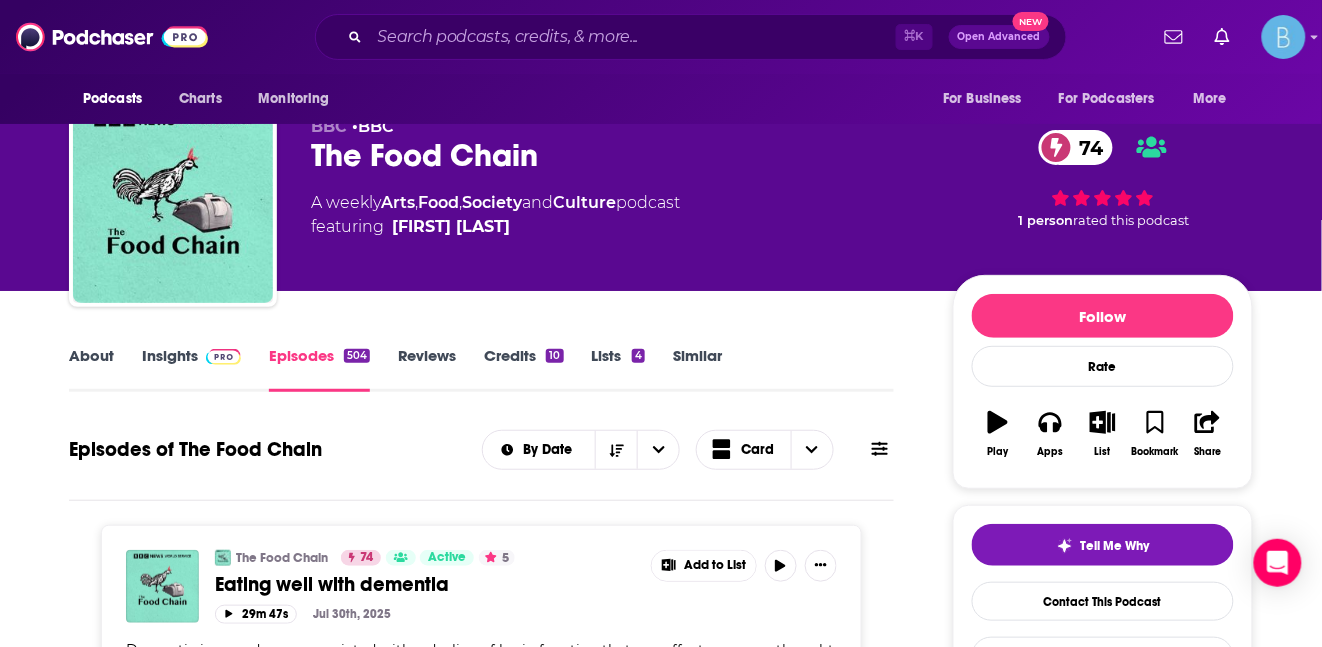 click at bounding box center [223, 357] 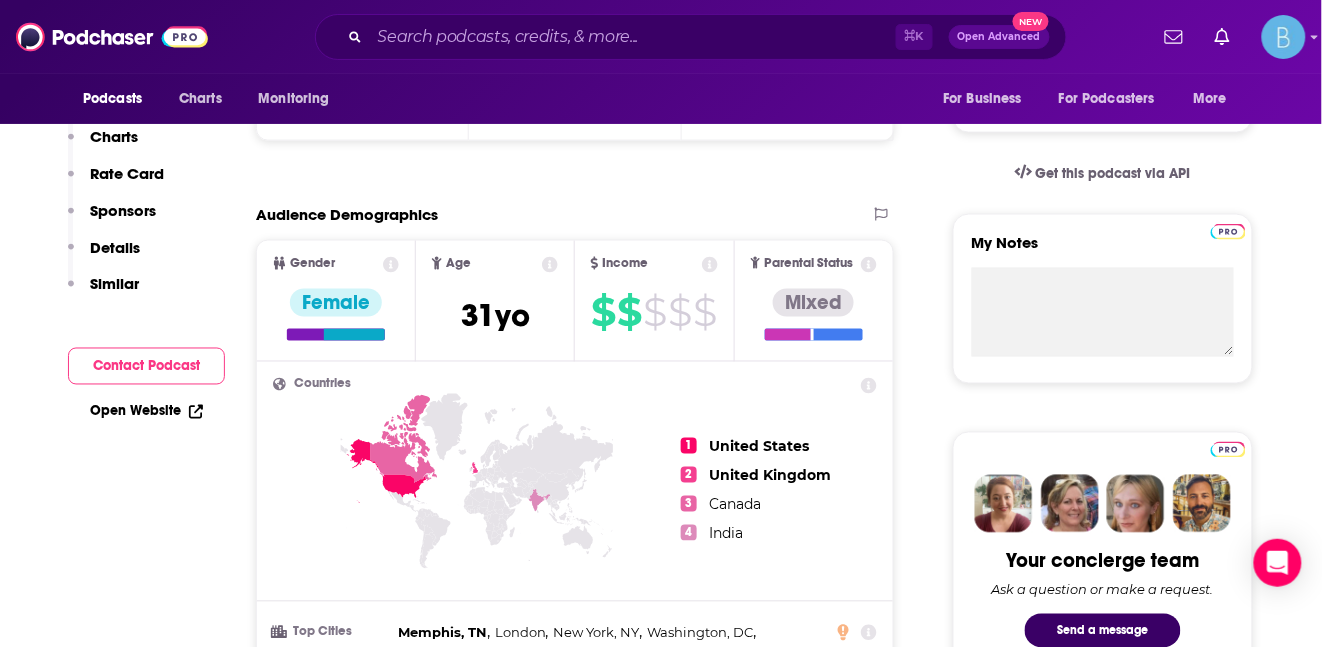 scroll, scrollTop: 0, scrollLeft: 0, axis: both 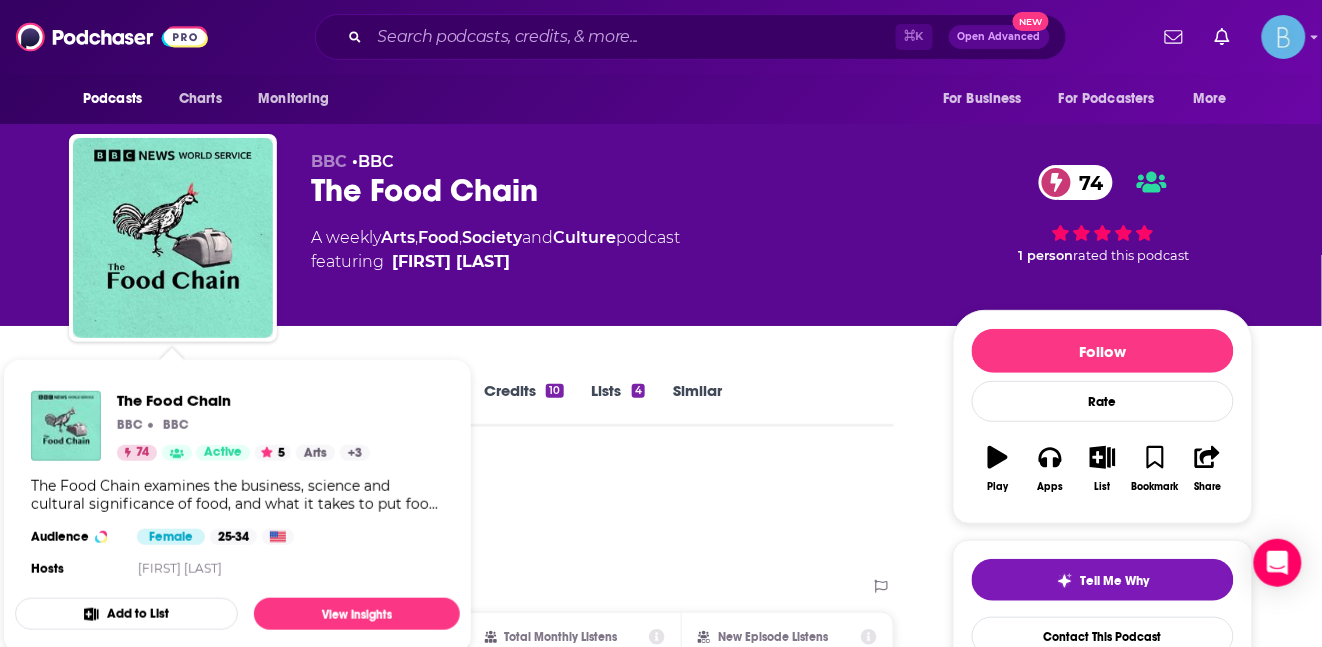 click on "Similar" at bounding box center (697, 404) 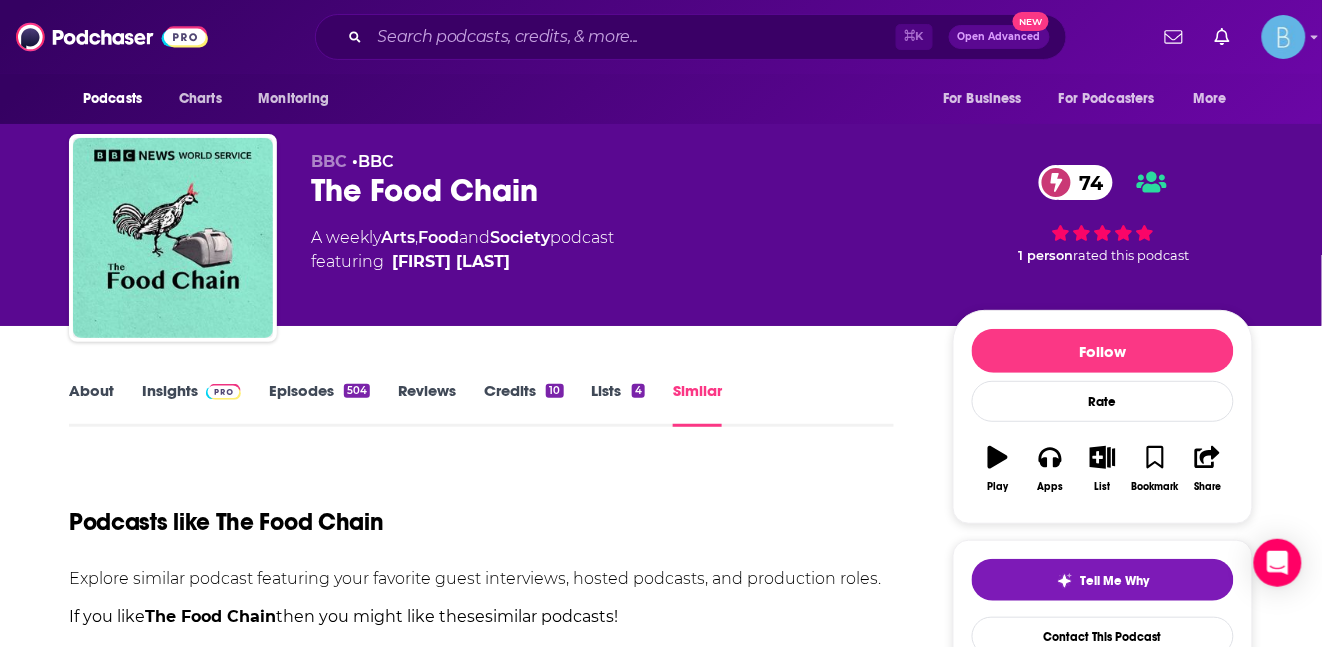 click on "About" at bounding box center [91, 404] 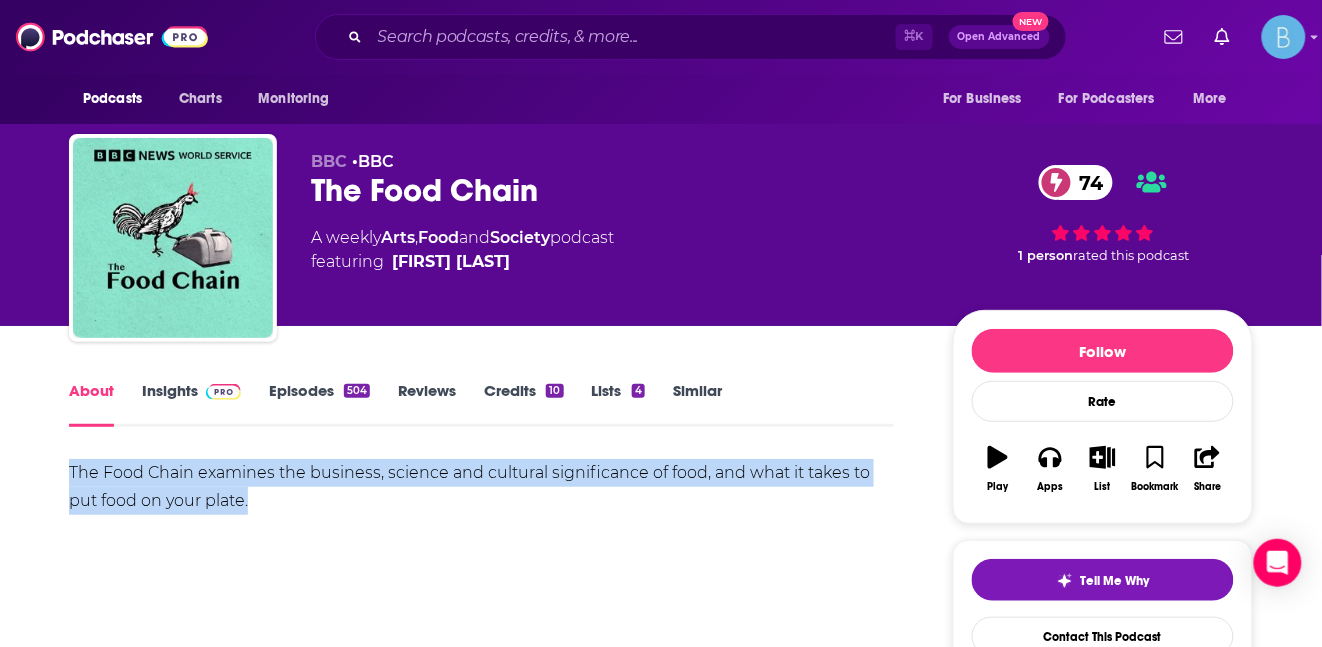 drag, startPoint x: 312, startPoint y: 507, endPoint x: 45, endPoint y: 462, distance: 270.7656 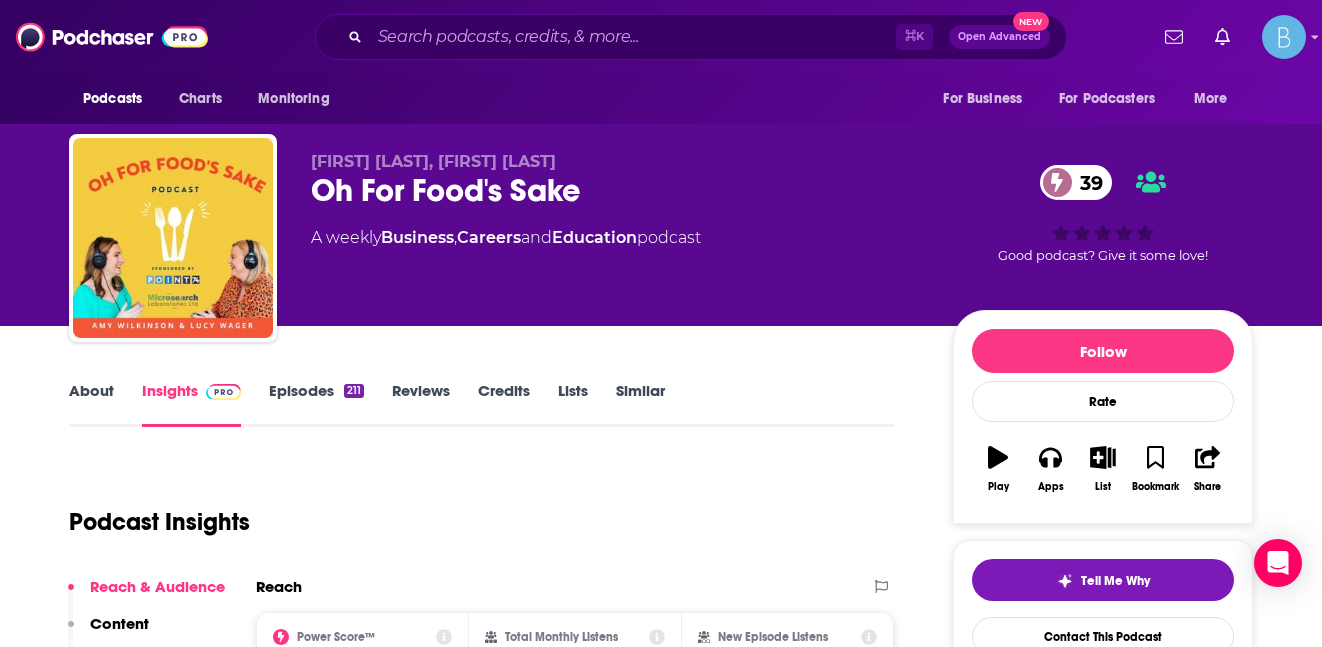 scroll, scrollTop: 0, scrollLeft: 0, axis: both 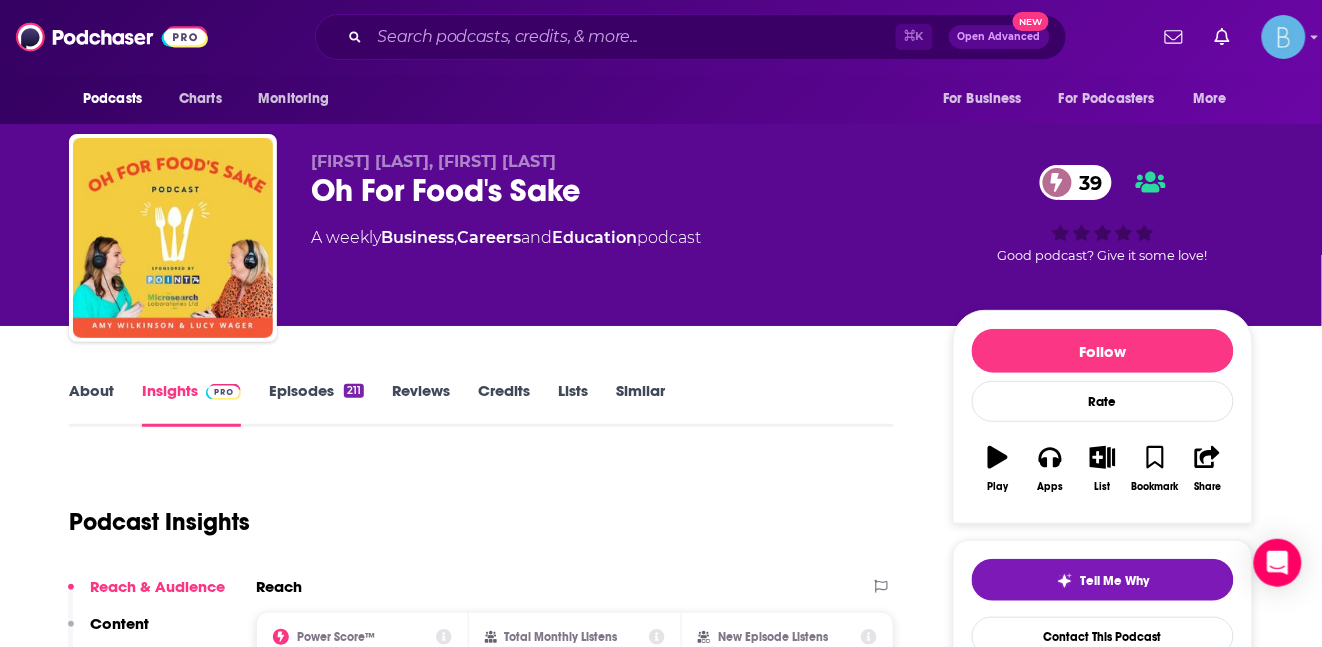 click on "About" at bounding box center (91, 404) 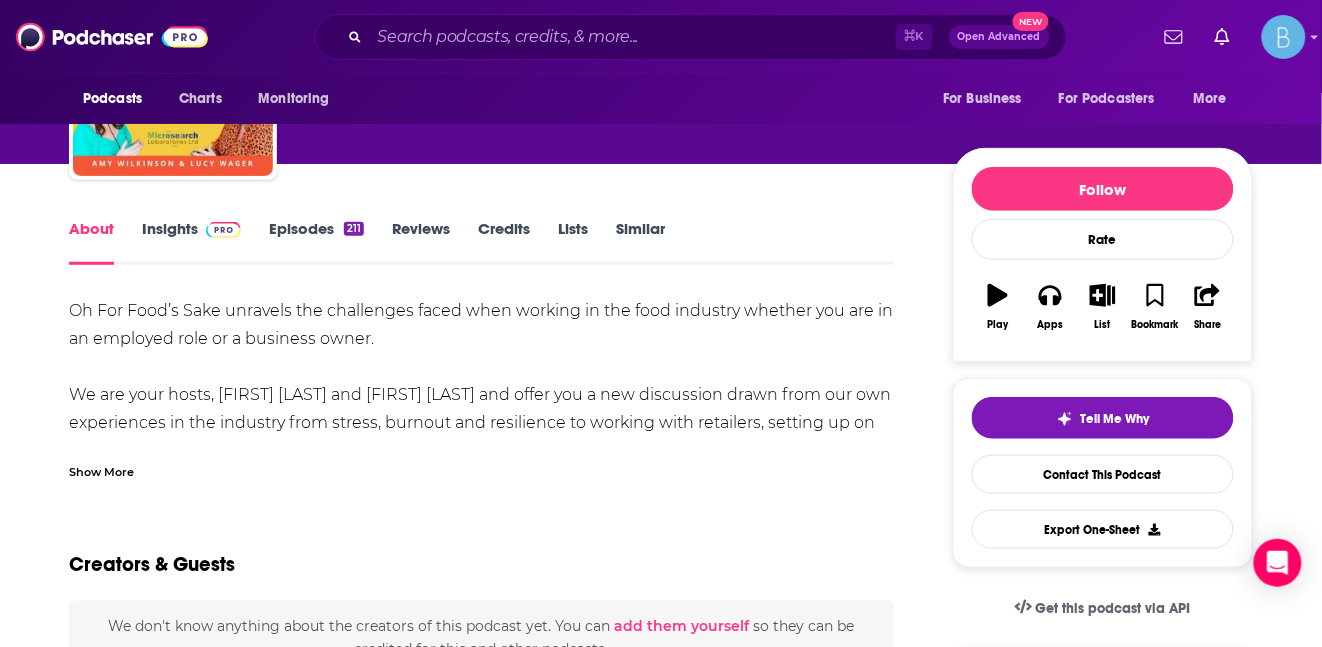 scroll, scrollTop: 163, scrollLeft: 0, axis: vertical 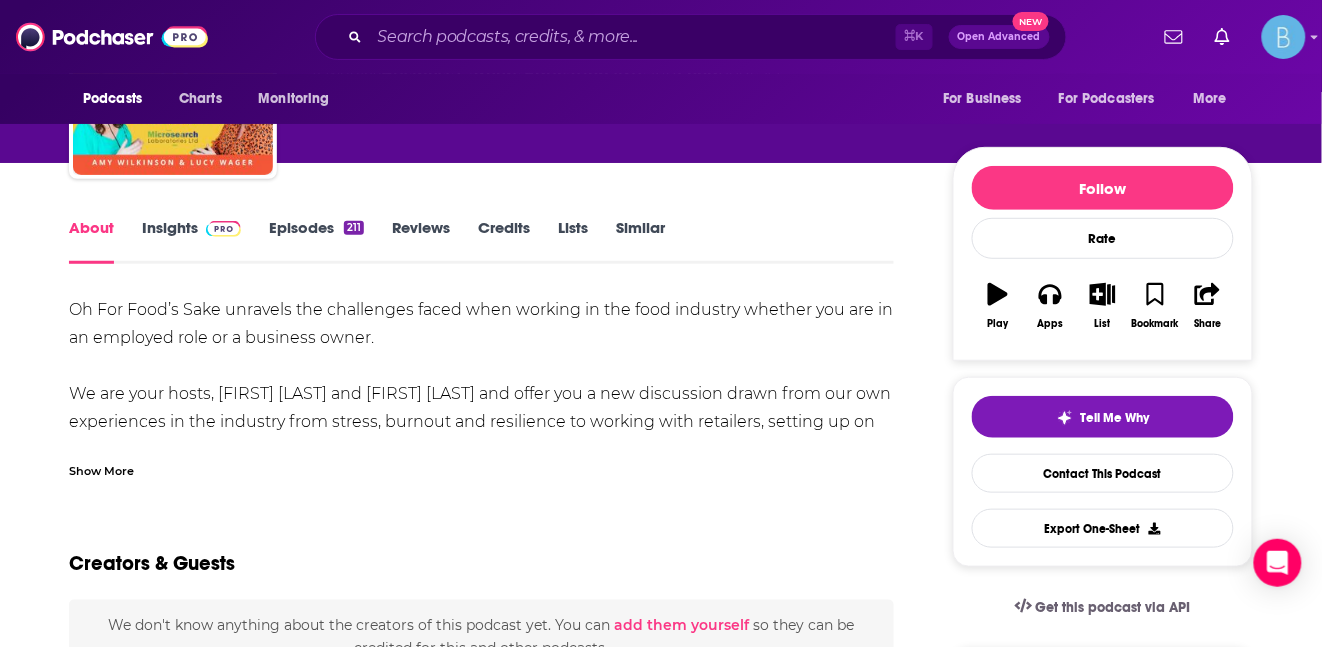 click on "Episodes 211" at bounding box center [316, 241] 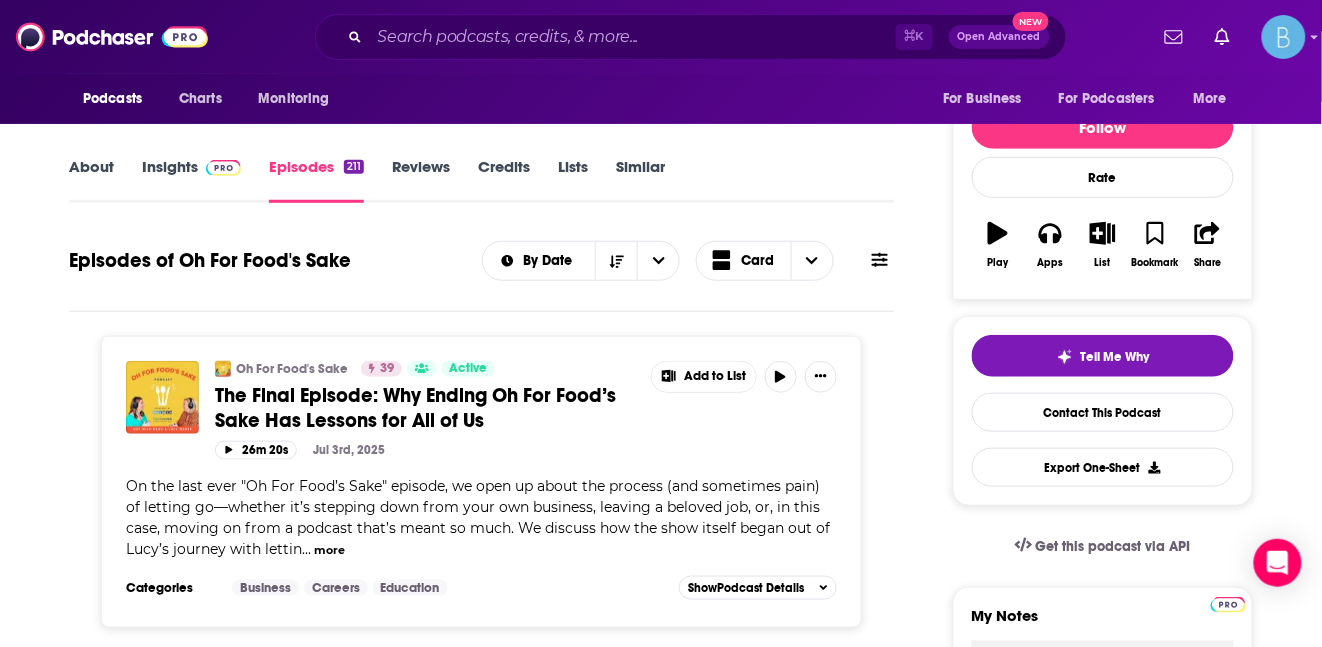 scroll, scrollTop: 225, scrollLeft: 0, axis: vertical 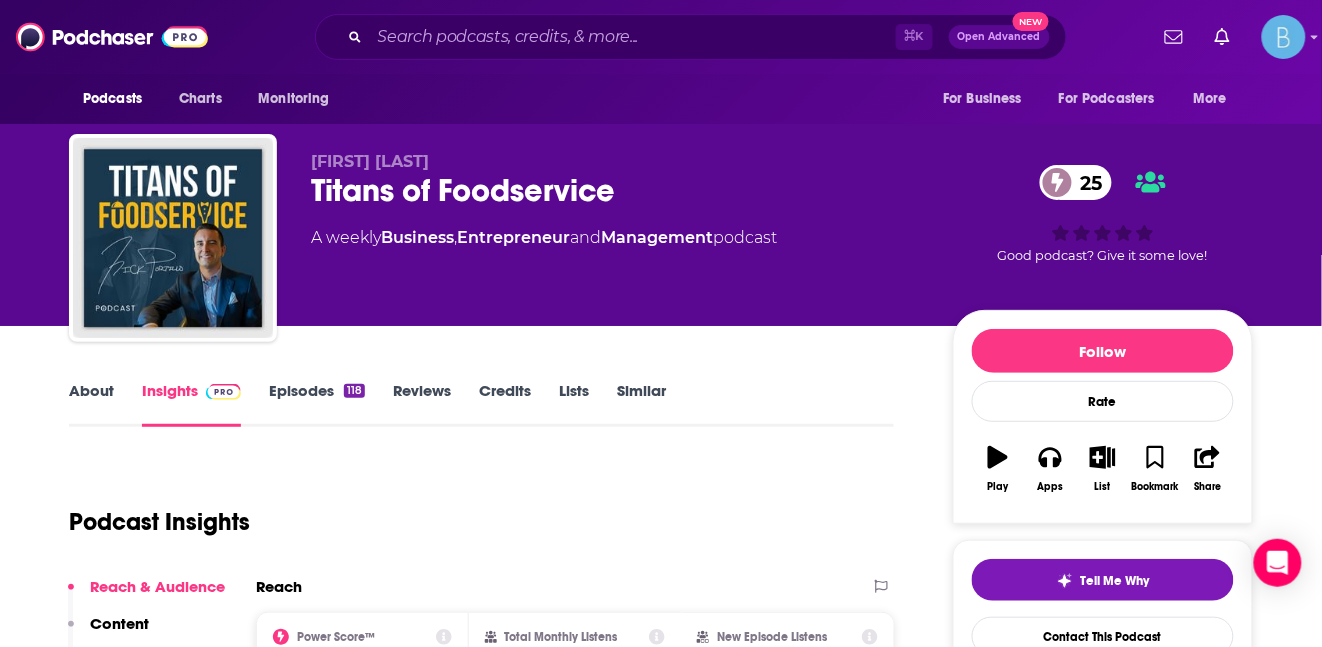 click on "Episodes 118" at bounding box center [317, 404] 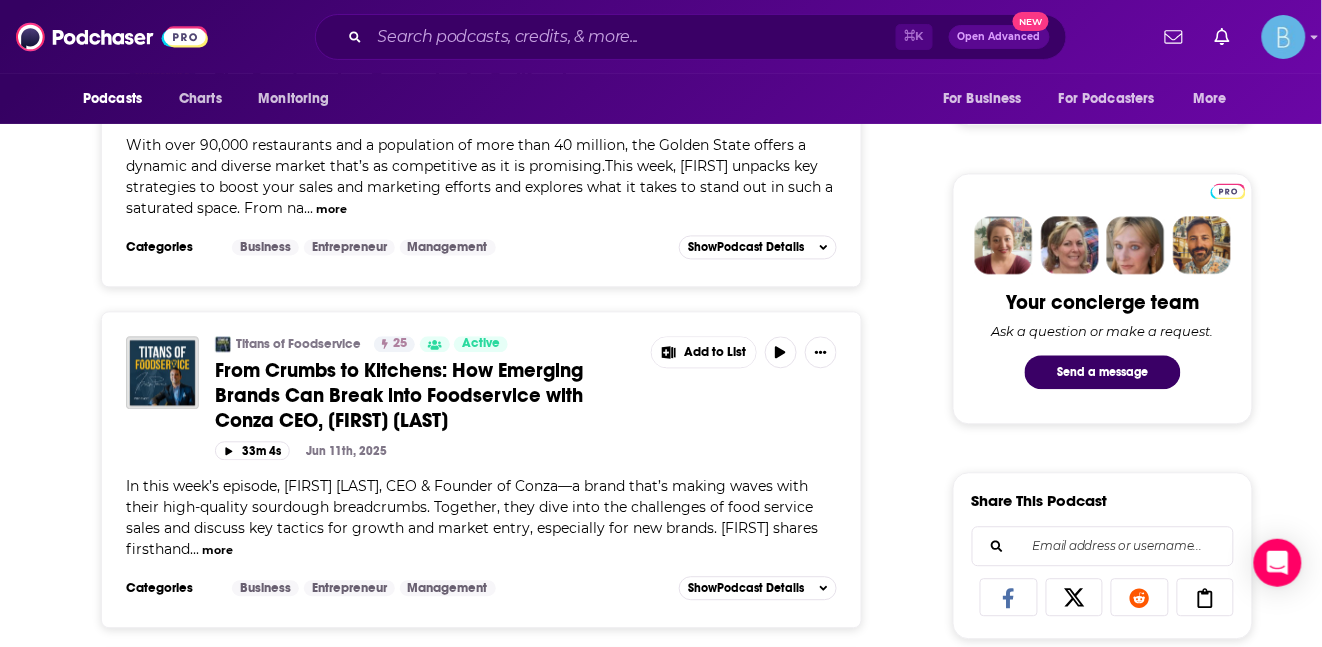 scroll, scrollTop: 0, scrollLeft: 0, axis: both 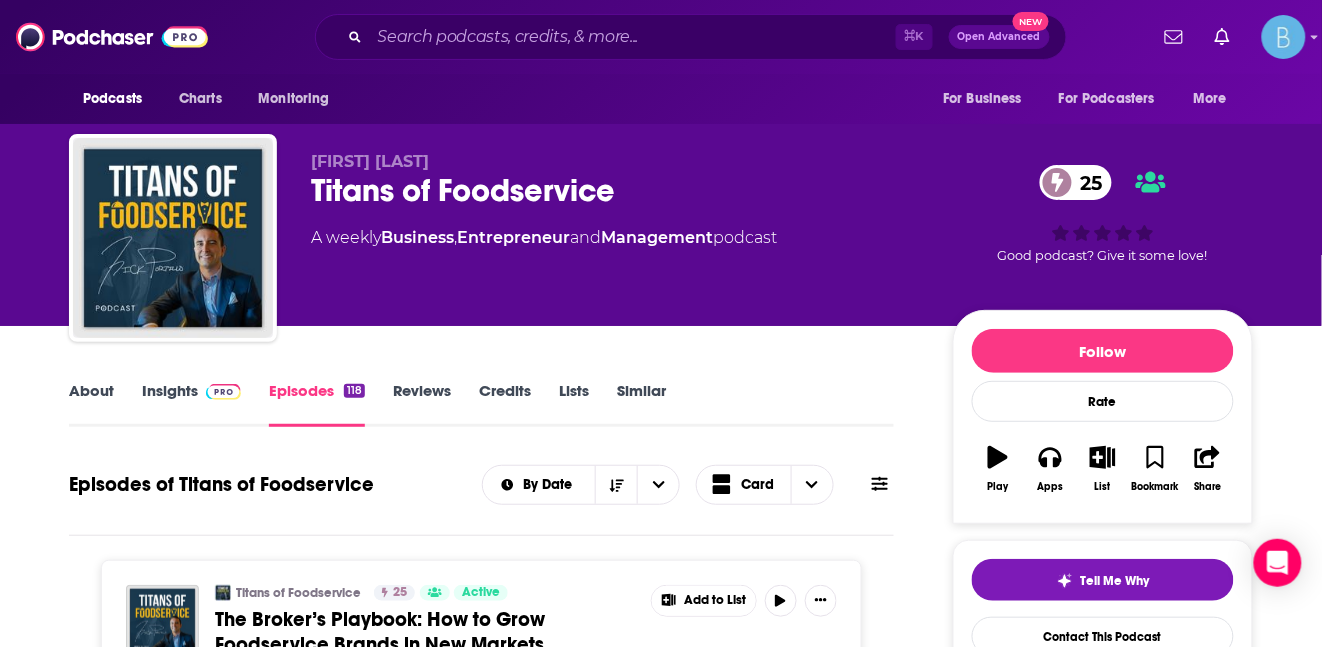 click at bounding box center [223, 392] 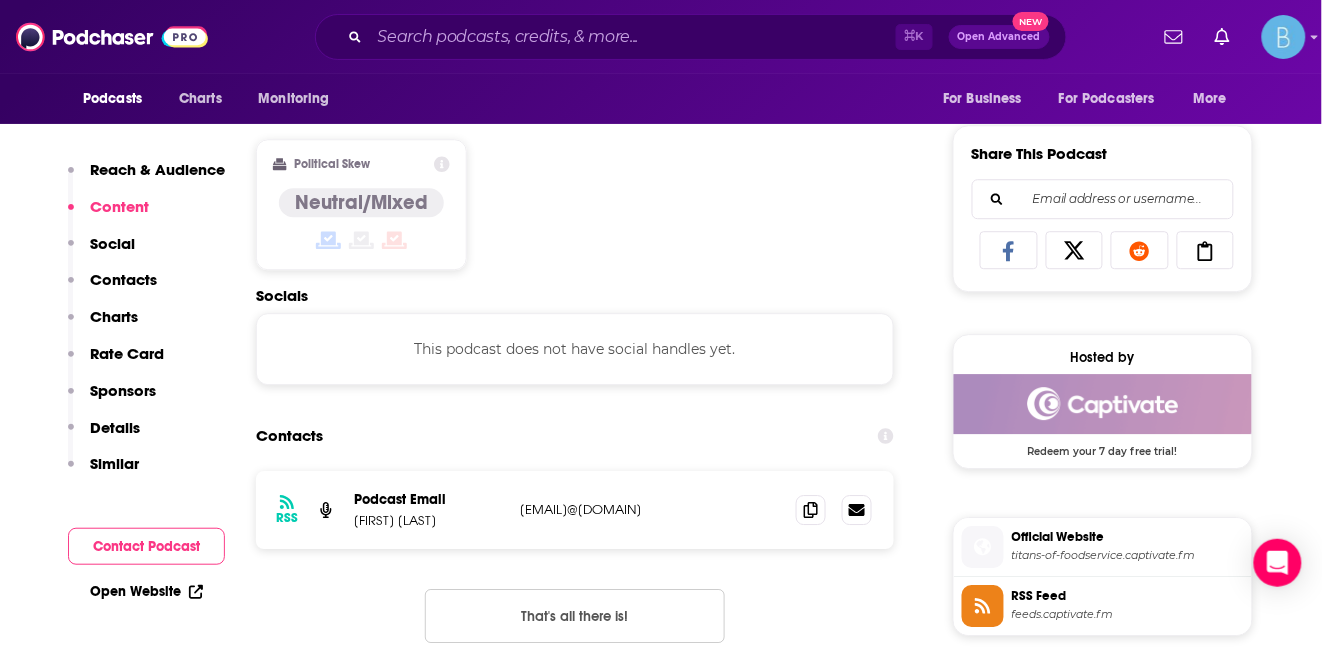 scroll, scrollTop: 1265, scrollLeft: 0, axis: vertical 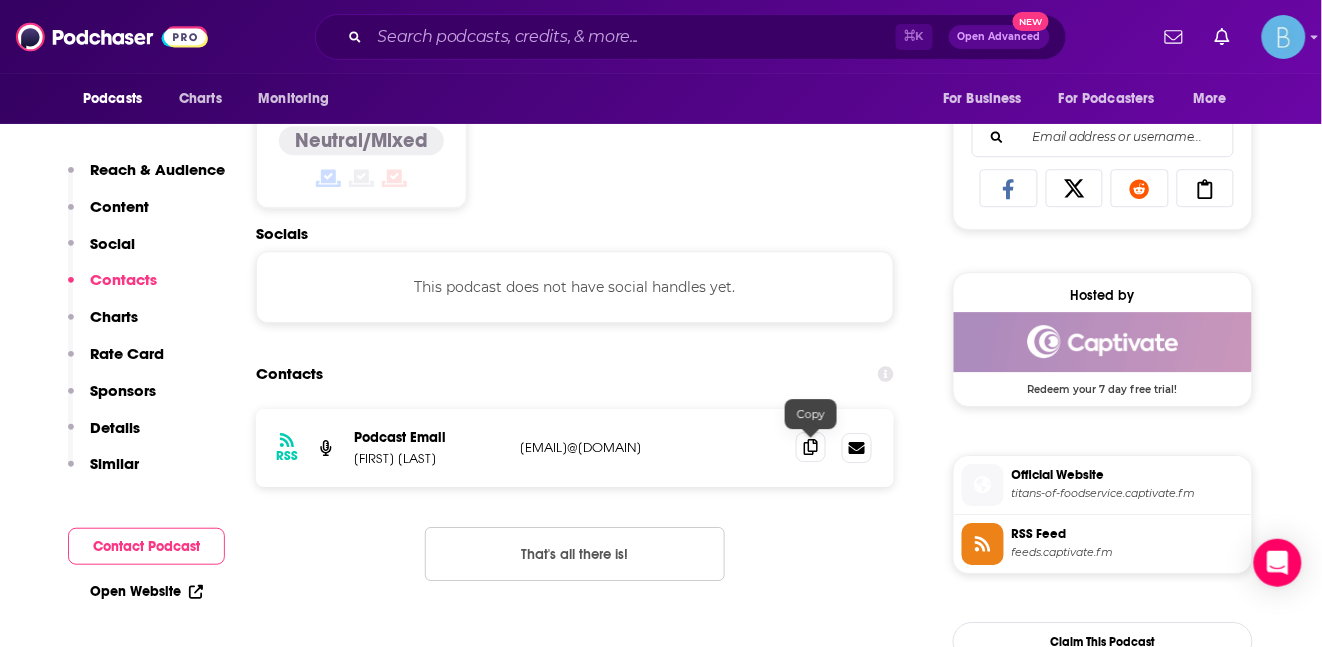 click 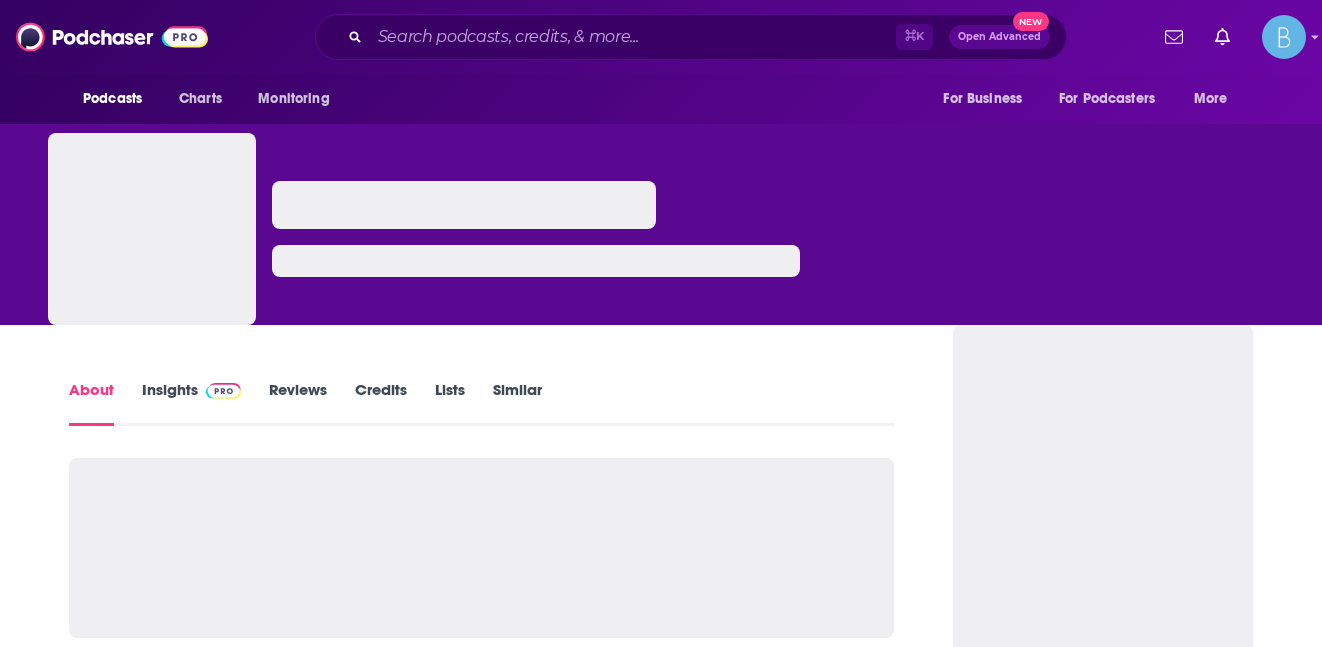 scroll, scrollTop: 0, scrollLeft: 0, axis: both 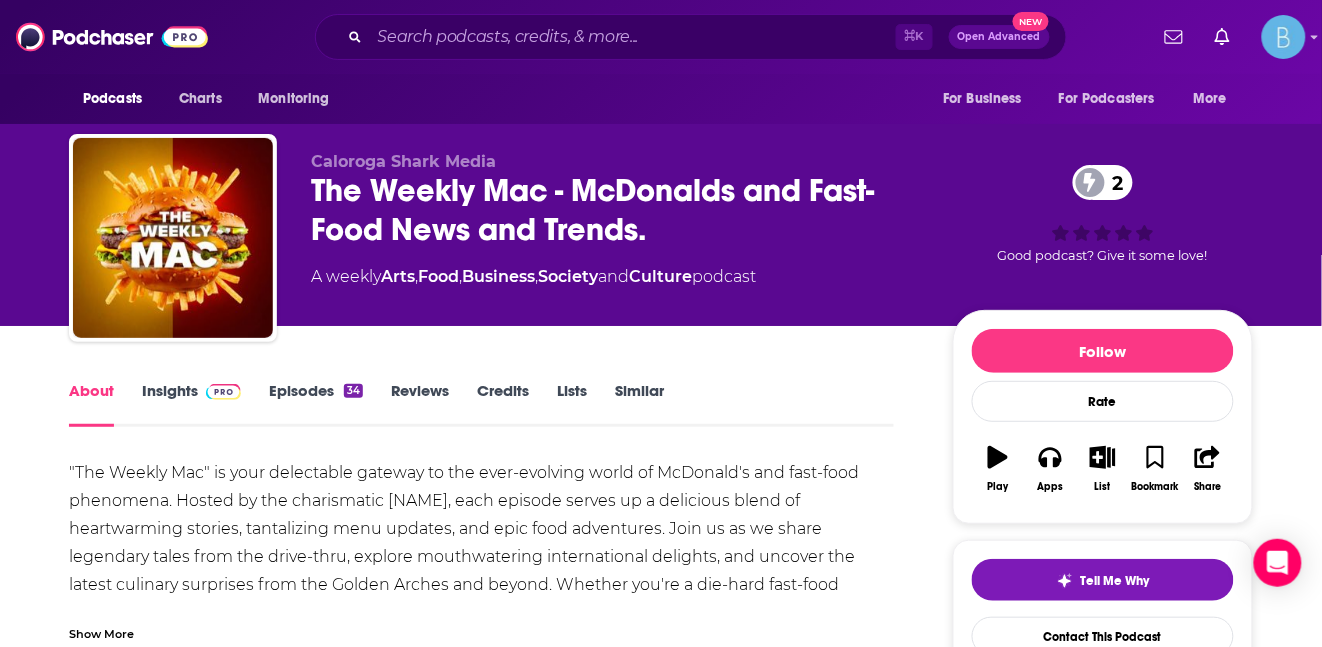 click on "Episodes [NUMBER]" at bounding box center (316, 404) 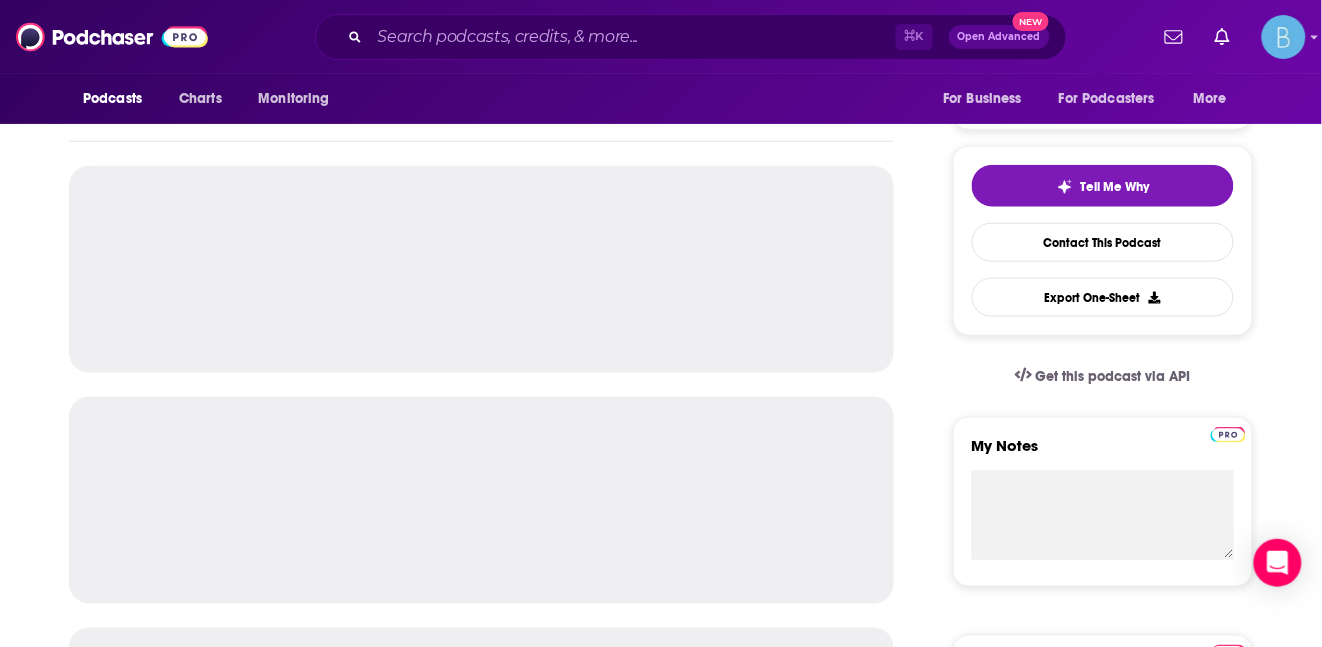 scroll, scrollTop: 0, scrollLeft: 0, axis: both 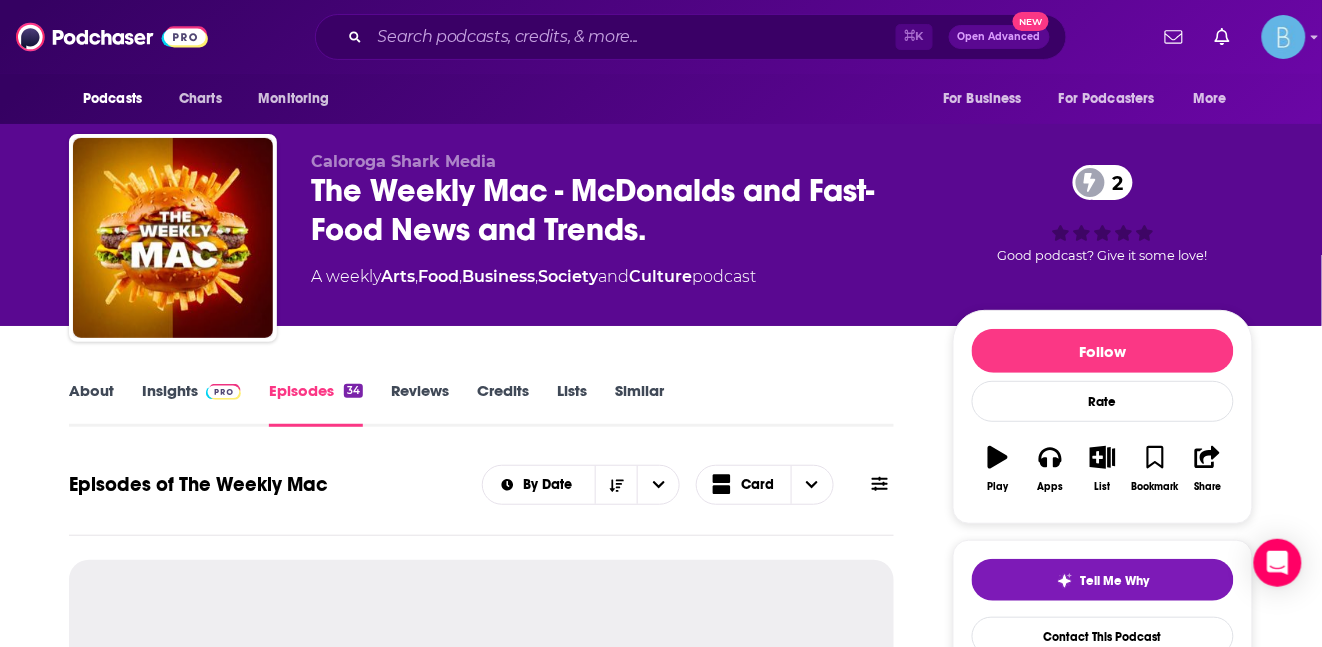 click on "Insights" at bounding box center (191, 404) 